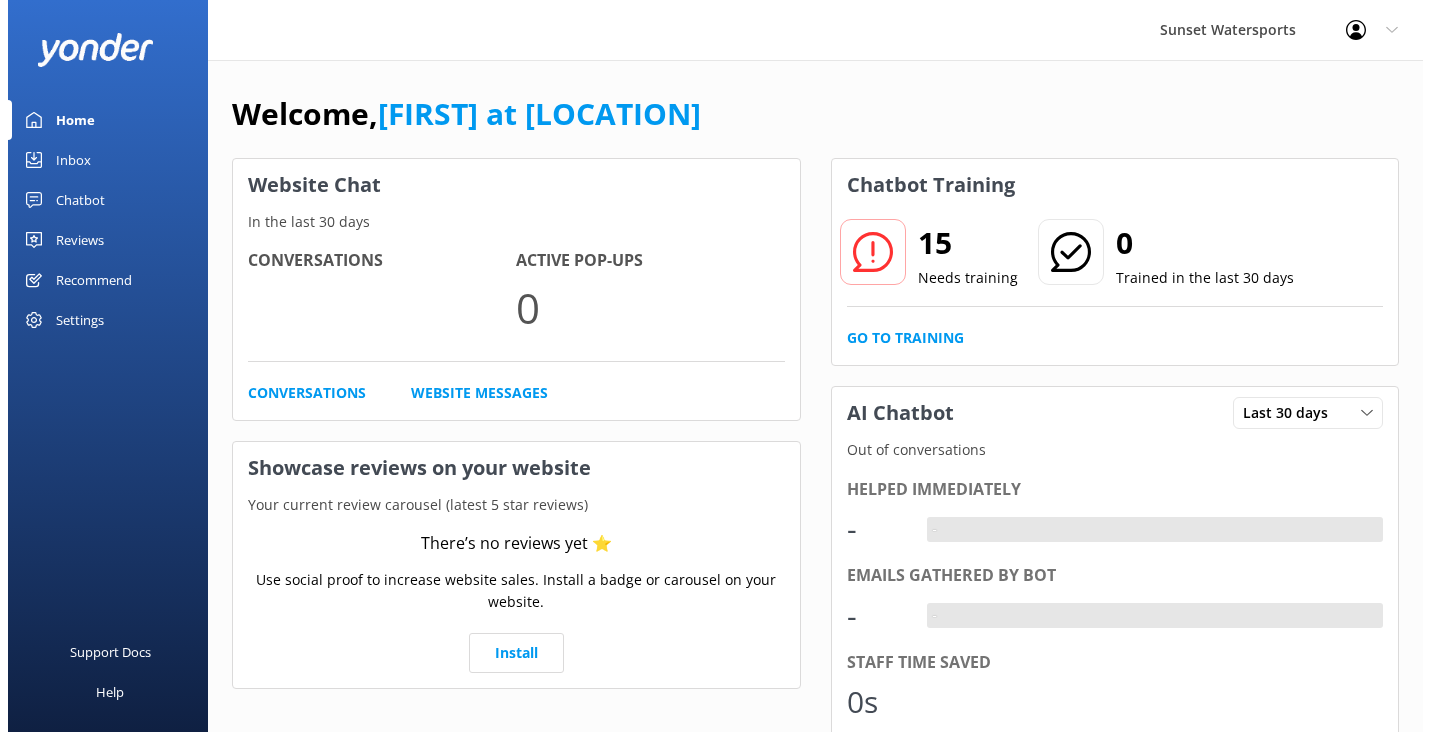 scroll, scrollTop: 0, scrollLeft: 0, axis: both 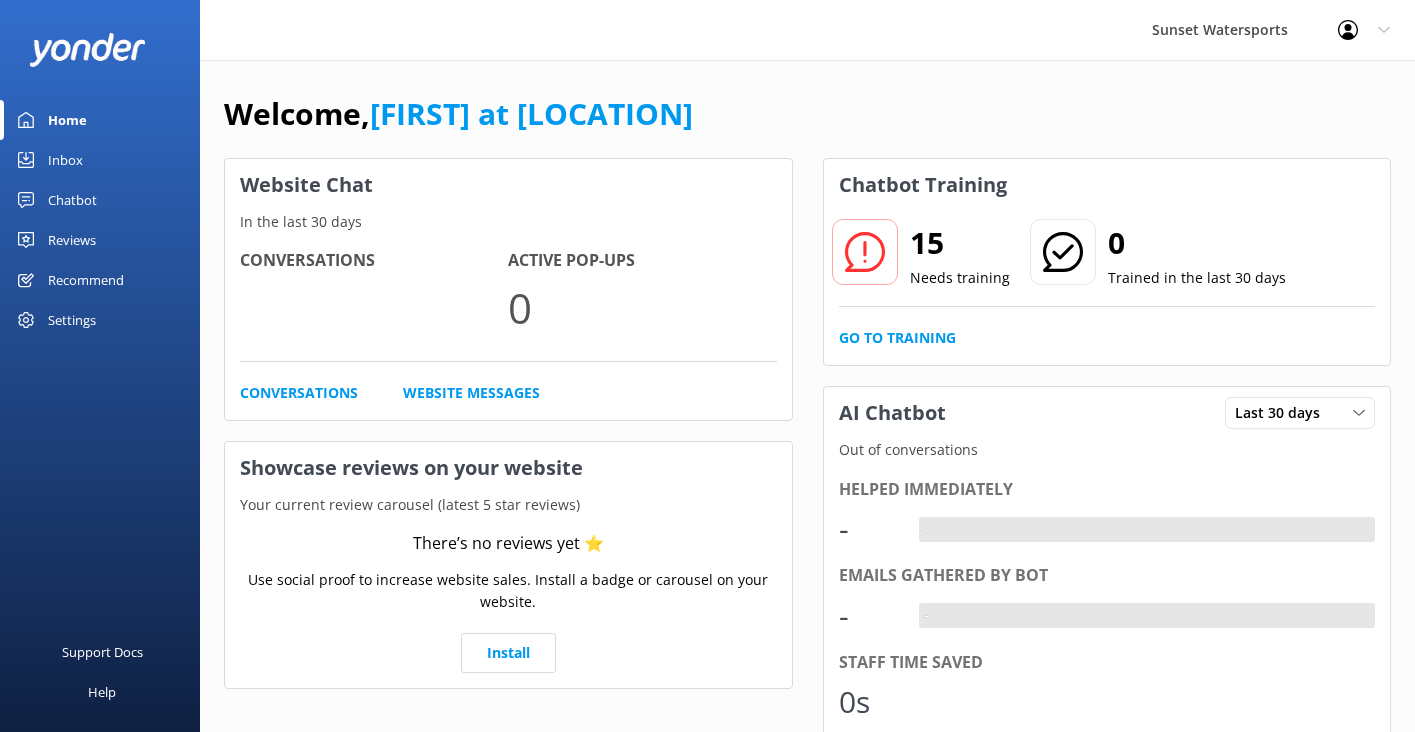 click on "Inbox" at bounding box center [65, 160] 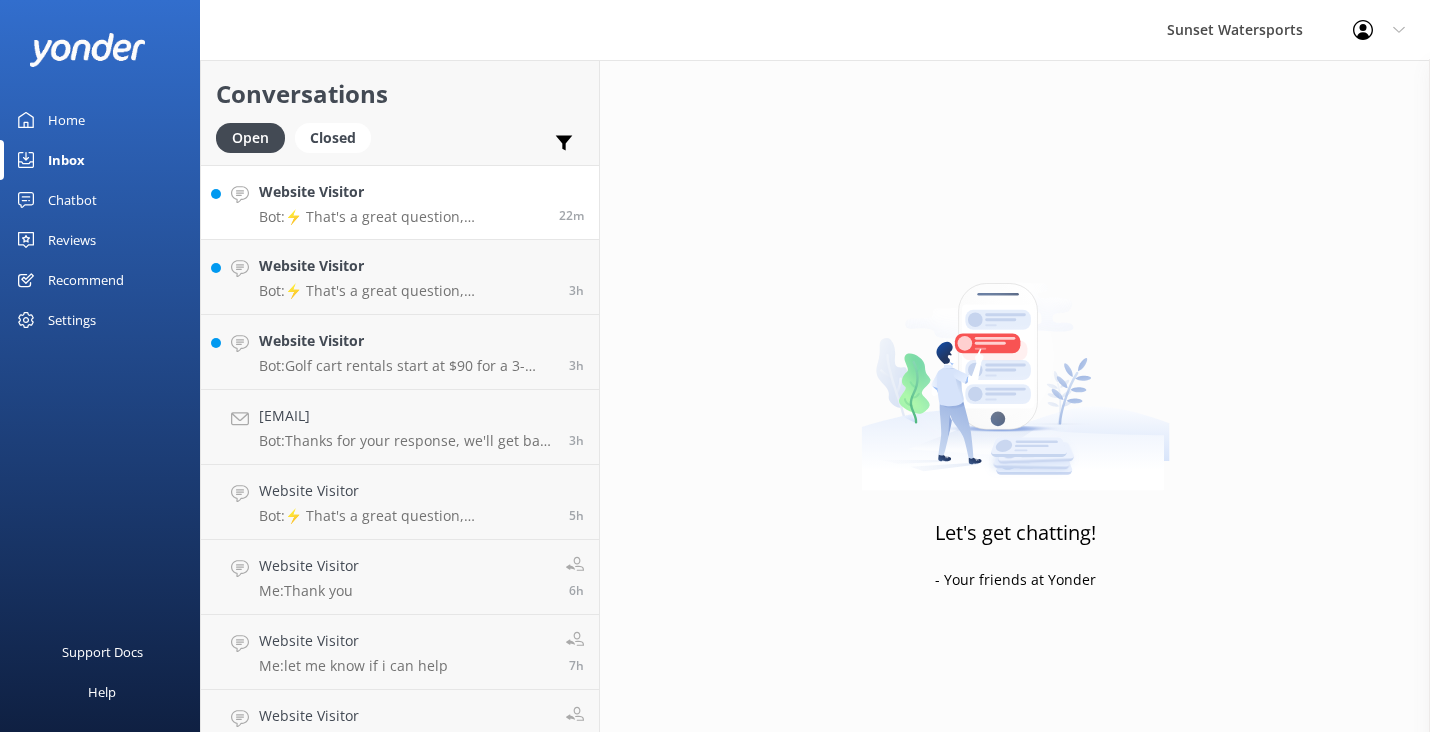 click on "Bot:  ⚡ That's a great question, unfortunately I do not know the answer. I'm going to reach out to another team member to help. Hold tight." at bounding box center (401, 217) 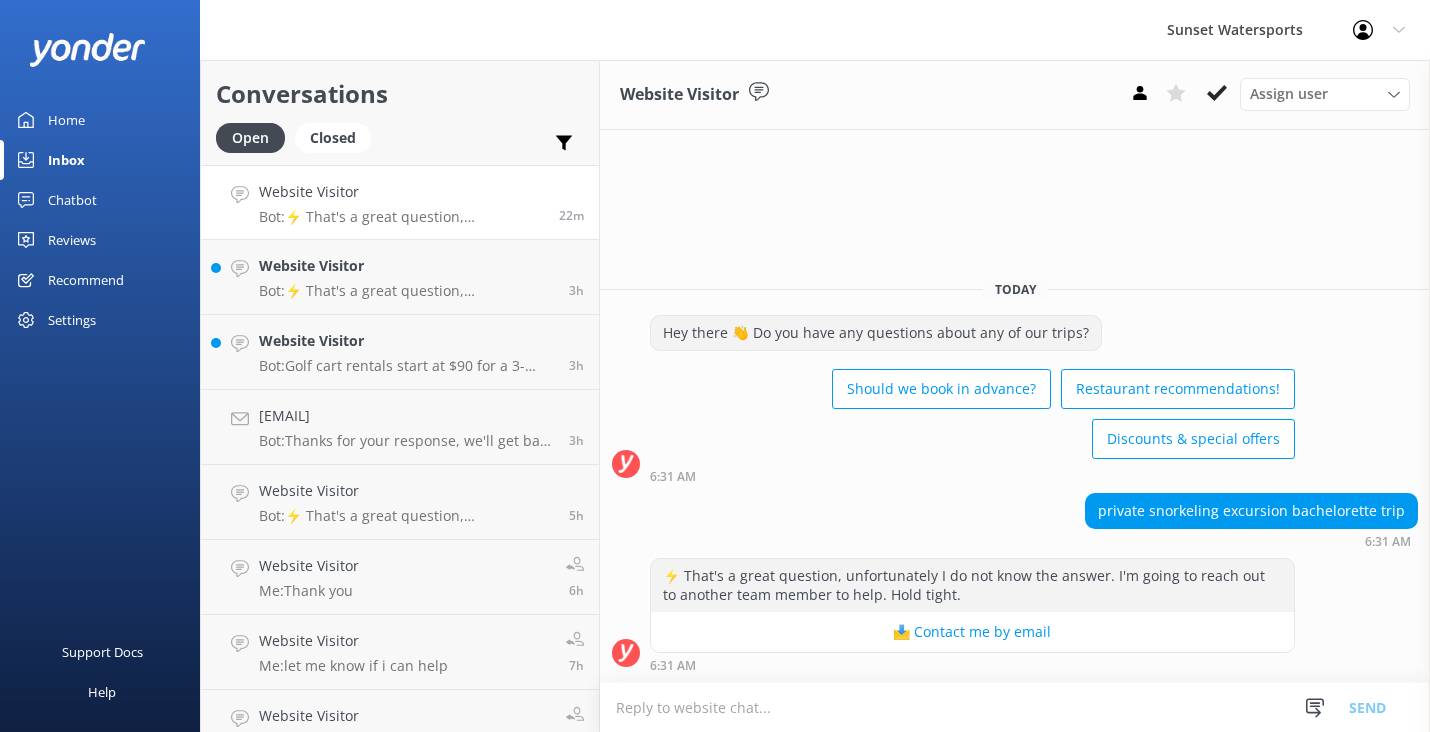 click at bounding box center [1015, 707] 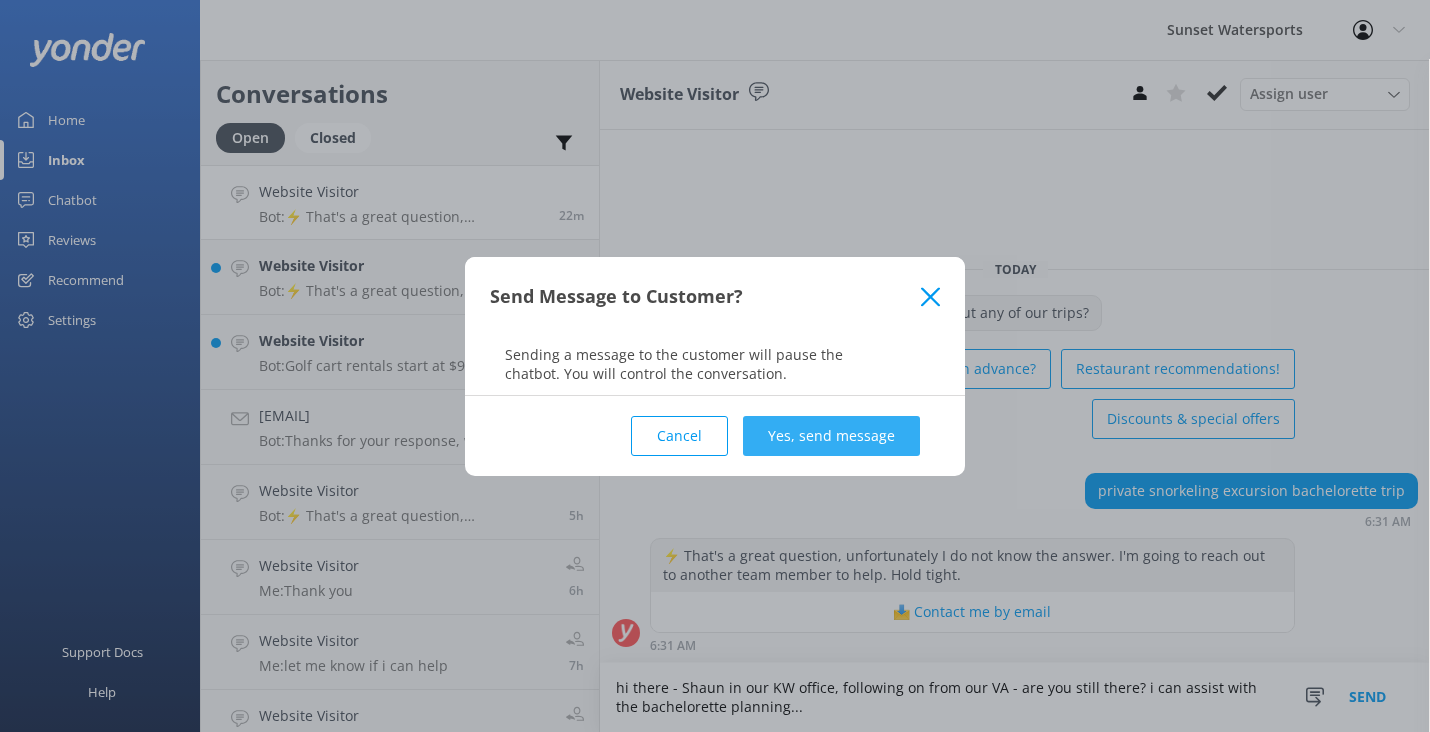 type on "hi there - Shaun in our KW office, following on from our VA - are you still there? i can assist with the bachelorette planning..." 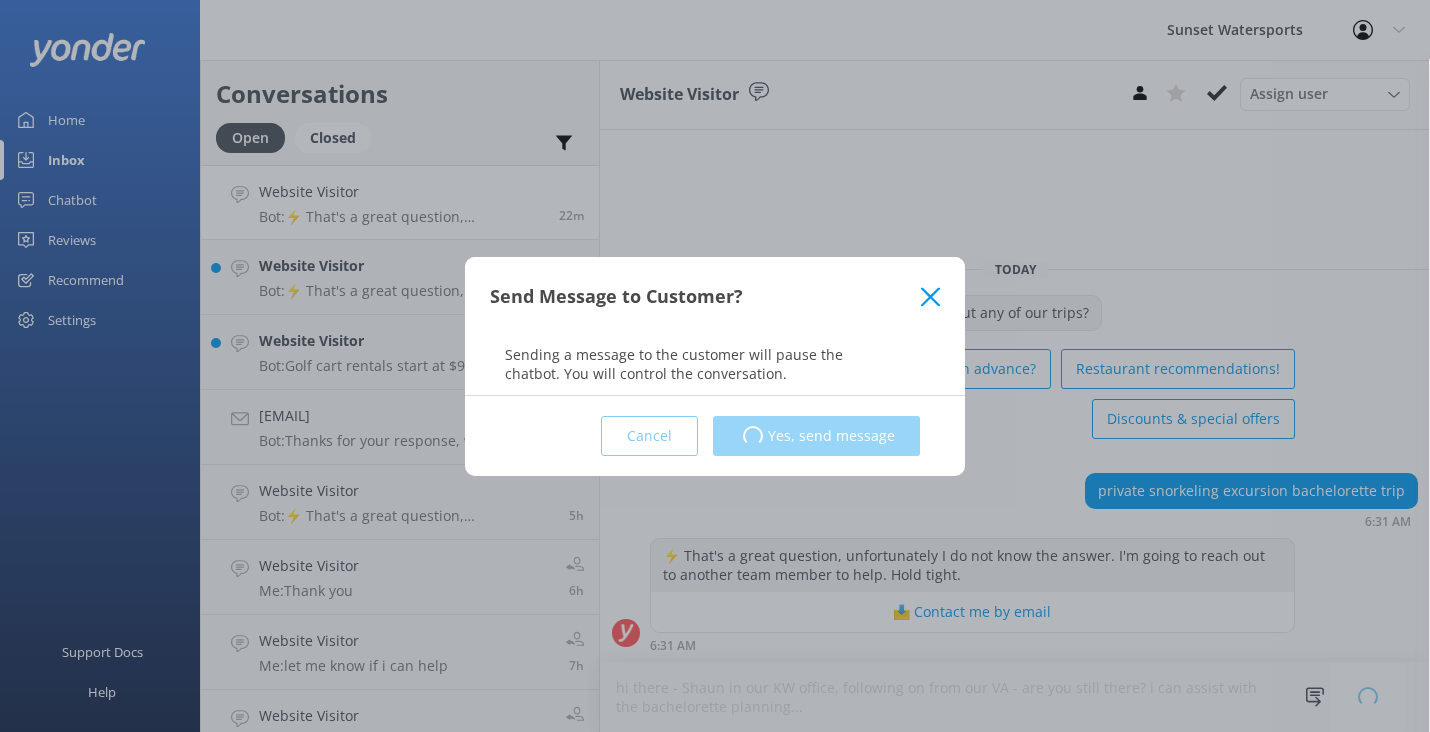 type 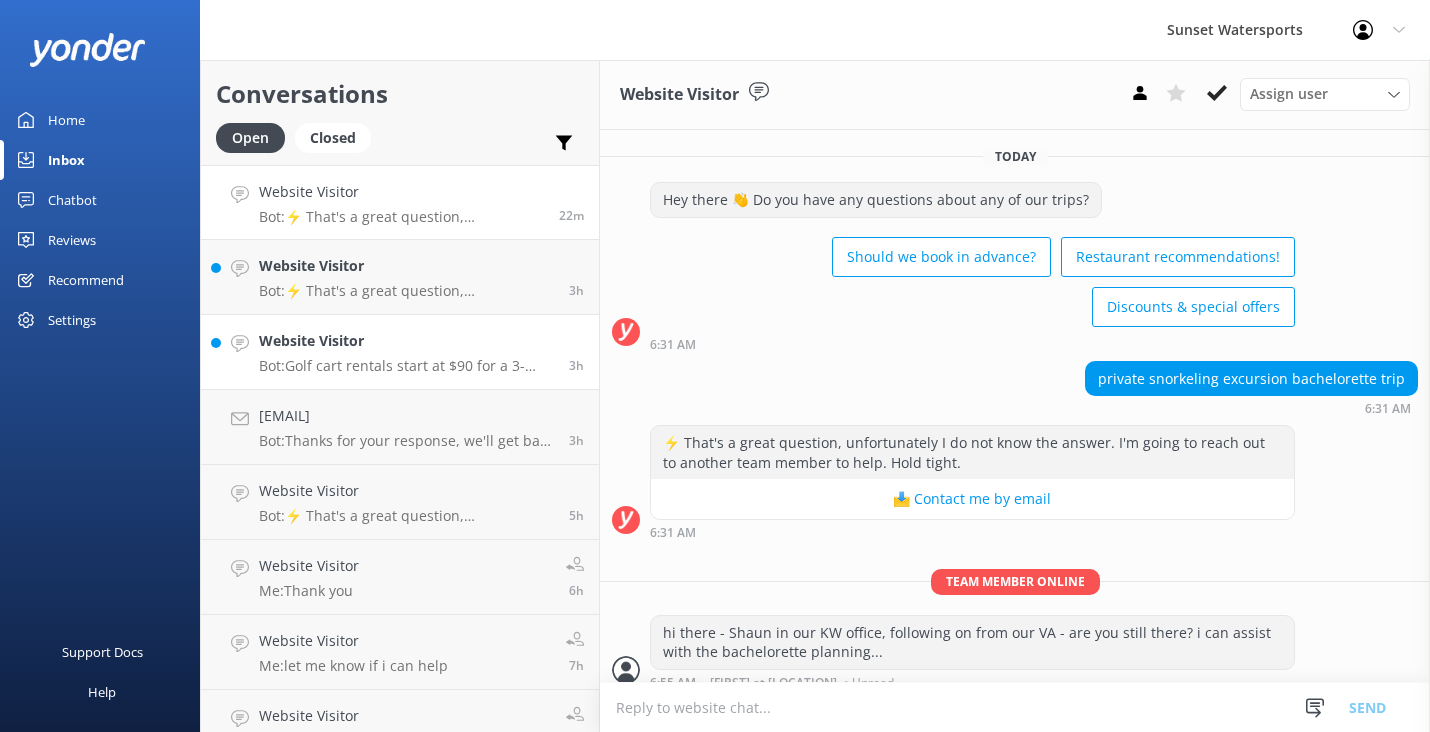scroll, scrollTop: 16, scrollLeft: 0, axis: vertical 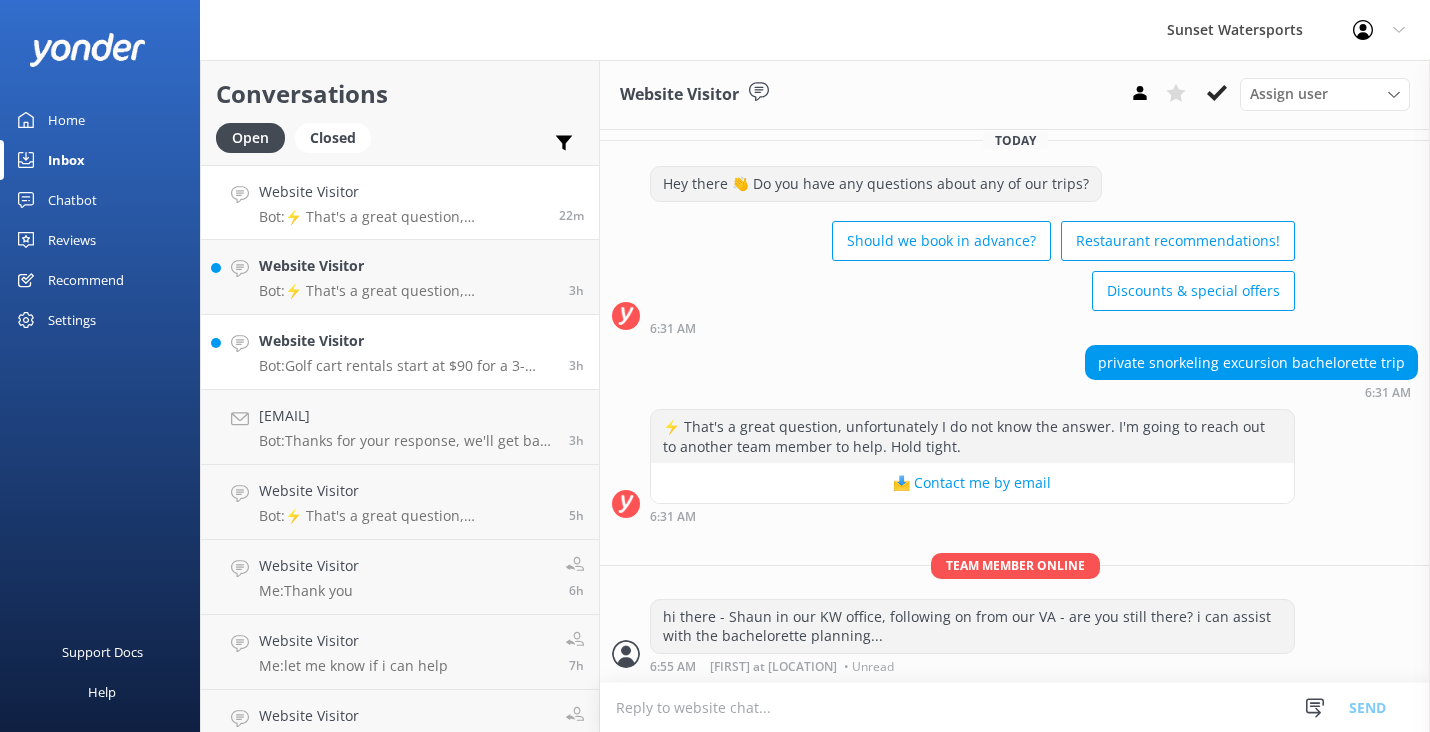click on "Website Visitor Bot:  Golf cart rentals start at $90 for a 3-hour 4-seater. For full pricing and to book, please visit https://sunsetwatersportskeywest.com/rentals/golf-carts/." at bounding box center [406, 352] 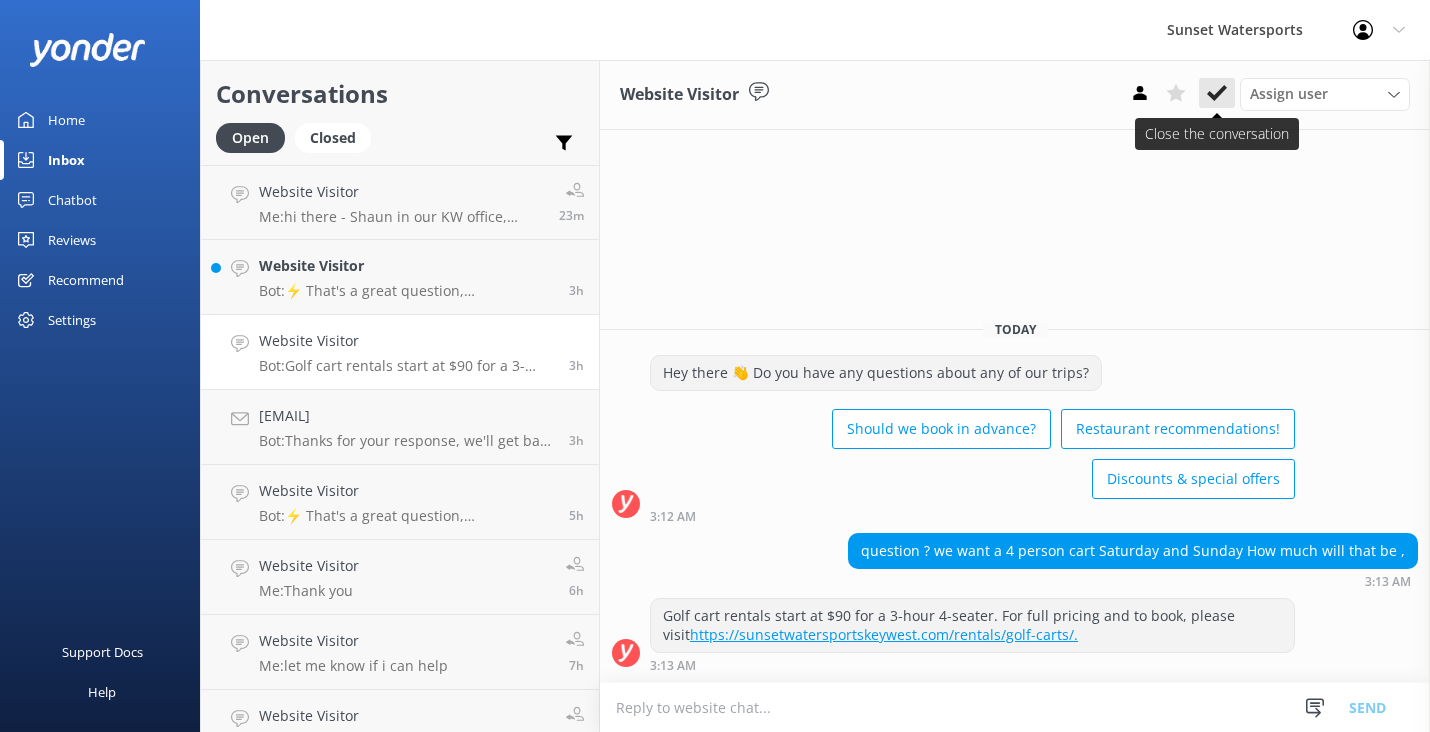 click at bounding box center [1217, 93] 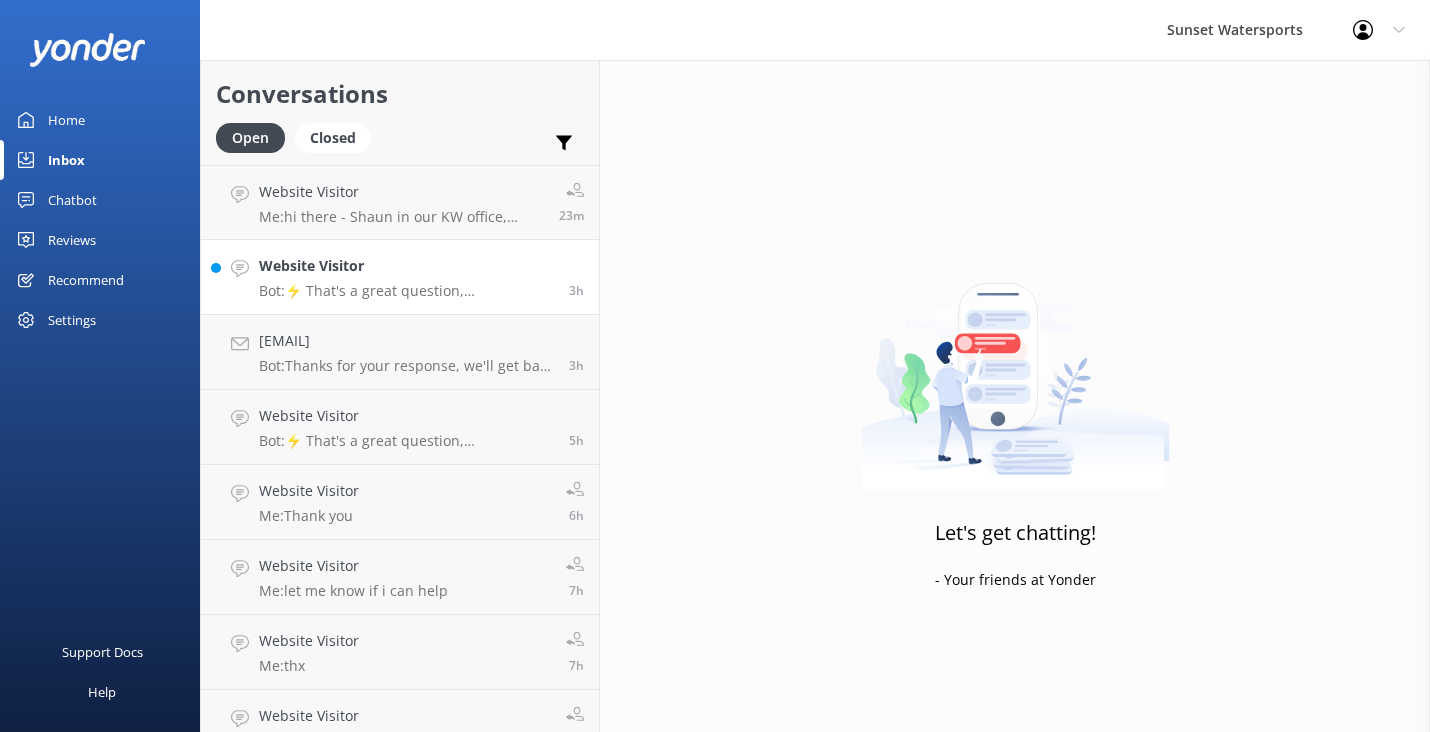 click on "Bot:  ⚡ That's a great question, unfortunately I do not know the answer. I'm going to reach out to another team member to help. Hold tight." at bounding box center (406, 291) 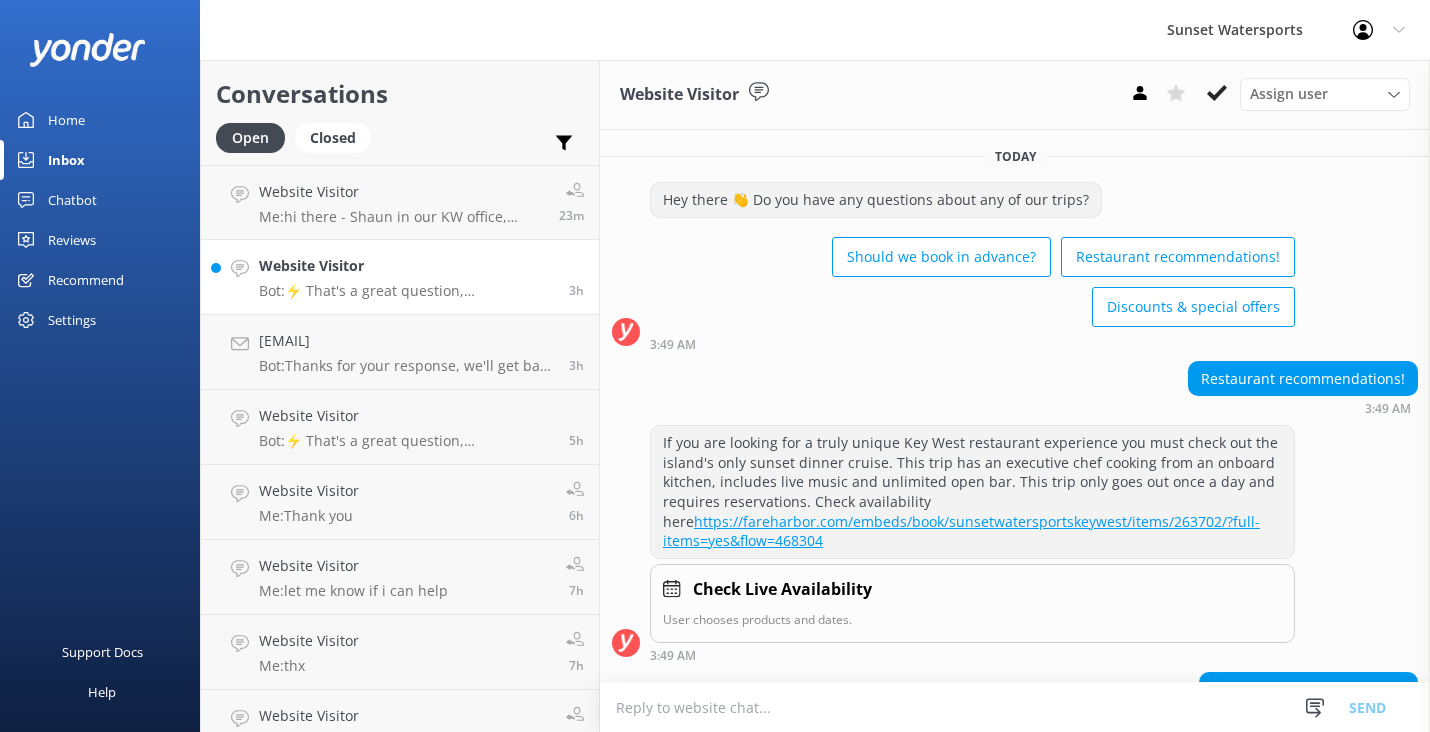 scroll, scrollTop: 177, scrollLeft: 0, axis: vertical 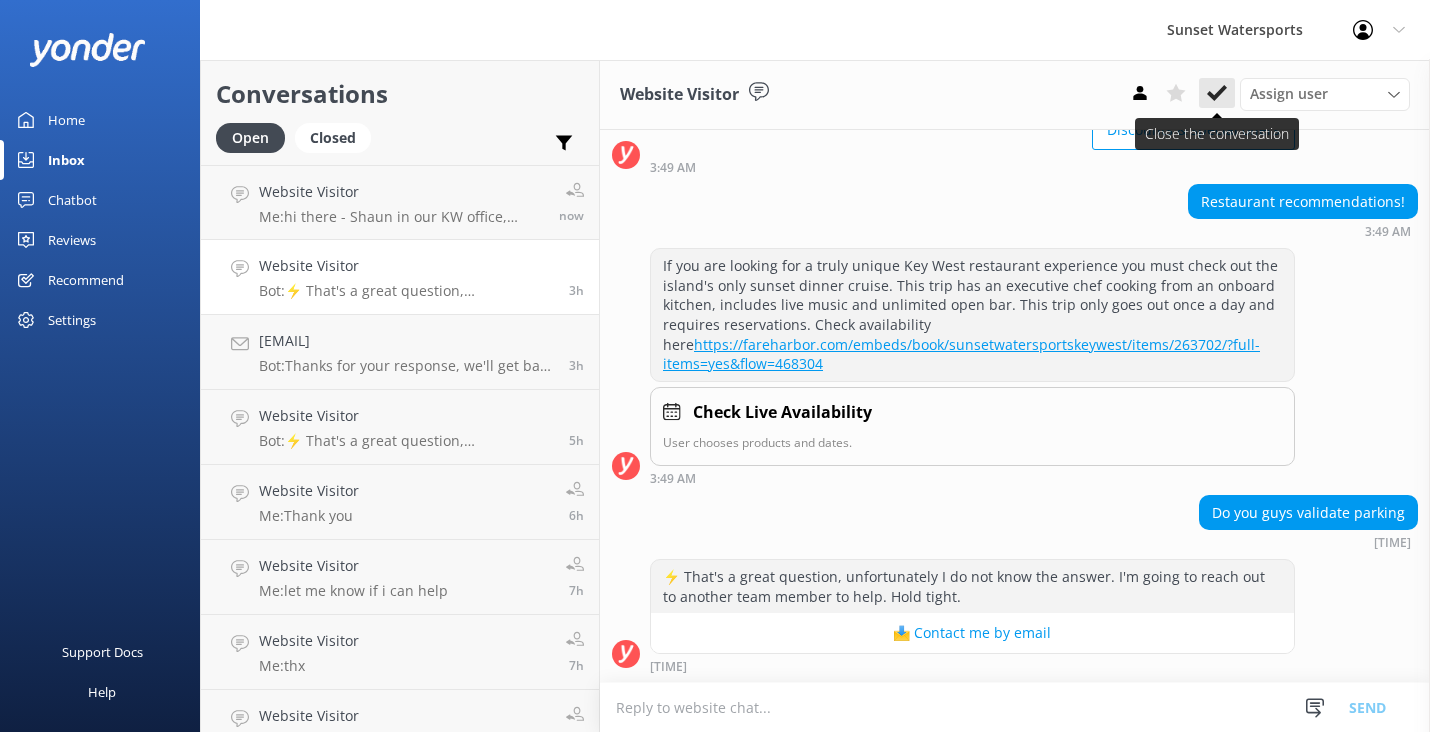 click 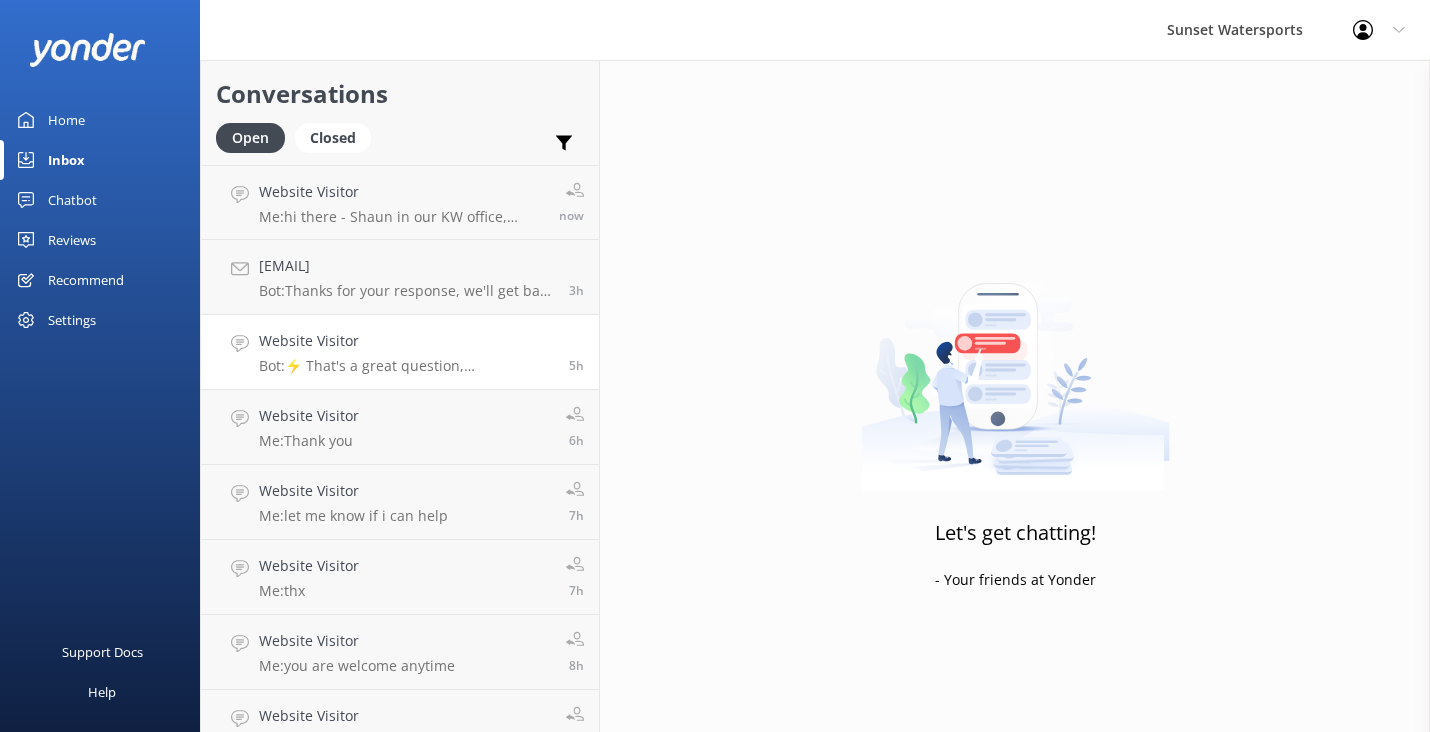 click on "Bot:  ⚡ That's a great question, unfortunately I do not know the answer. I'm going to reach out to another team member to help. Hold tight." at bounding box center (406, 366) 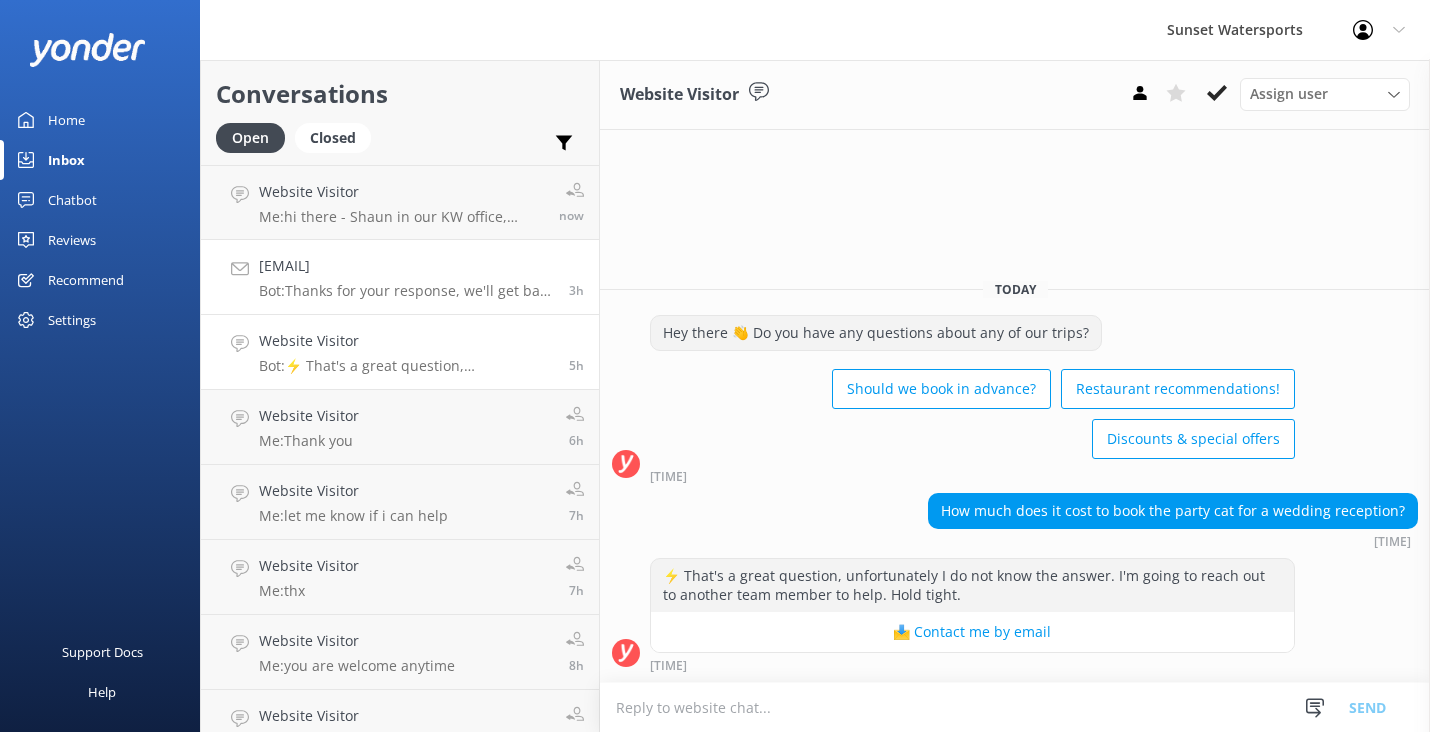 click on "[EMAIL]" at bounding box center (406, 266) 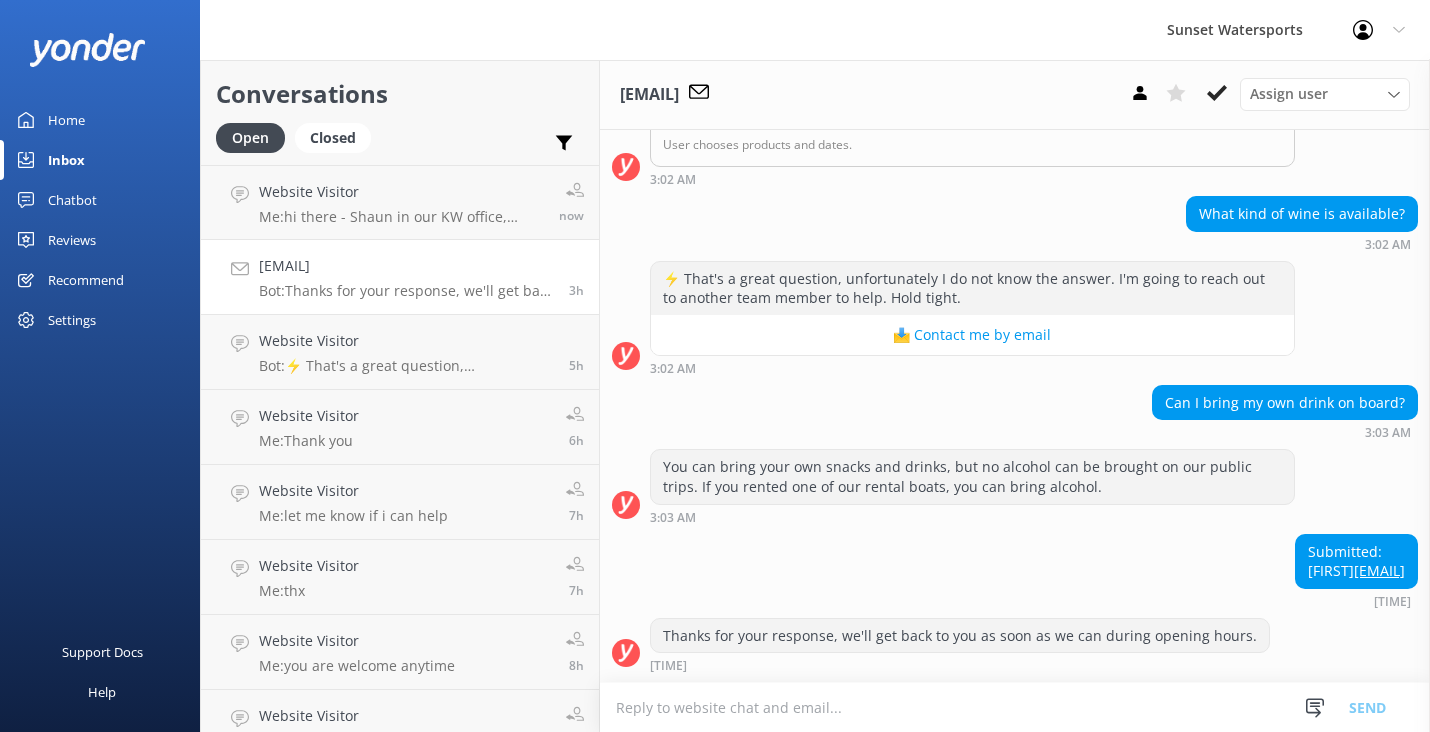 scroll, scrollTop: 1001, scrollLeft: 0, axis: vertical 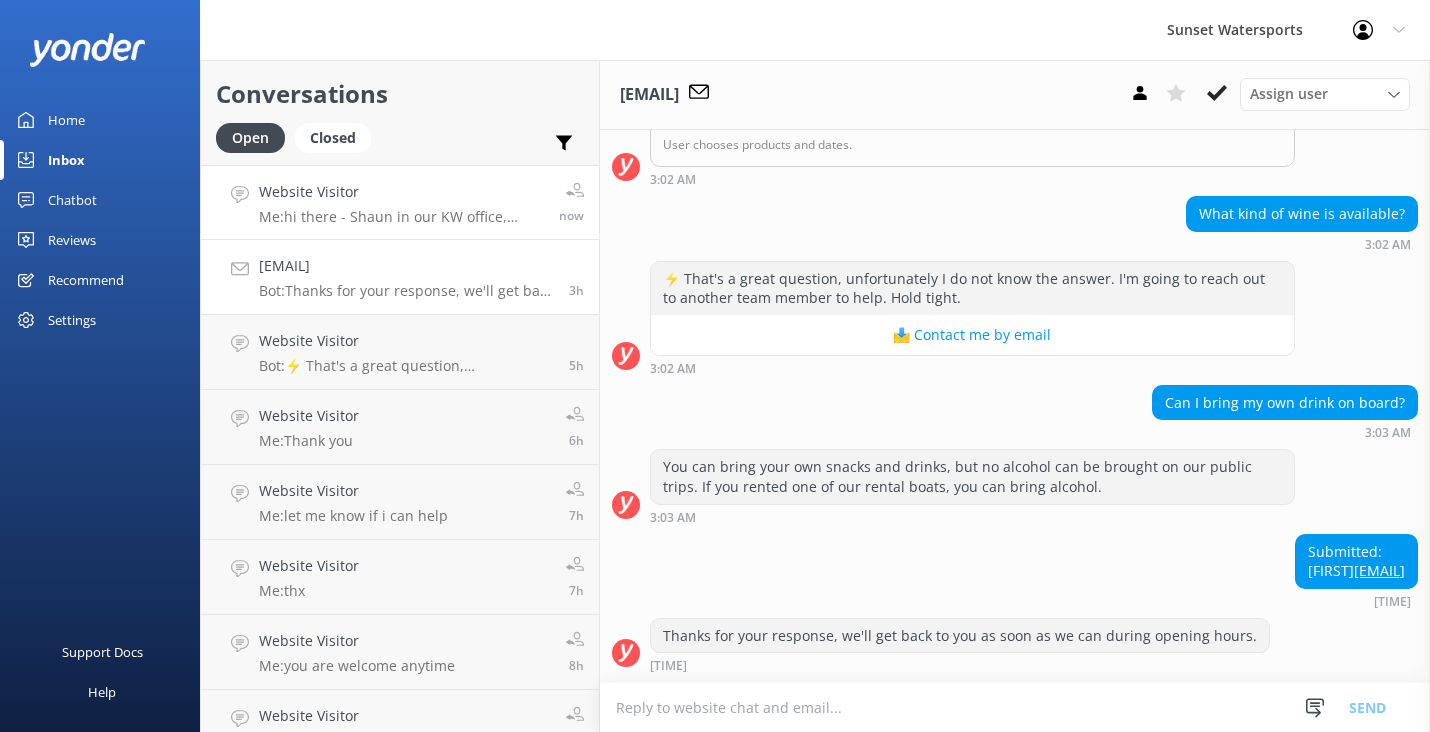 click on "Me: hi there - Shaun in our KW office, following on from our VA - are you still there? i can assist with the bachelorette planning..." at bounding box center (401, 217) 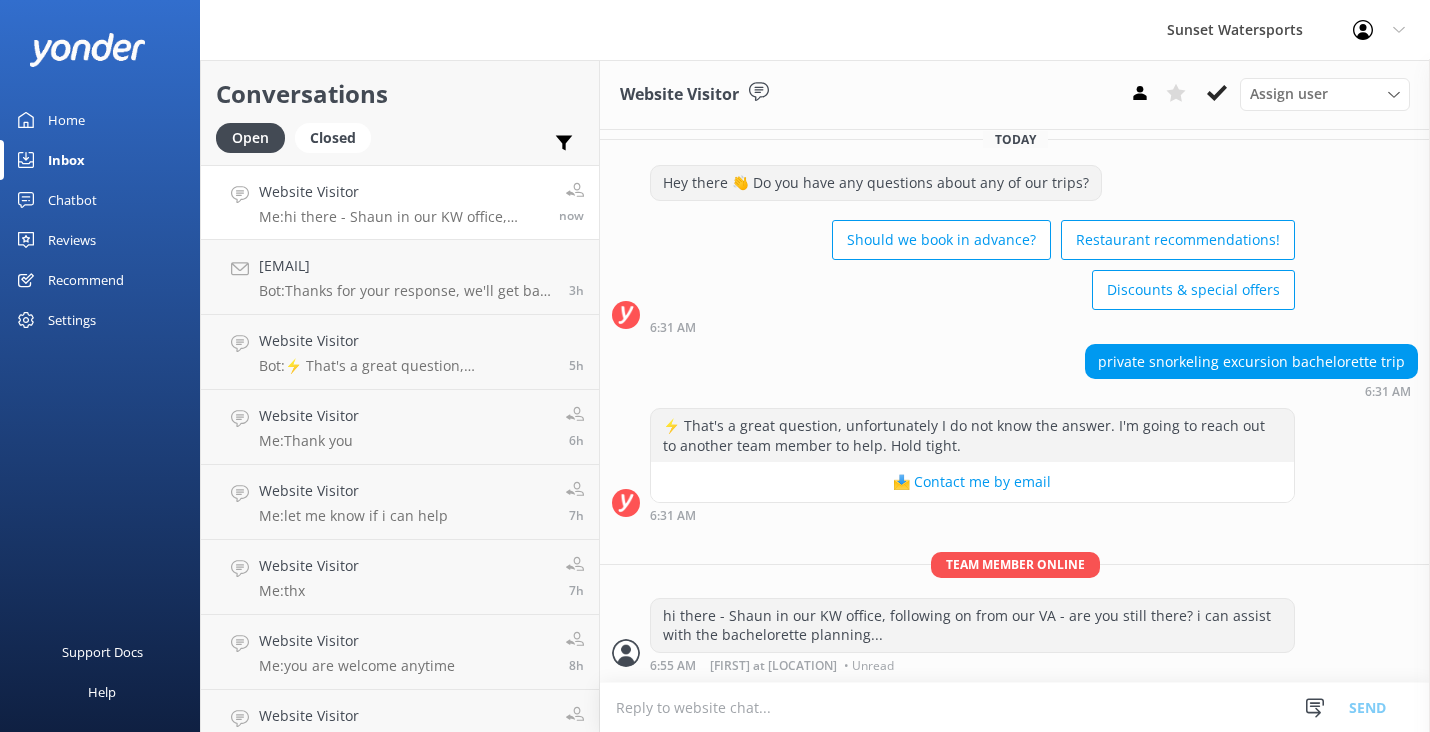 scroll, scrollTop: 16, scrollLeft: 0, axis: vertical 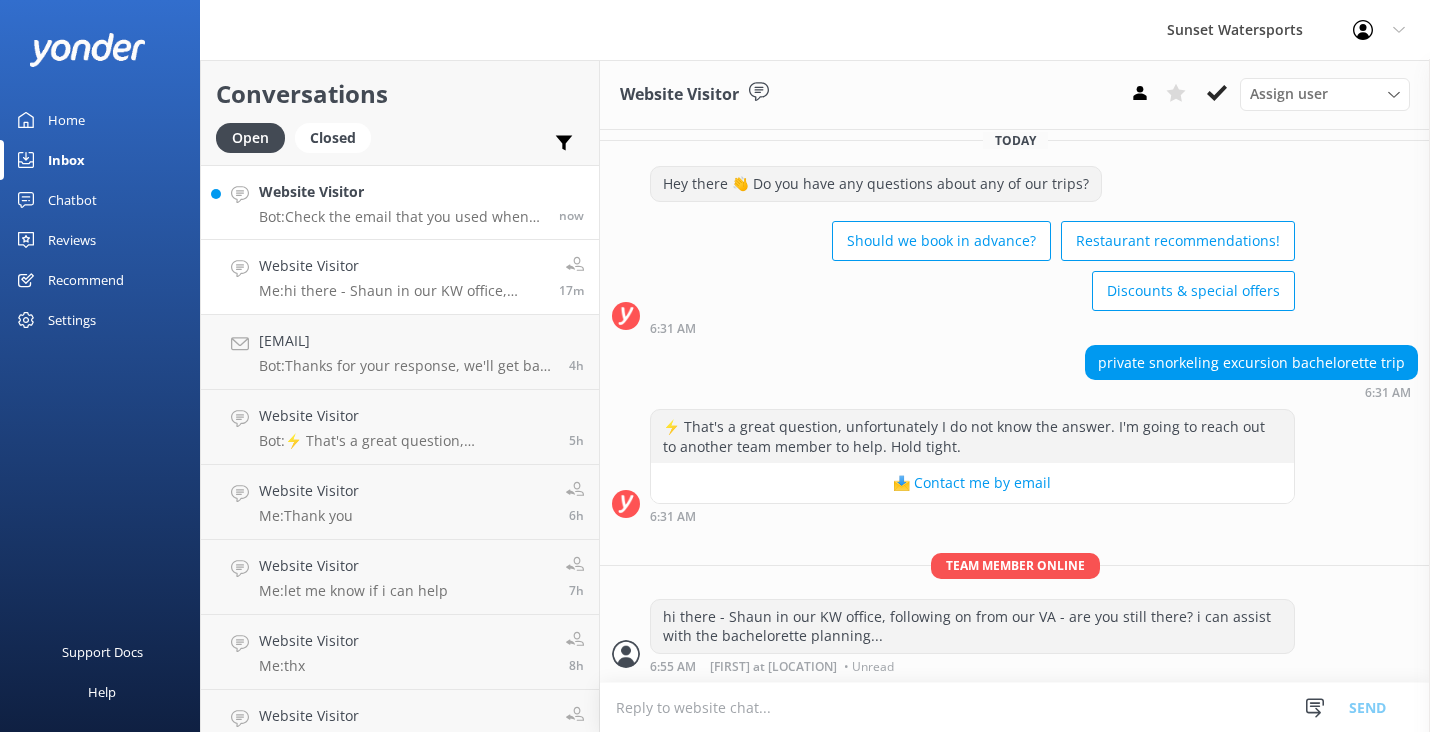 click on "Bot: Check the email that you used when you made your reservation. If you cannot locate the confirmation email, give our office a call at [PHONE]." at bounding box center (401, 217) 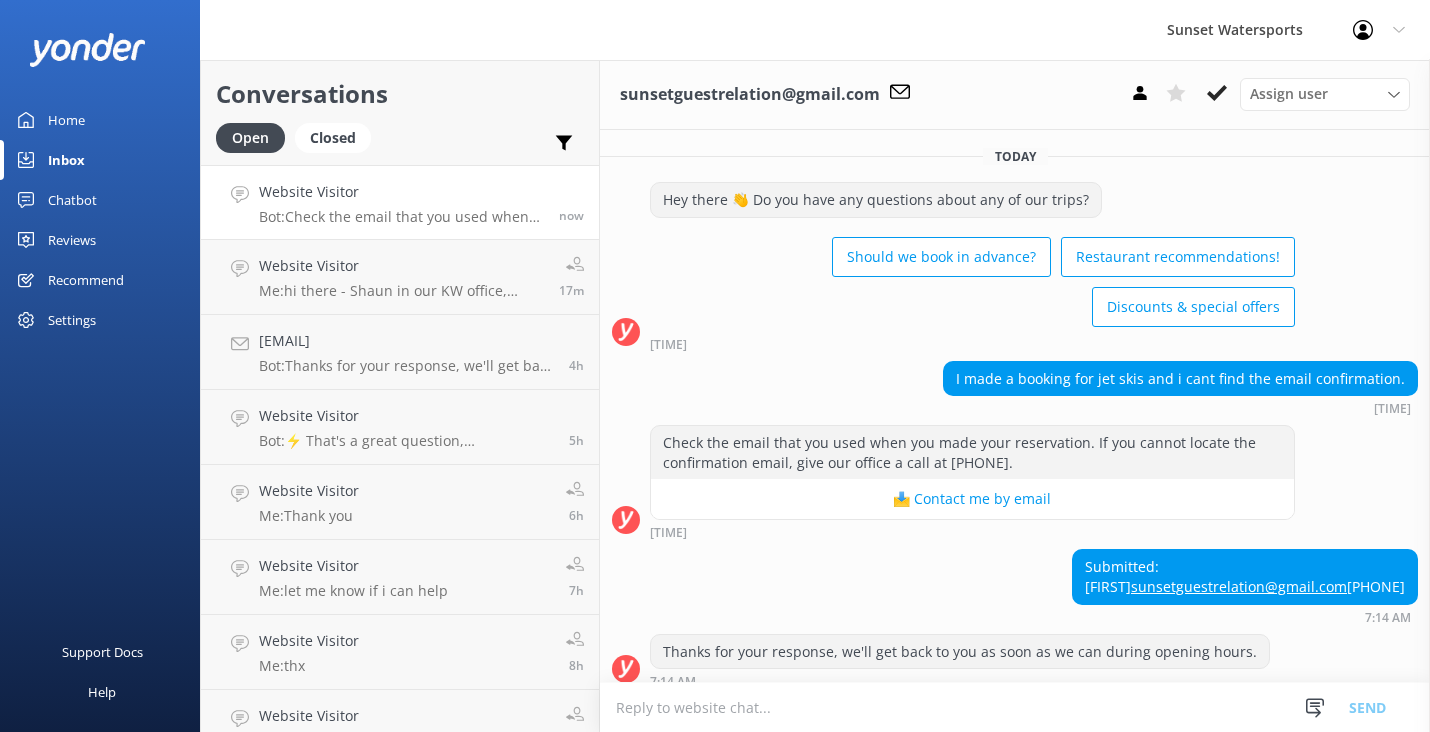 scroll, scrollTop: 54, scrollLeft: 0, axis: vertical 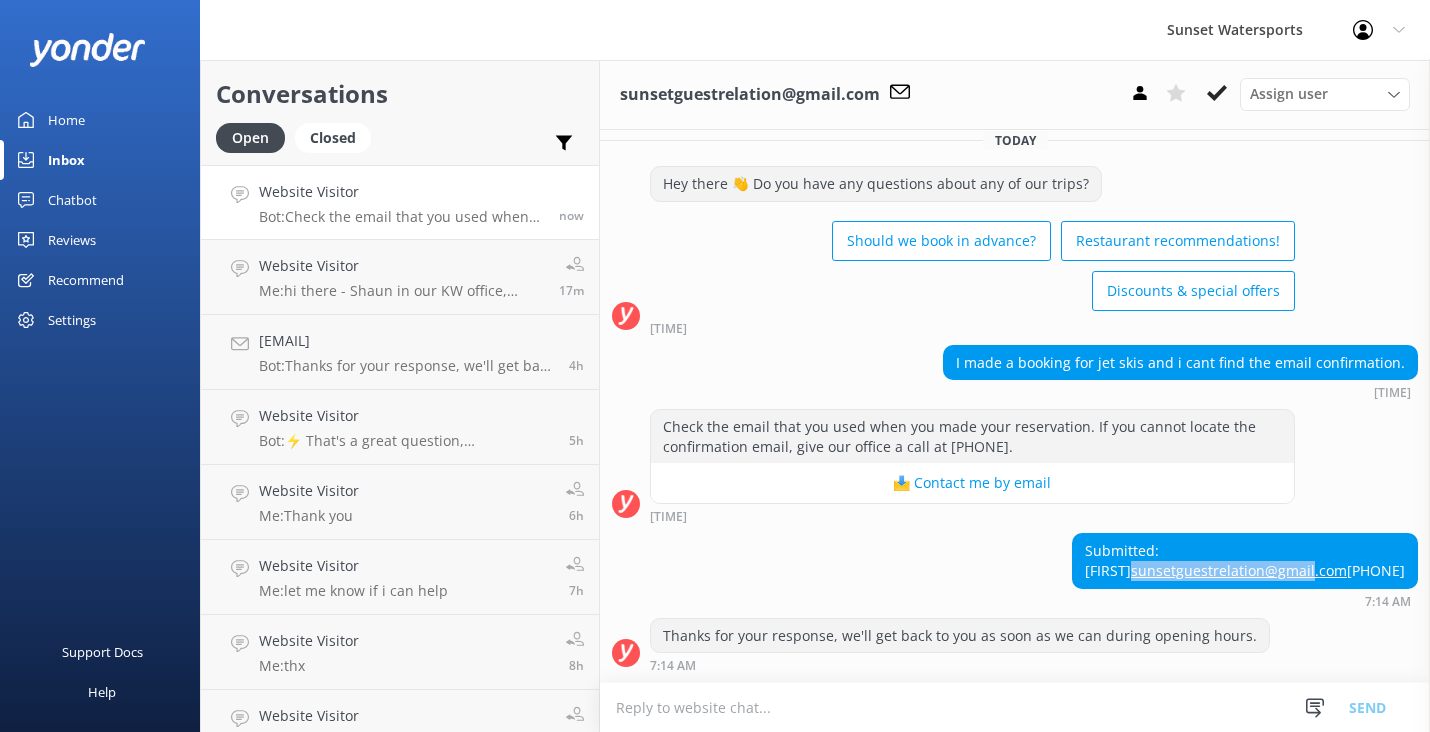 drag, startPoint x: 1392, startPoint y: 553, endPoint x: 1203, endPoint y: 552, distance: 189.00264 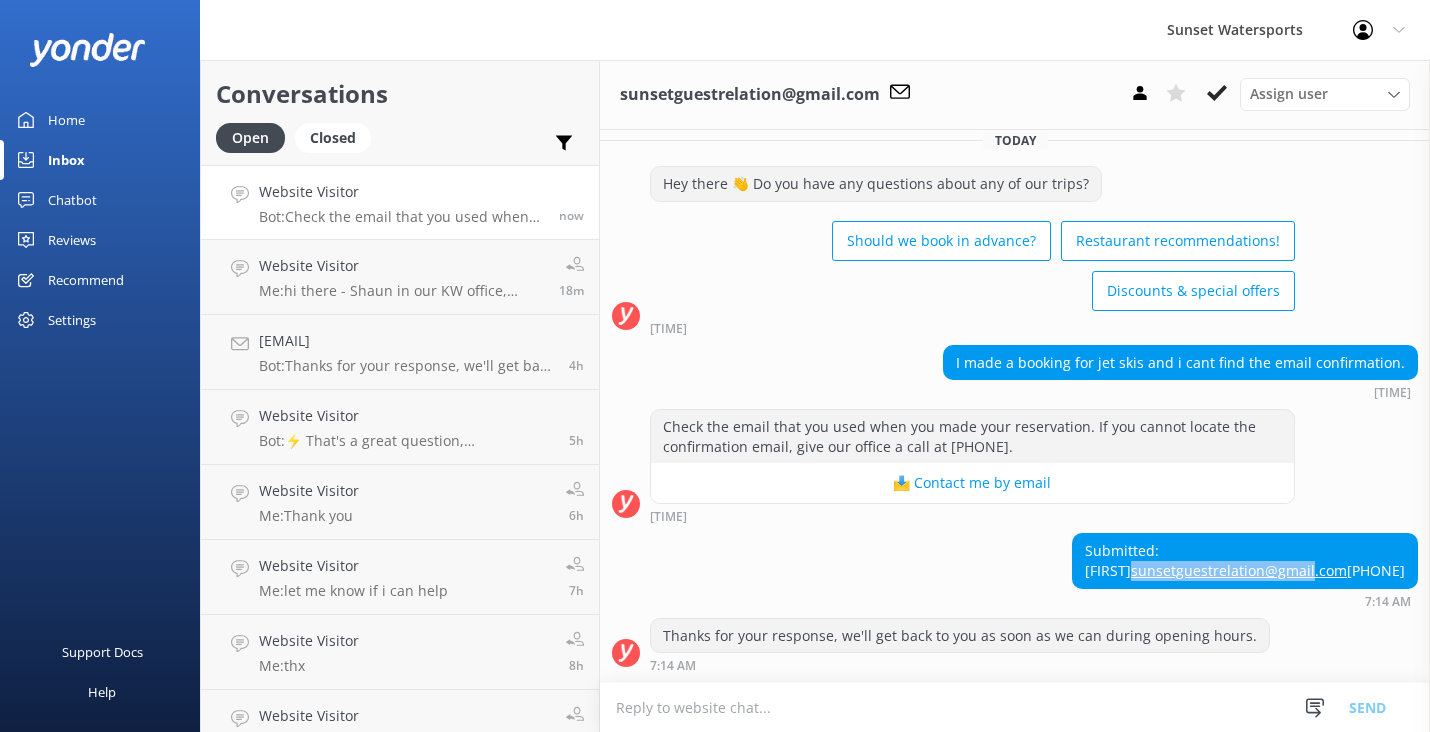 drag, startPoint x: 1284, startPoint y: 575, endPoint x: 1194, endPoint y: 568, distance: 90.27181 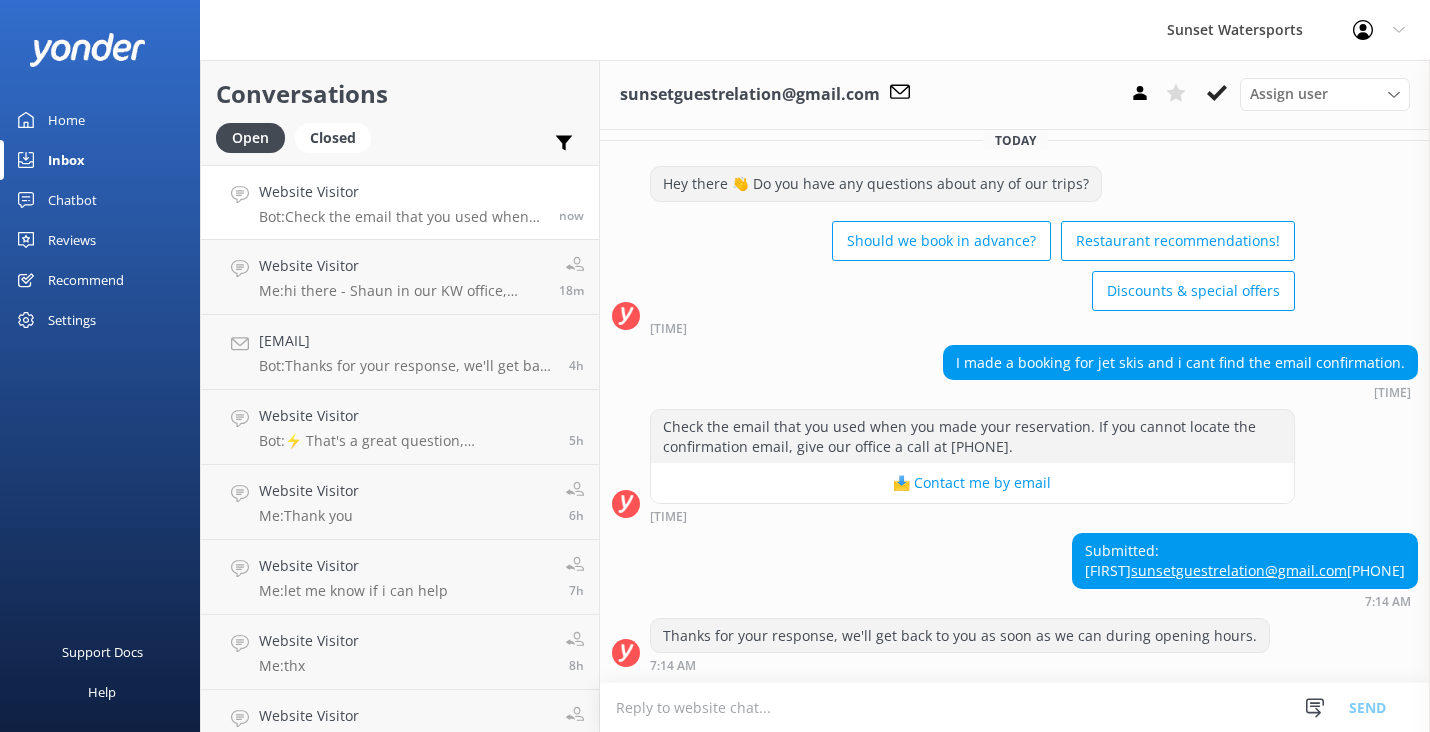click at bounding box center (1015, 707) 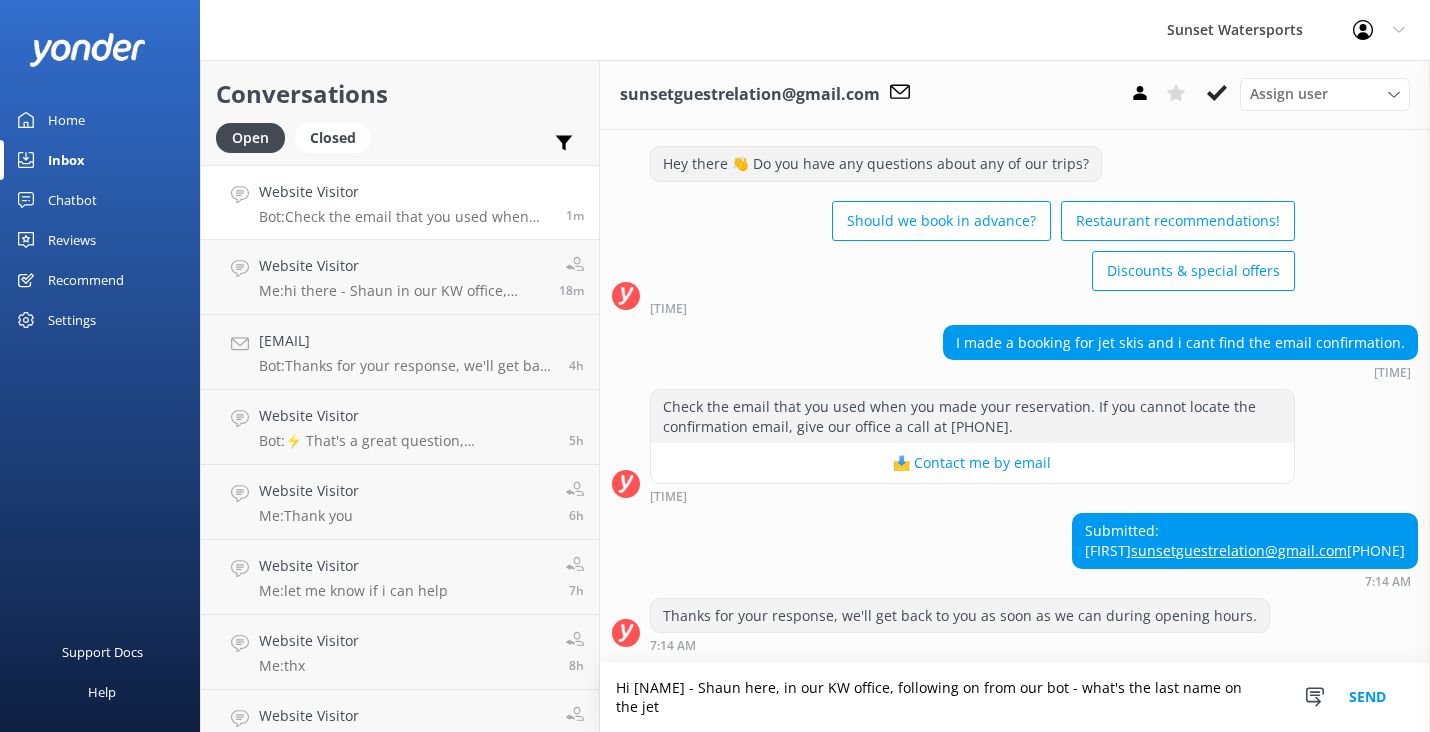 scroll, scrollTop: 74, scrollLeft: 0, axis: vertical 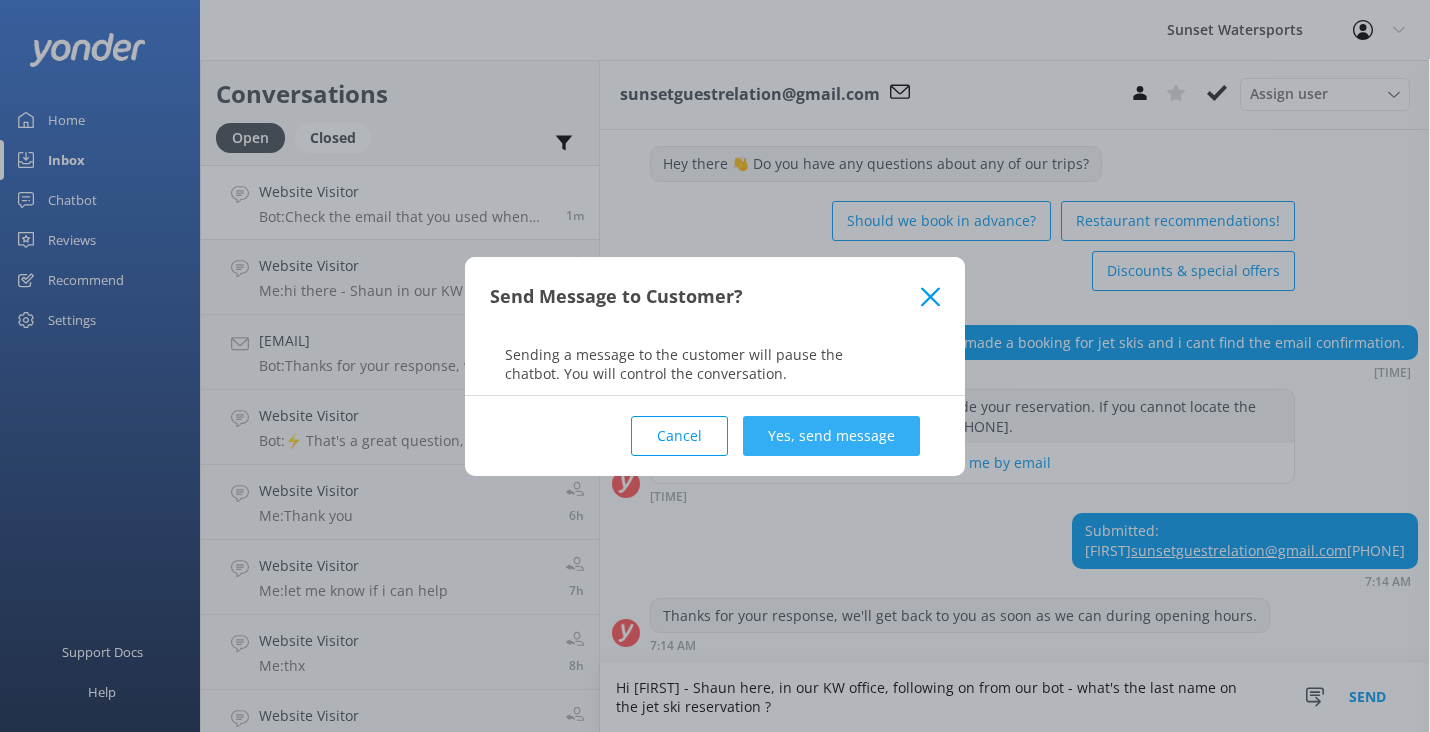 type on "Hi [FIRST] - Shaun here, in our KW office, following on from our bot - what's the last name on the jet ski reservation ?" 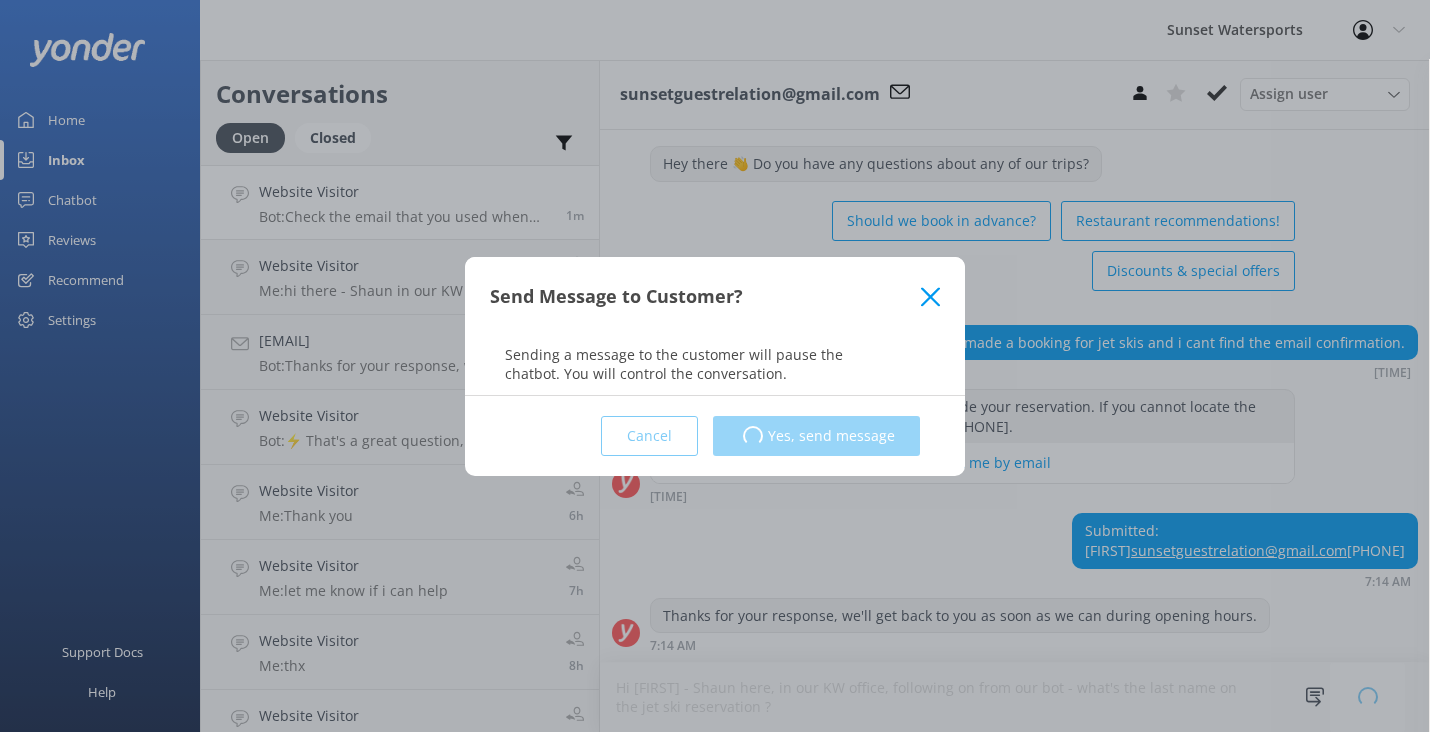 type 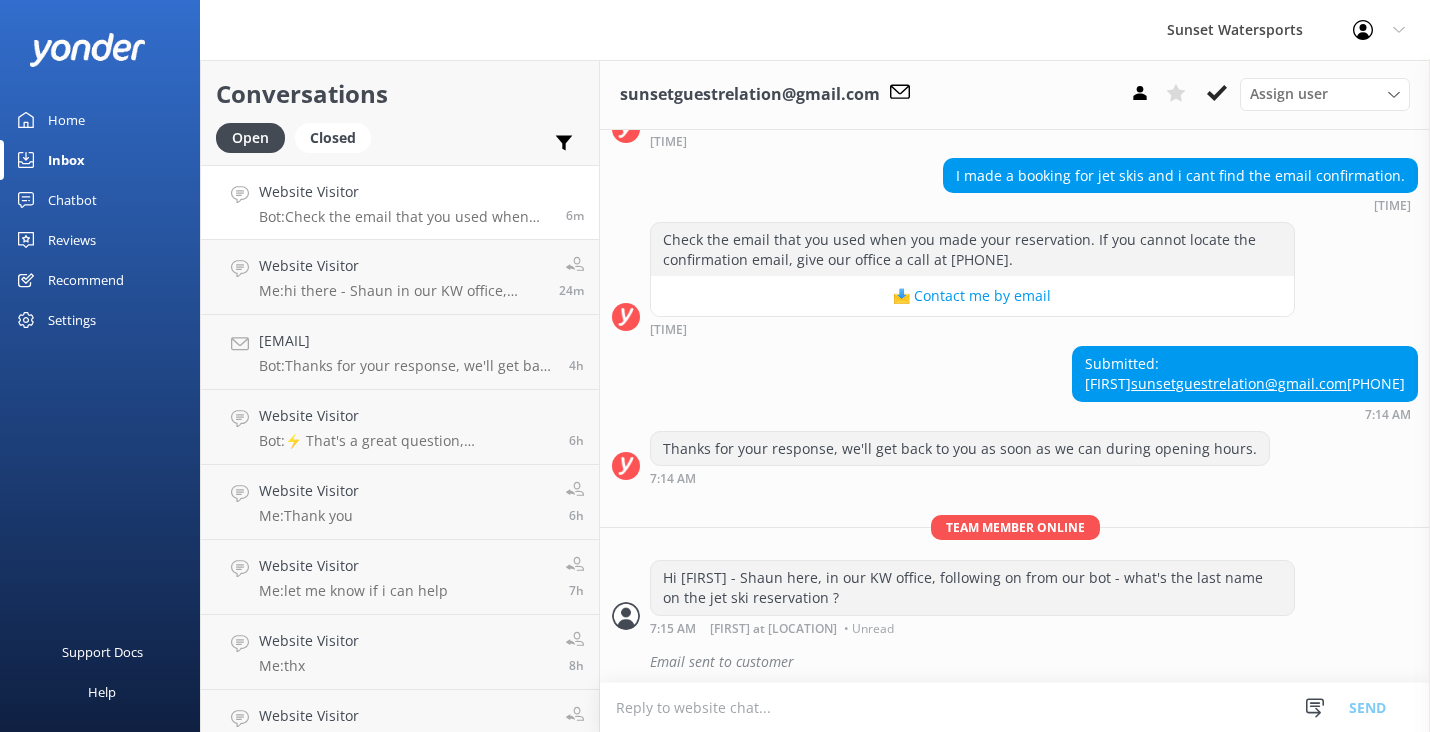 scroll, scrollTop: 247, scrollLeft: 0, axis: vertical 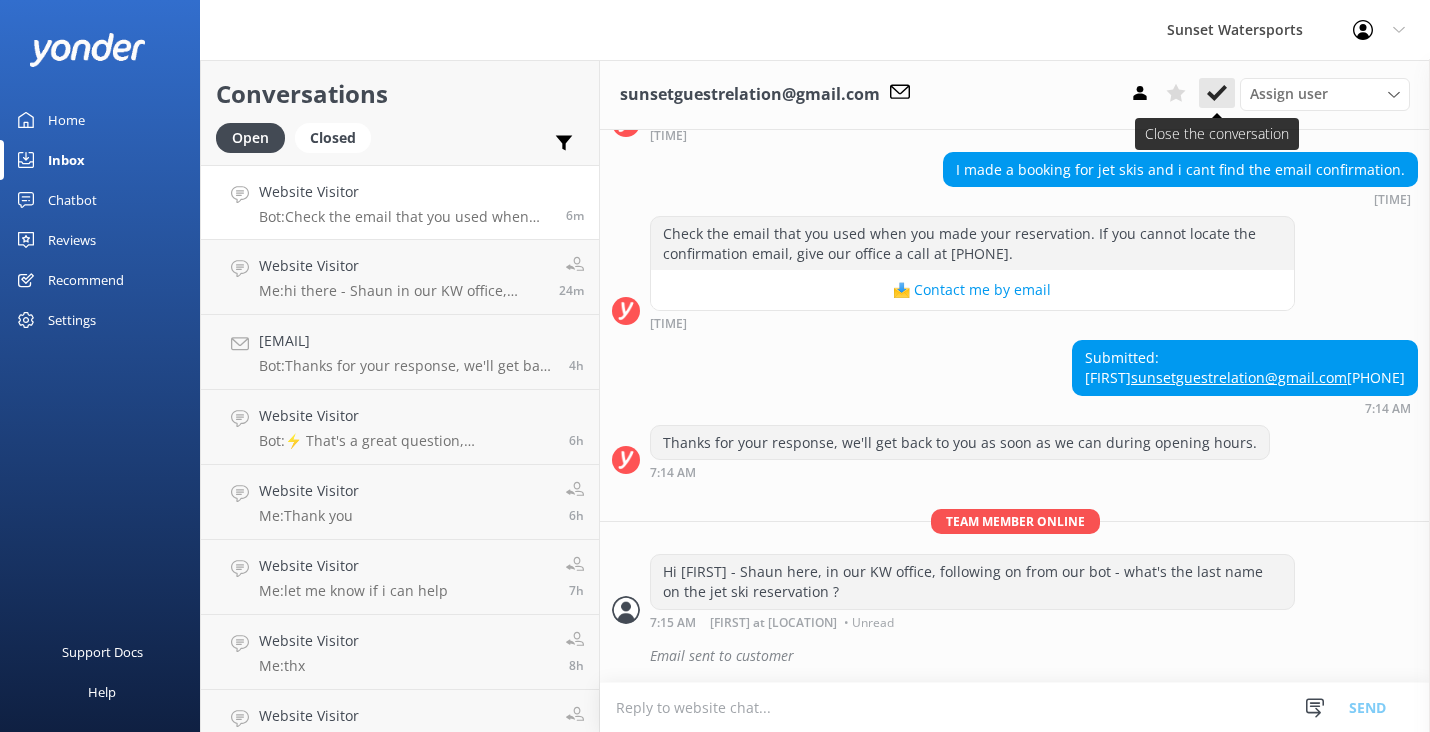 click 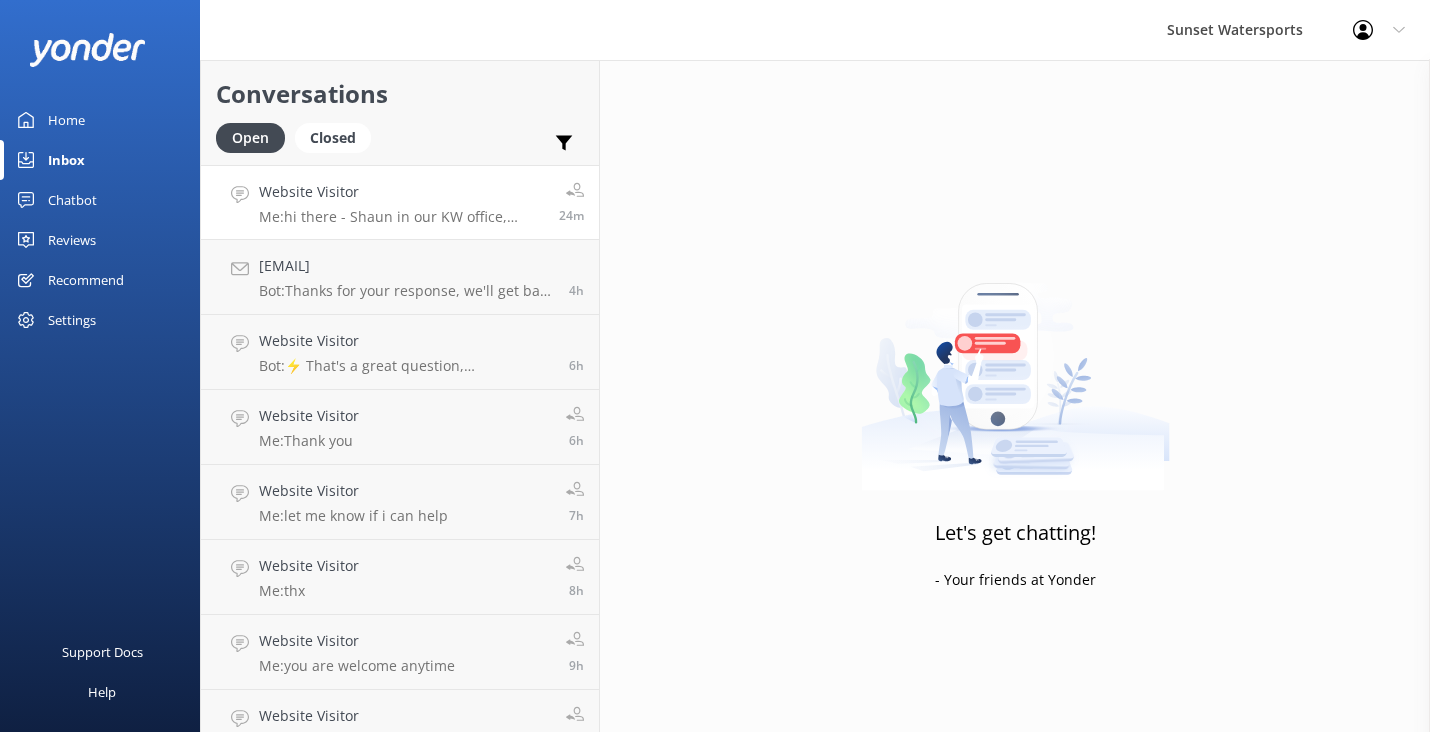 click on "Me: hi there - Shaun in our KW office, following on from our VA - are you still there? i can assist with the bachelorette planning..." at bounding box center (401, 217) 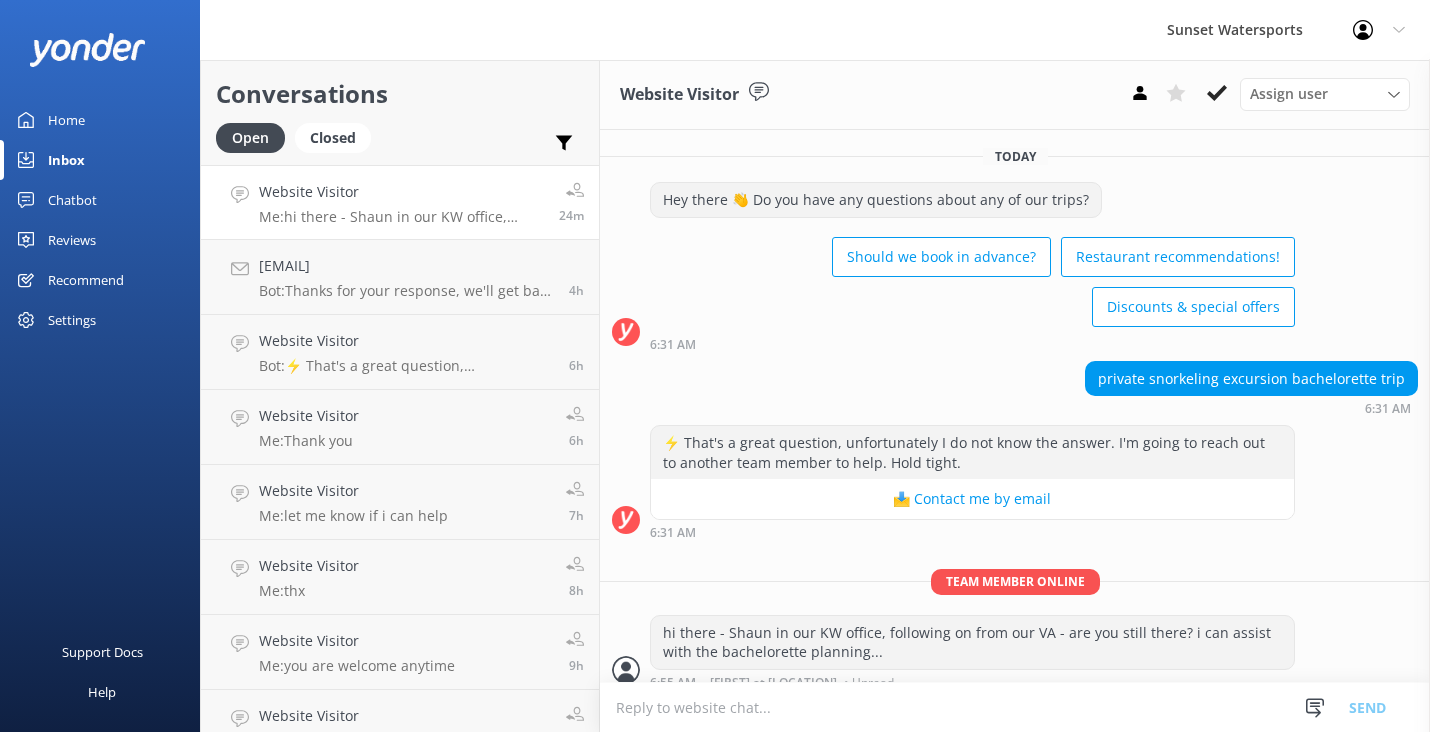 scroll, scrollTop: 16, scrollLeft: 0, axis: vertical 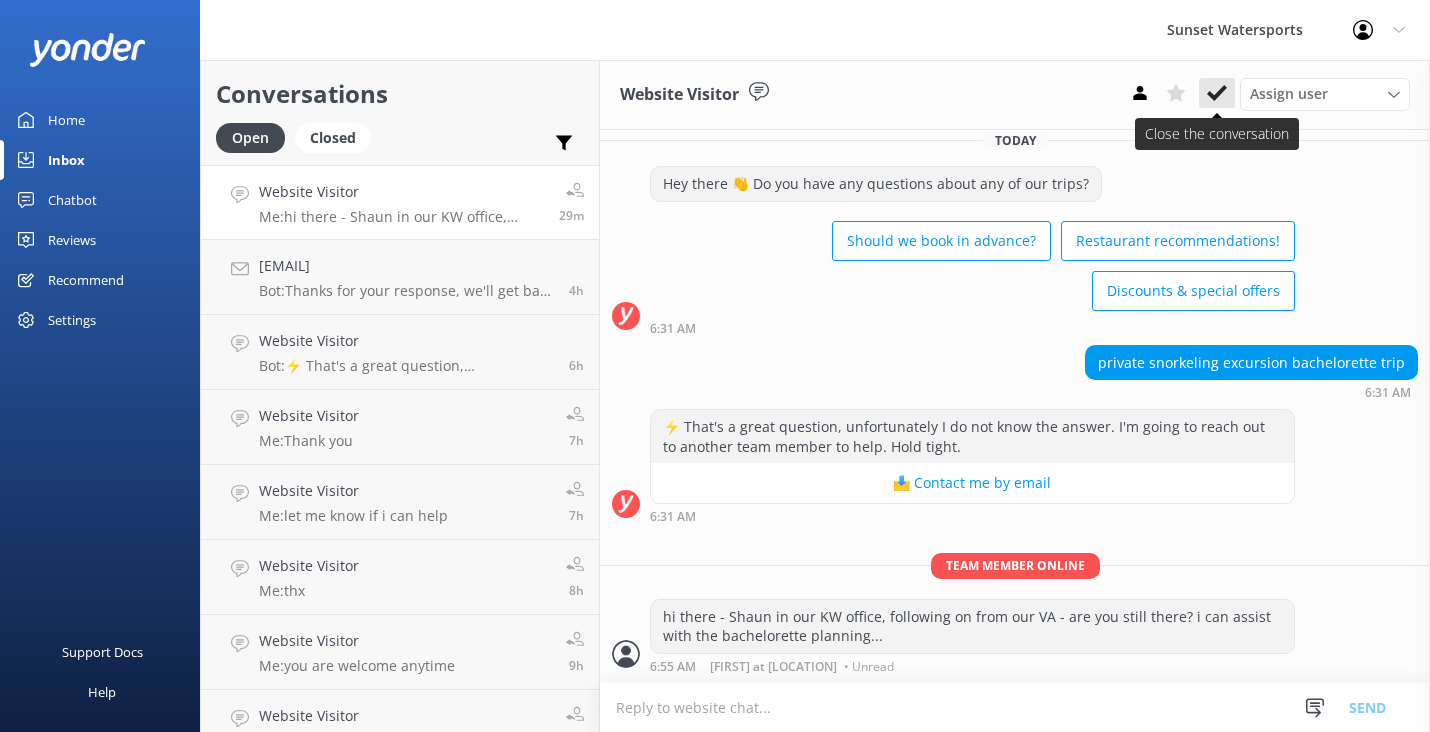 click at bounding box center [1217, 93] 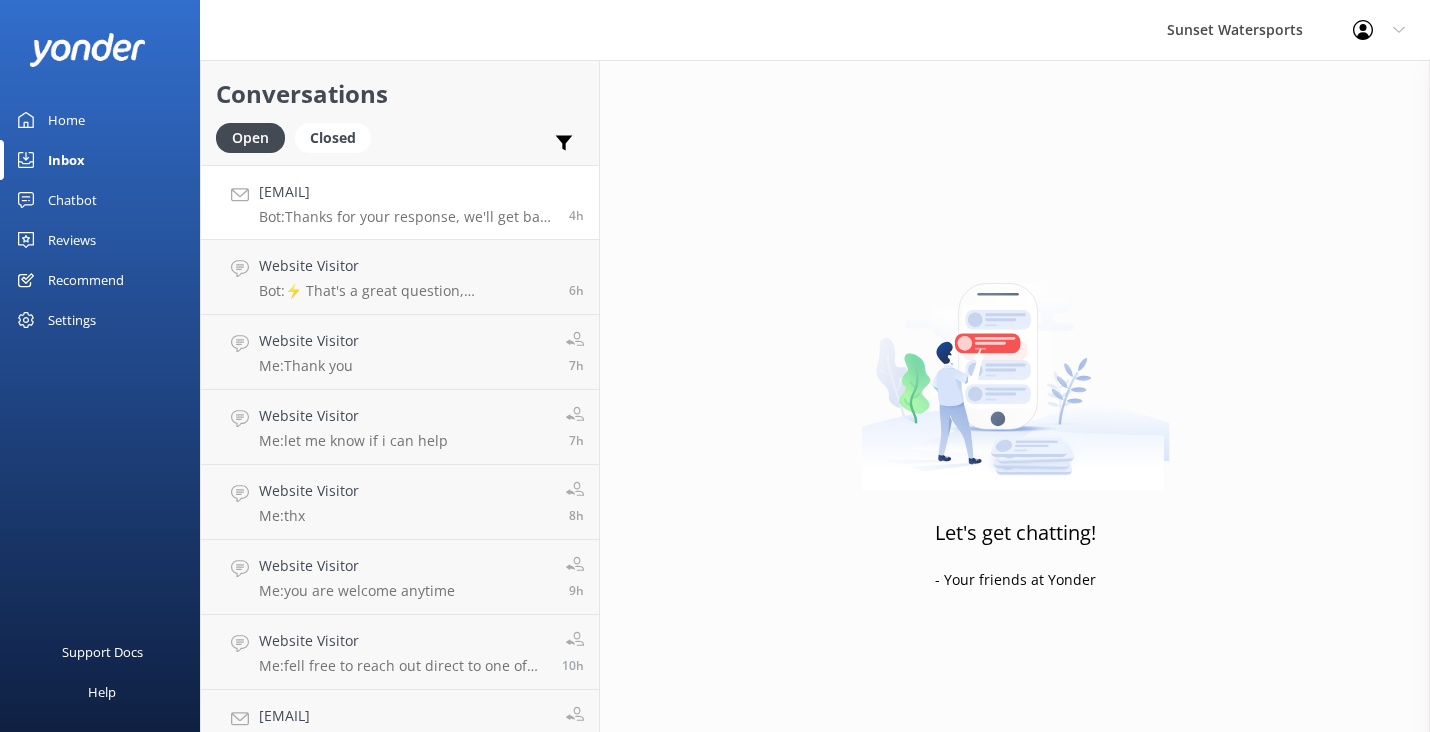 click on "[EMAIL]" at bounding box center (406, 192) 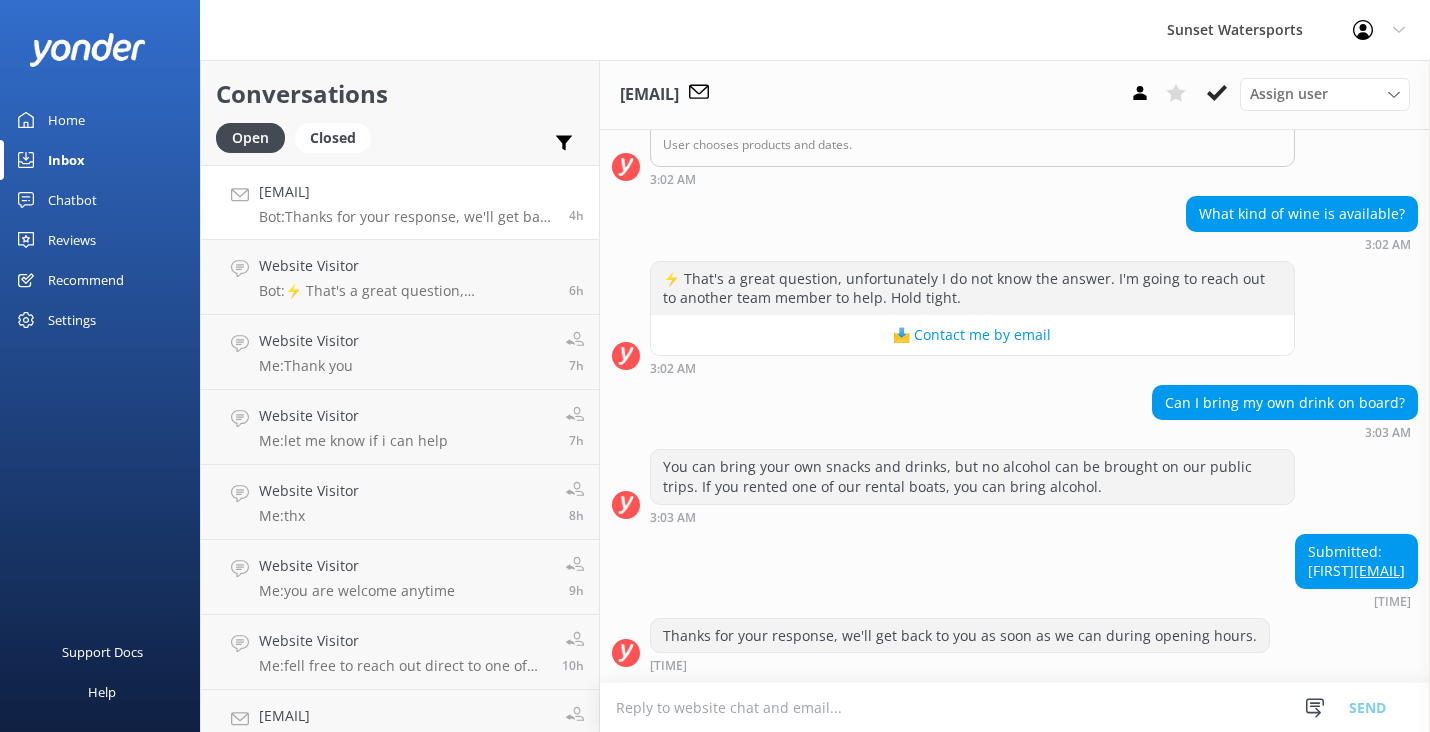 scroll, scrollTop: 1001, scrollLeft: 0, axis: vertical 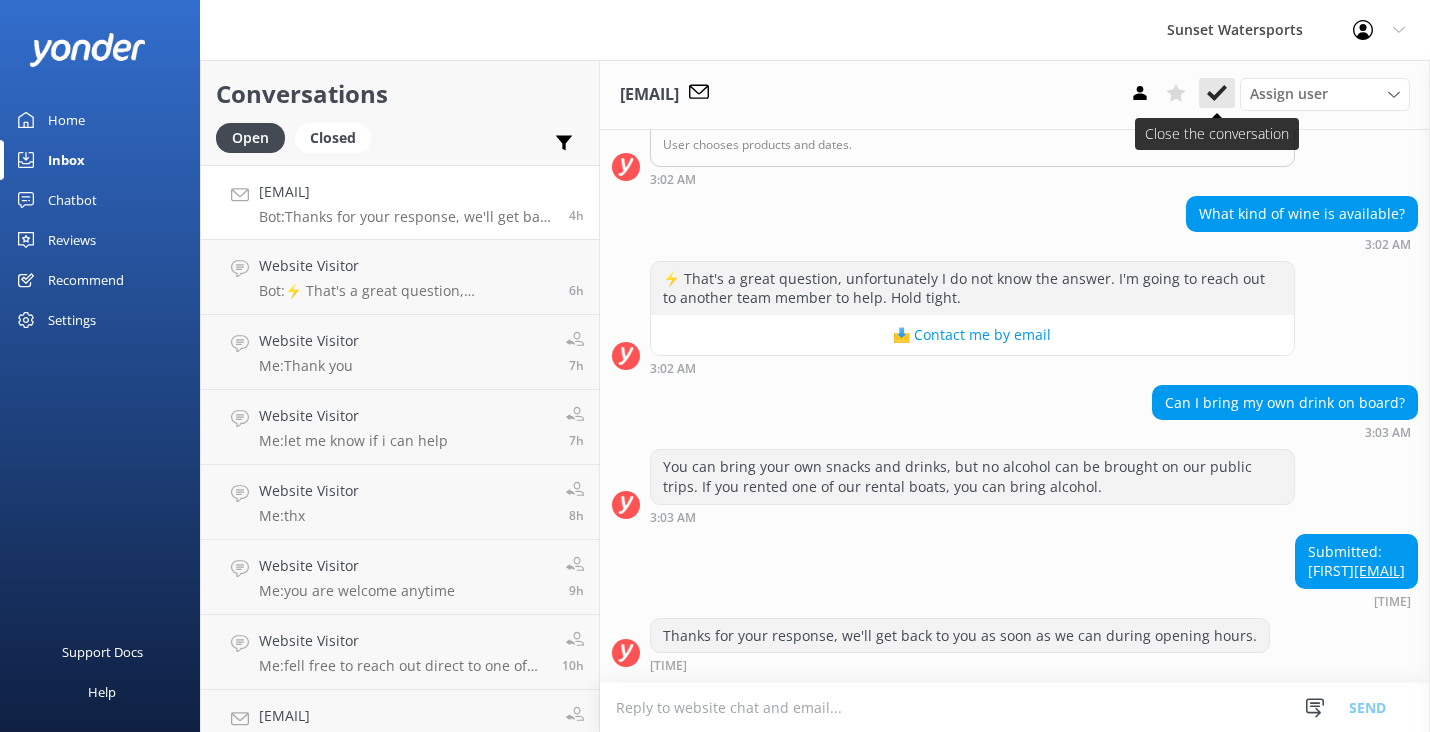click 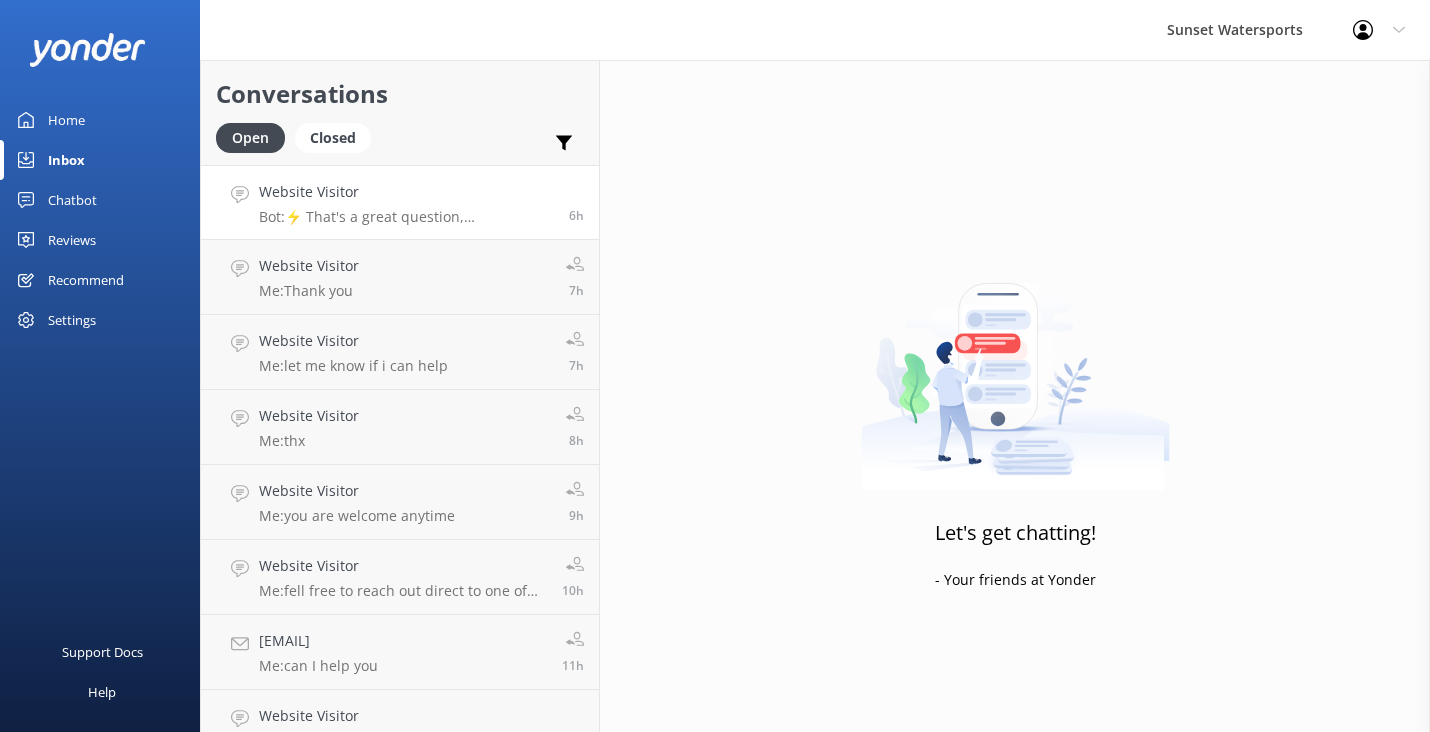 click on "Website Visitor" at bounding box center [406, 192] 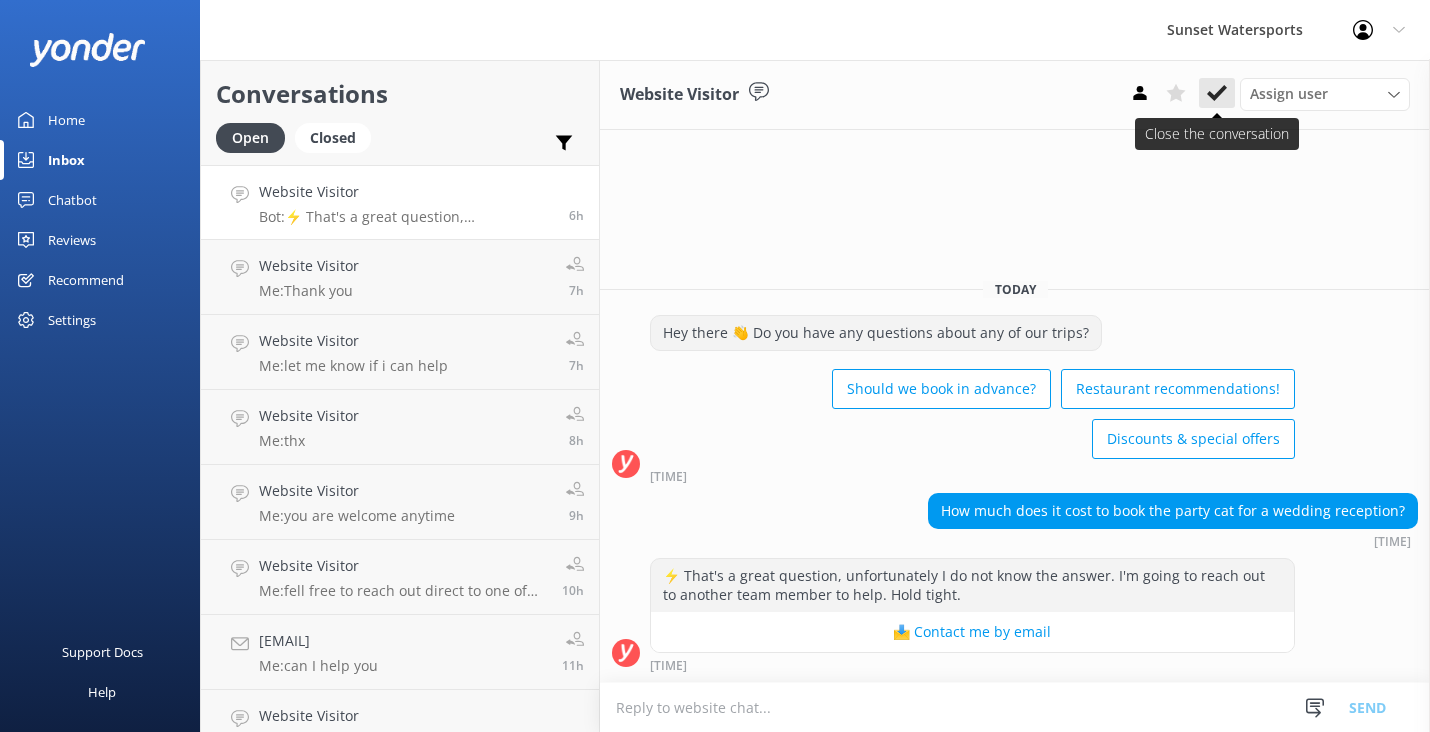 click 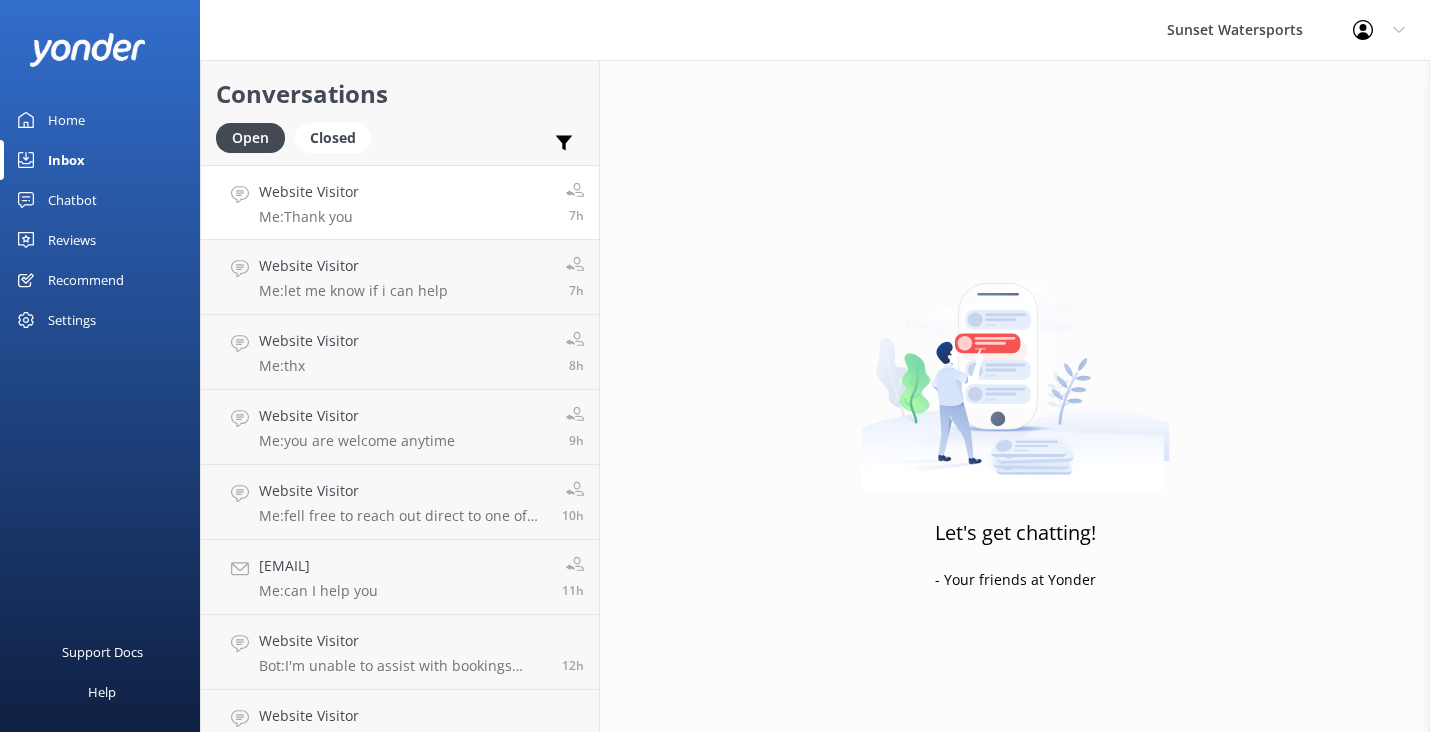 click on "Website Visitor Me: Thank you 7h" at bounding box center (400, 202) 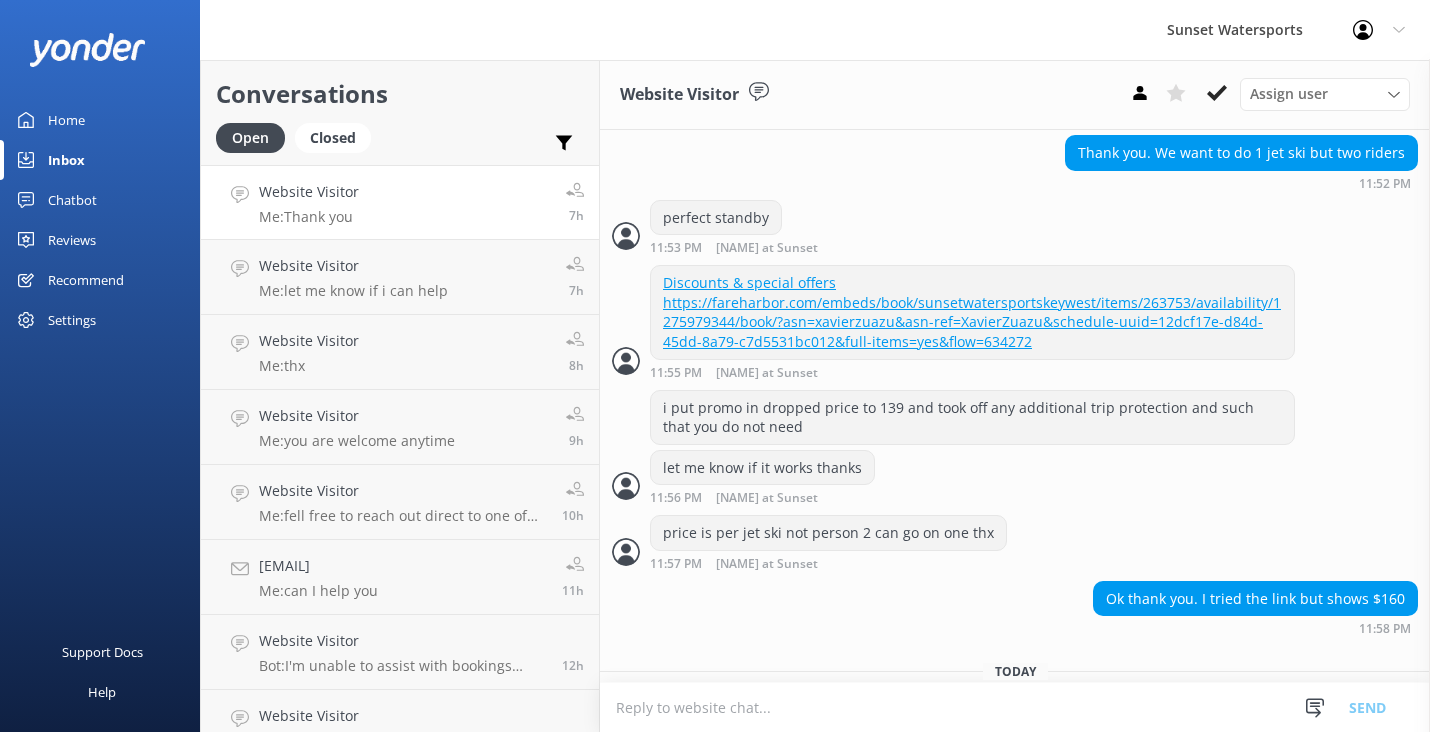 scroll, scrollTop: 1568, scrollLeft: 0, axis: vertical 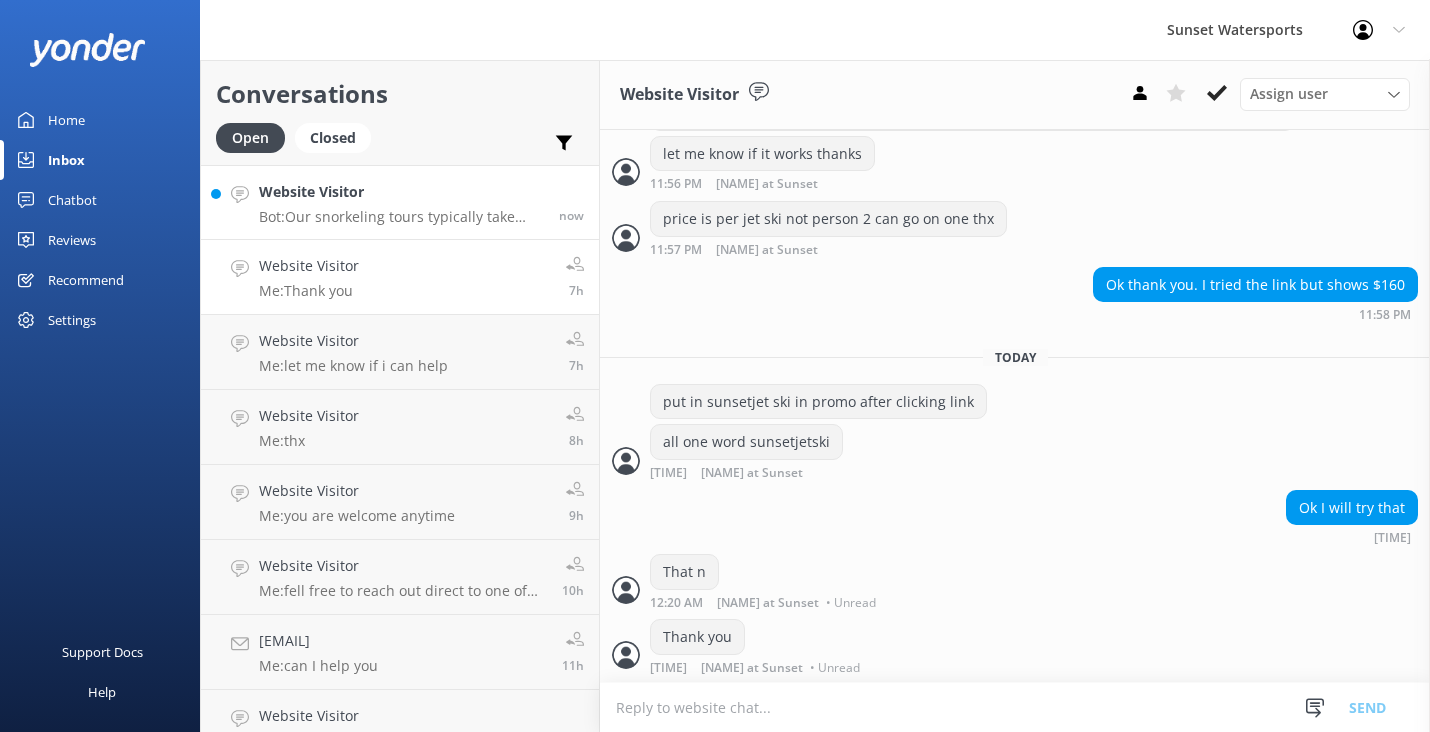 click on "Bot: Our snorkeling tours typically take place on boats where there are seats available for you to sit and relax. Snorkeling is optional, so you can choose to stay on the boat if you prefer not to snorkel." at bounding box center [401, 217] 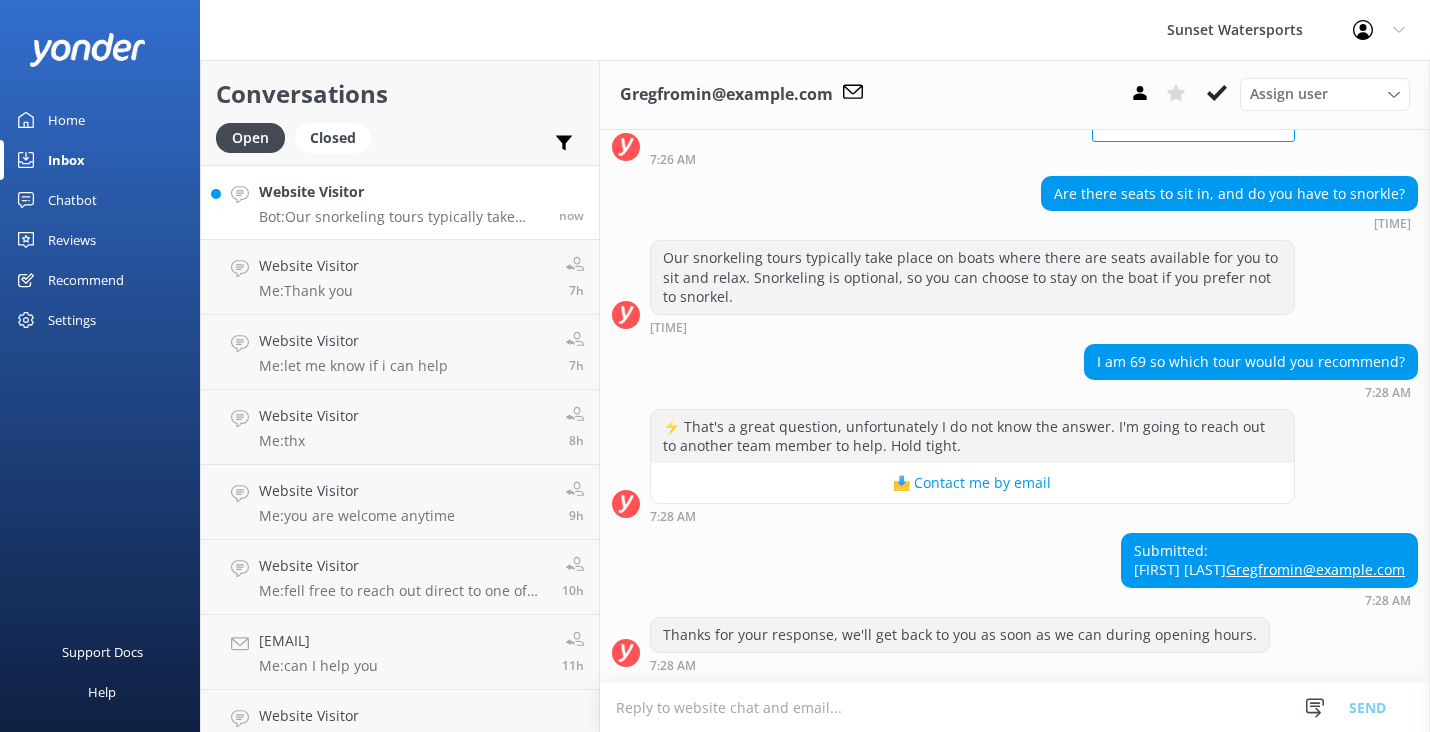 scroll, scrollTop: 203, scrollLeft: 0, axis: vertical 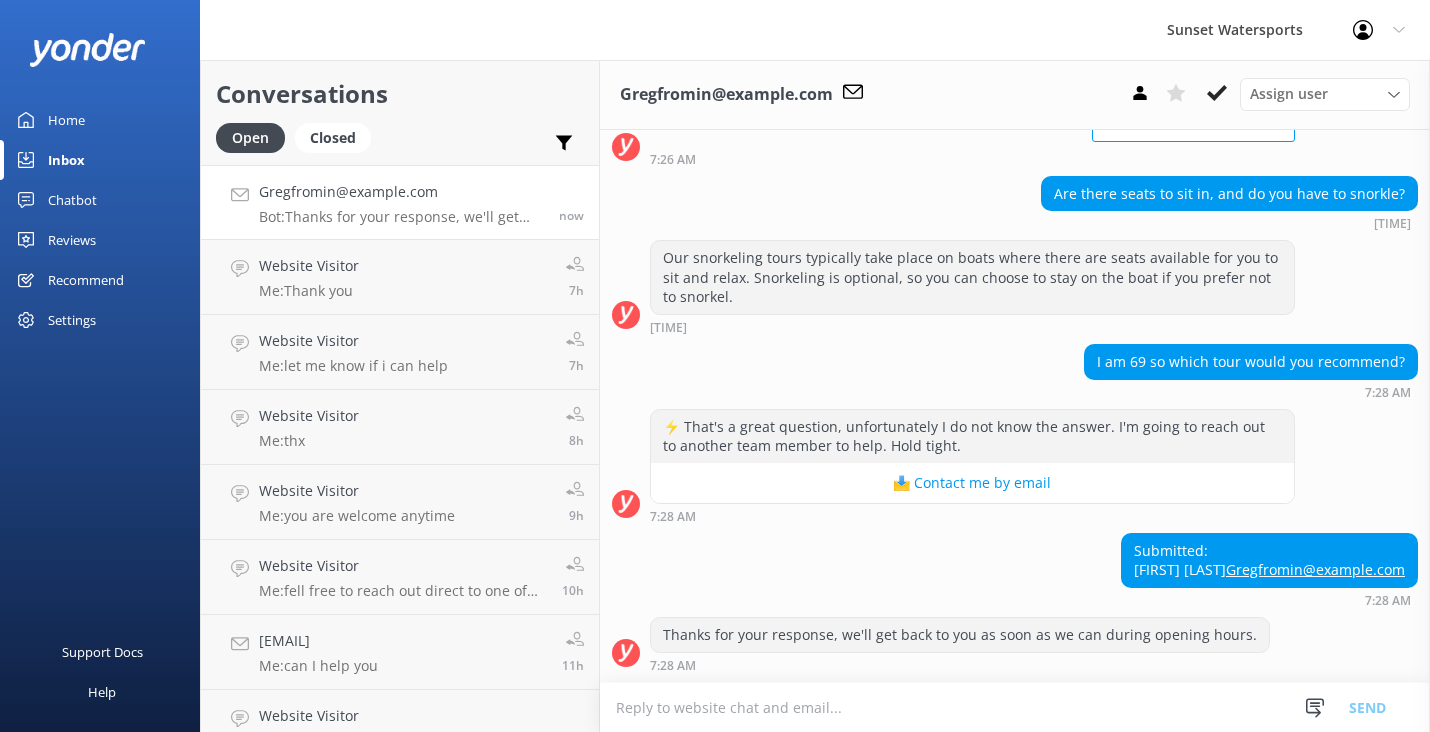 click at bounding box center [1015, 707] 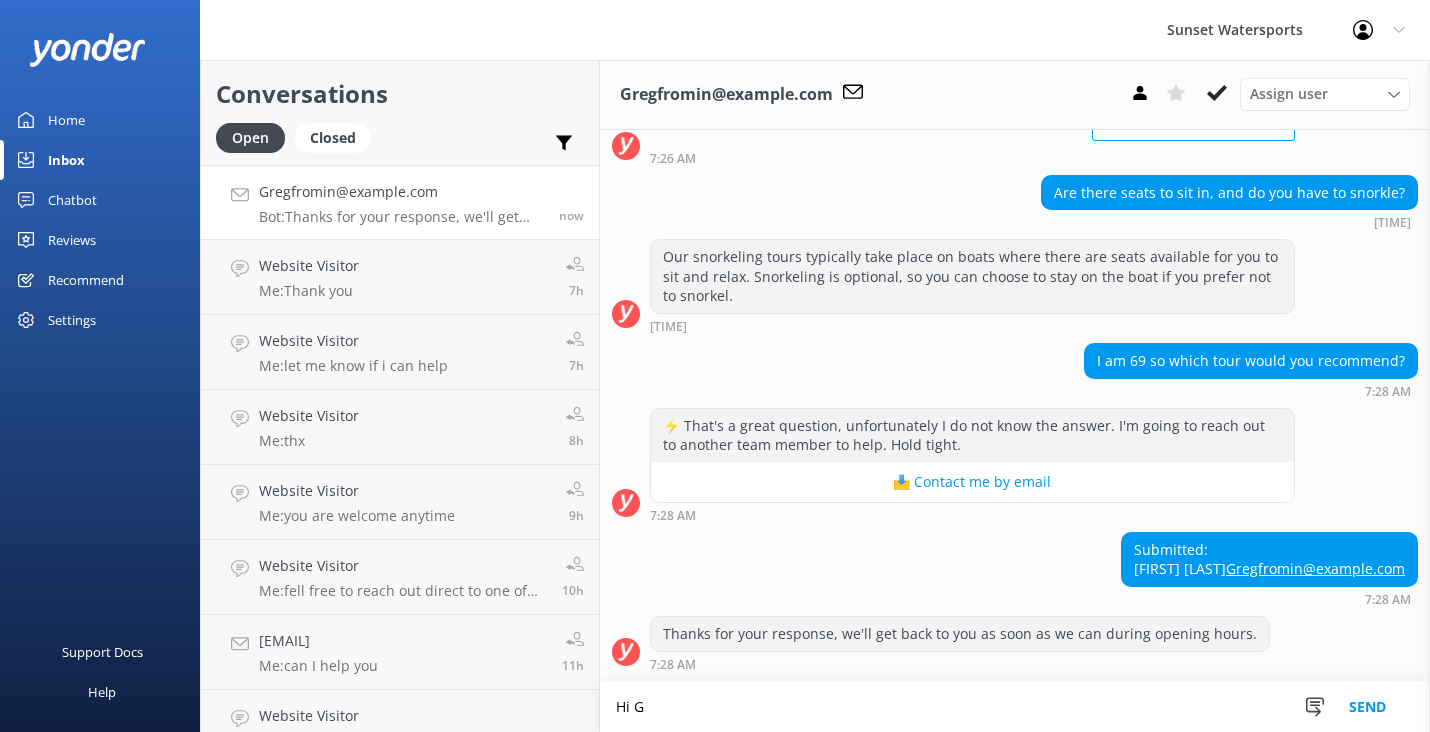 scroll, scrollTop: 204, scrollLeft: 0, axis: vertical 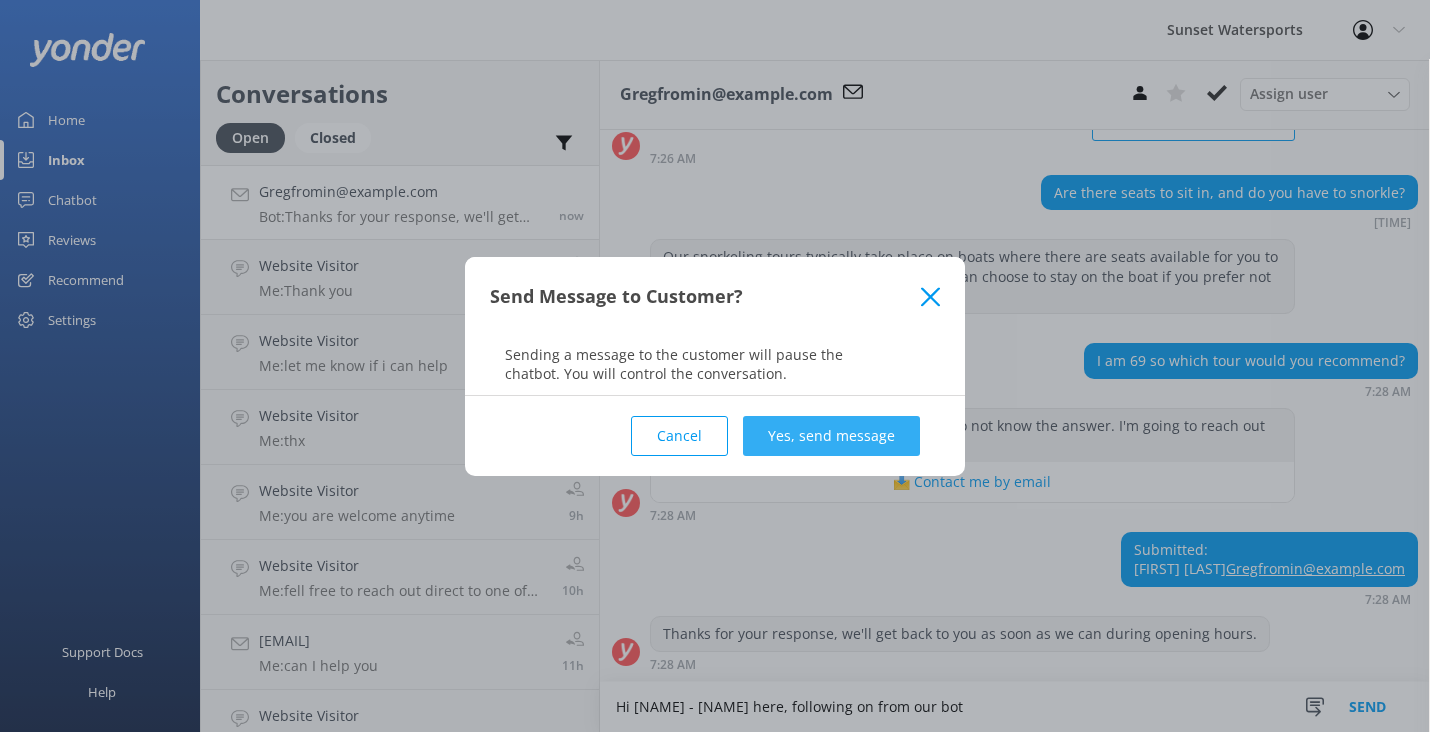 type on "Hi [NAME] - [NAME] here, following on from our bot" 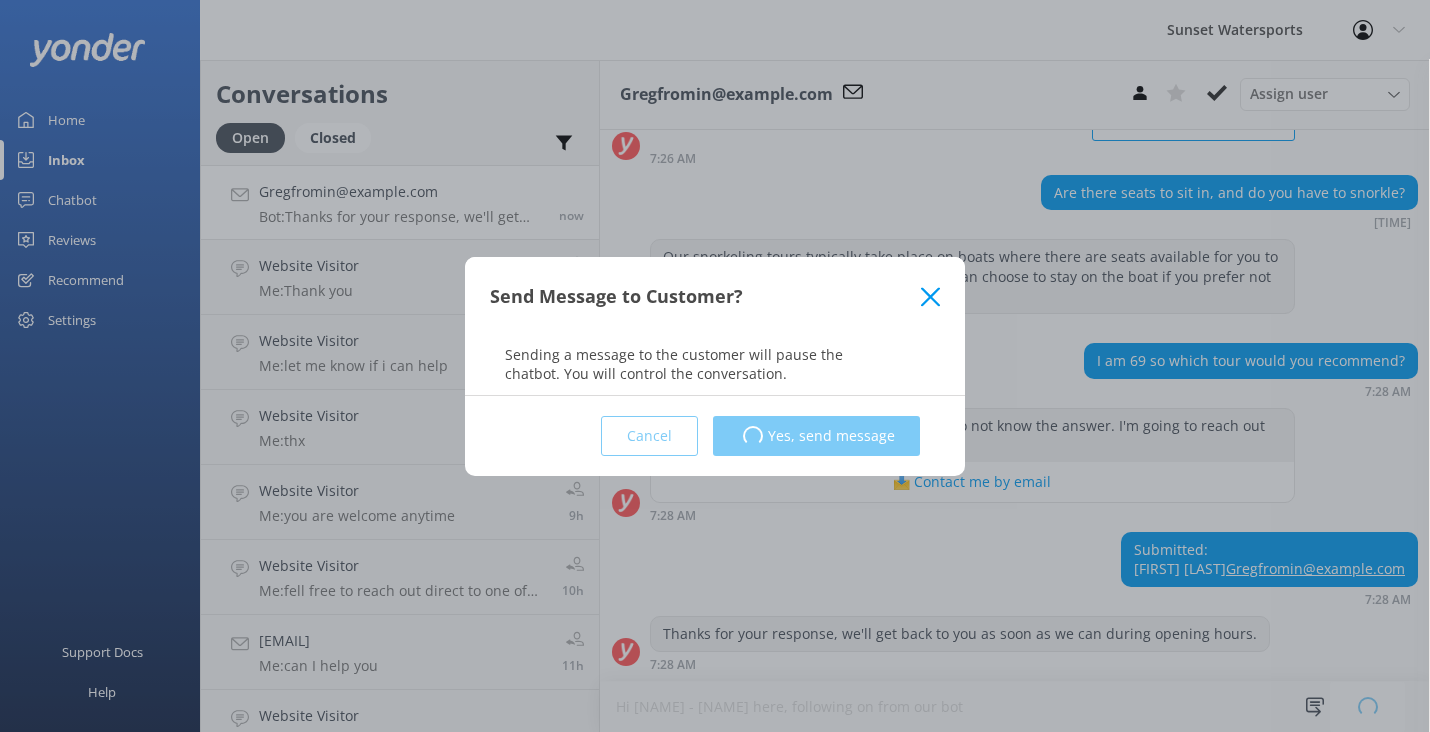 type 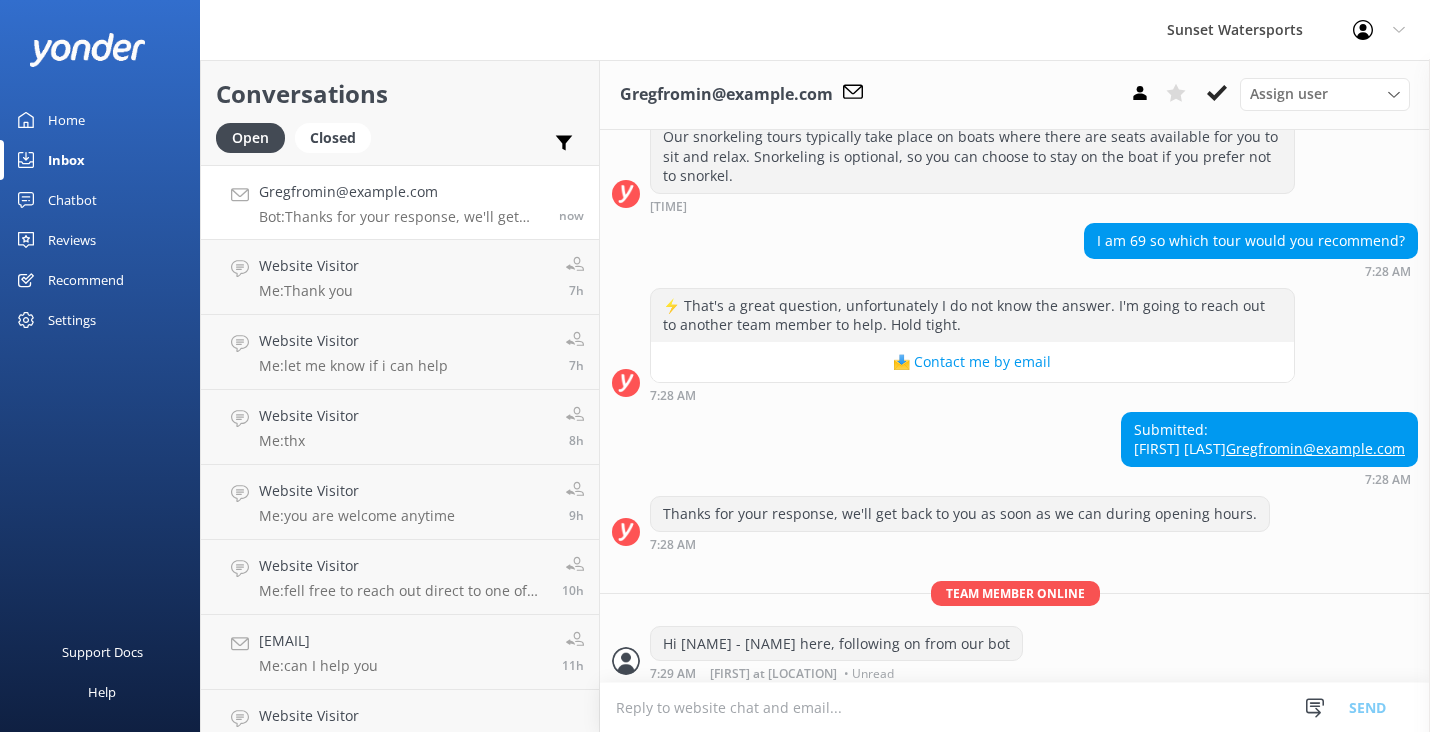 scroll, scrollTop: 333, scrollLeft: 0, axis: vertical 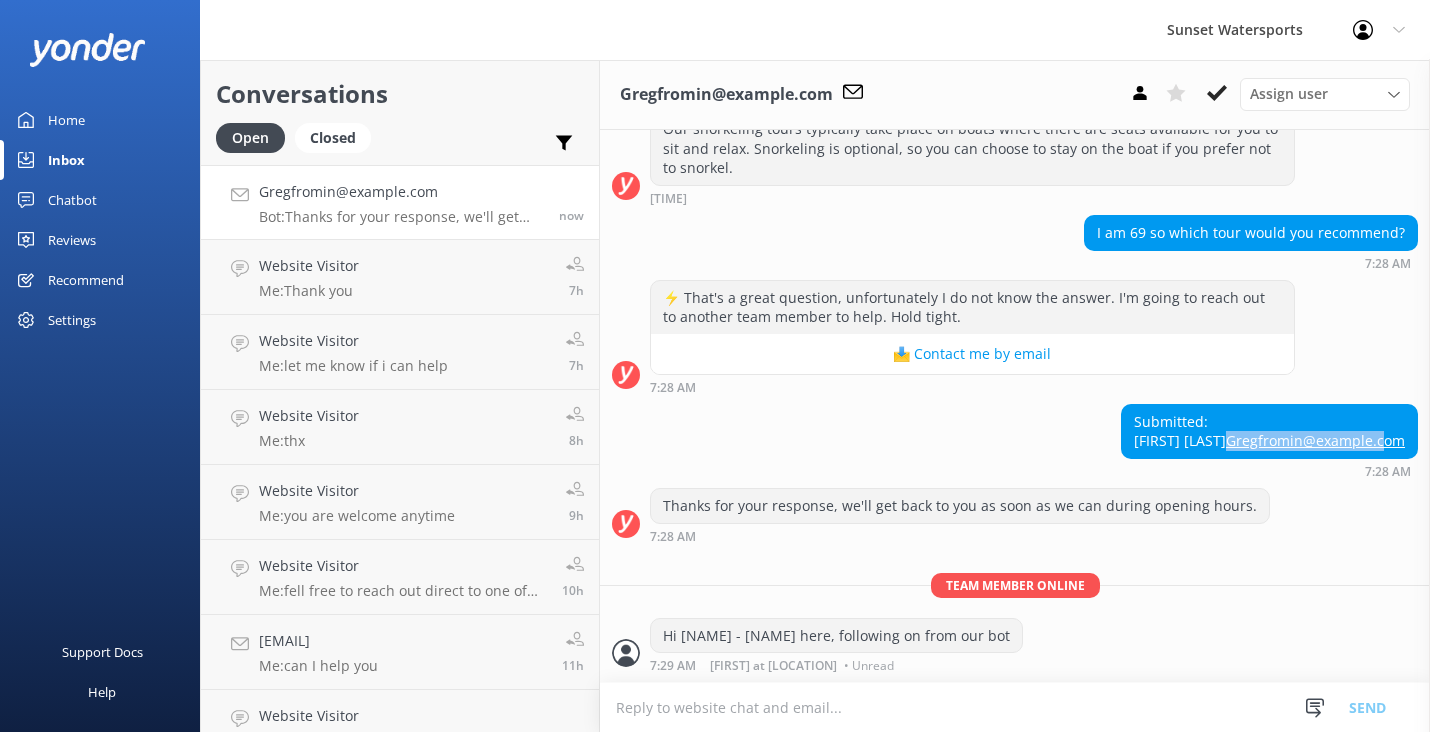 drag, startPoint x: 1394, startPoint y: 443, endPoint x: 1233, endPoint y: 447, distance: 161.04968 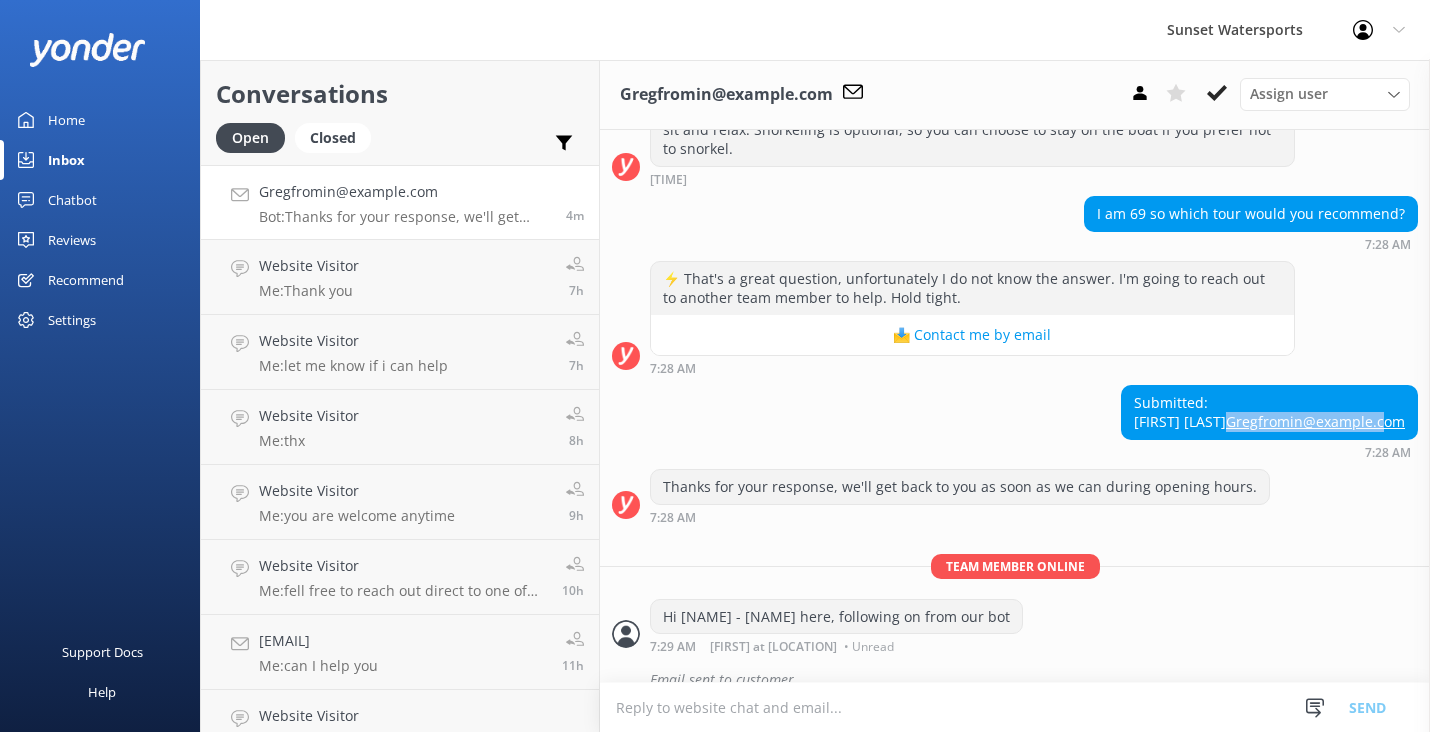 scroll, scrollTop: 376, scrollLeft: 0, axis: vertical 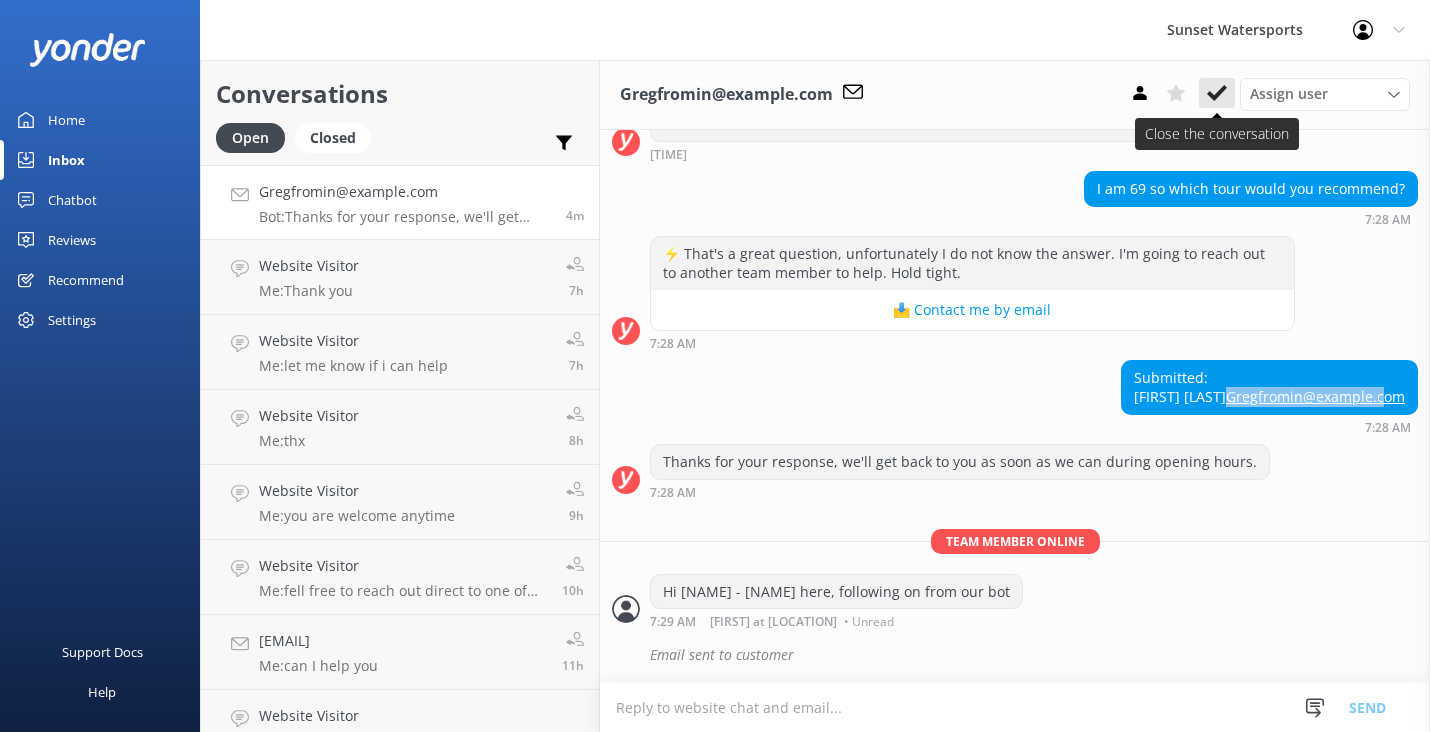 click at bounding box center (1217, 93) 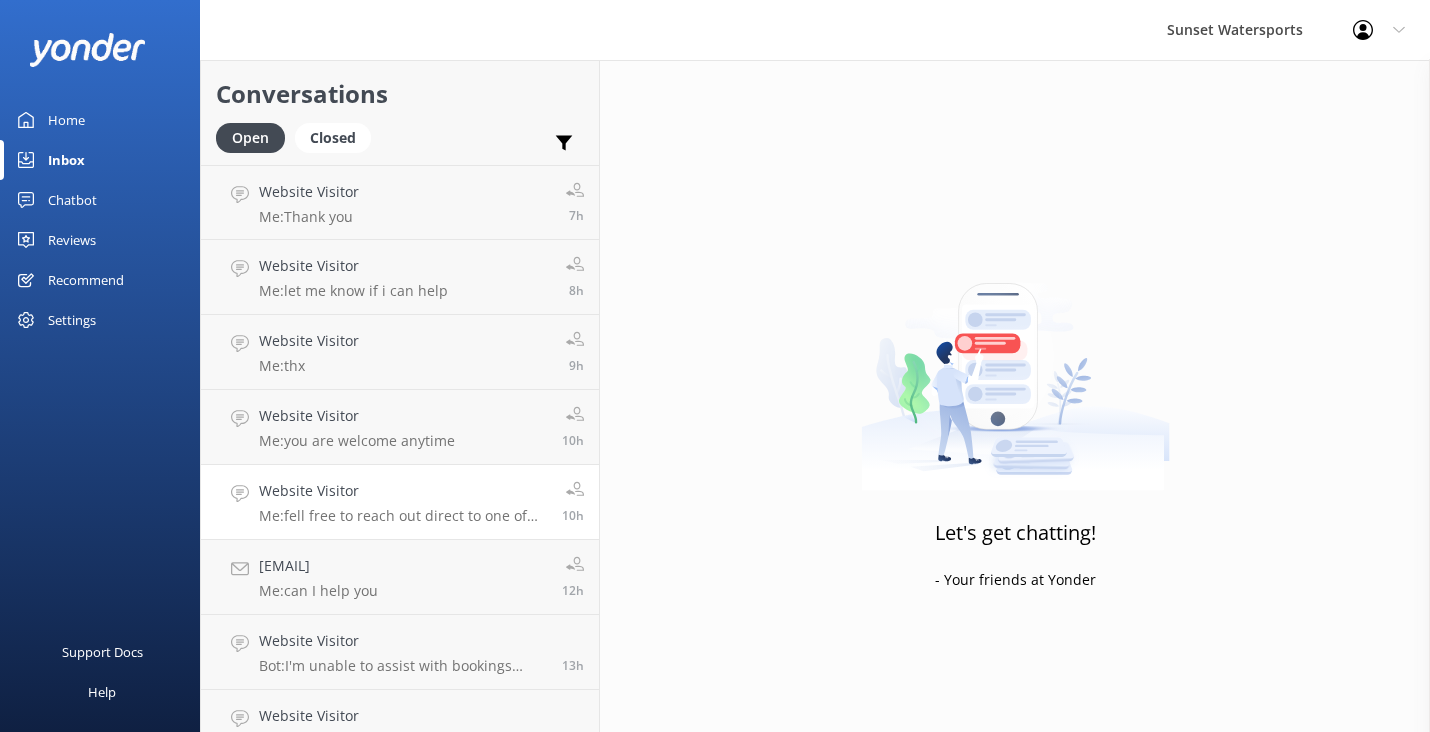 click on "Website Visitor Me: fell free to reach out direct to one of our sunset concierges [PHONE] Xavier I can also drop a link thank you" at bounding box center [403, 502] 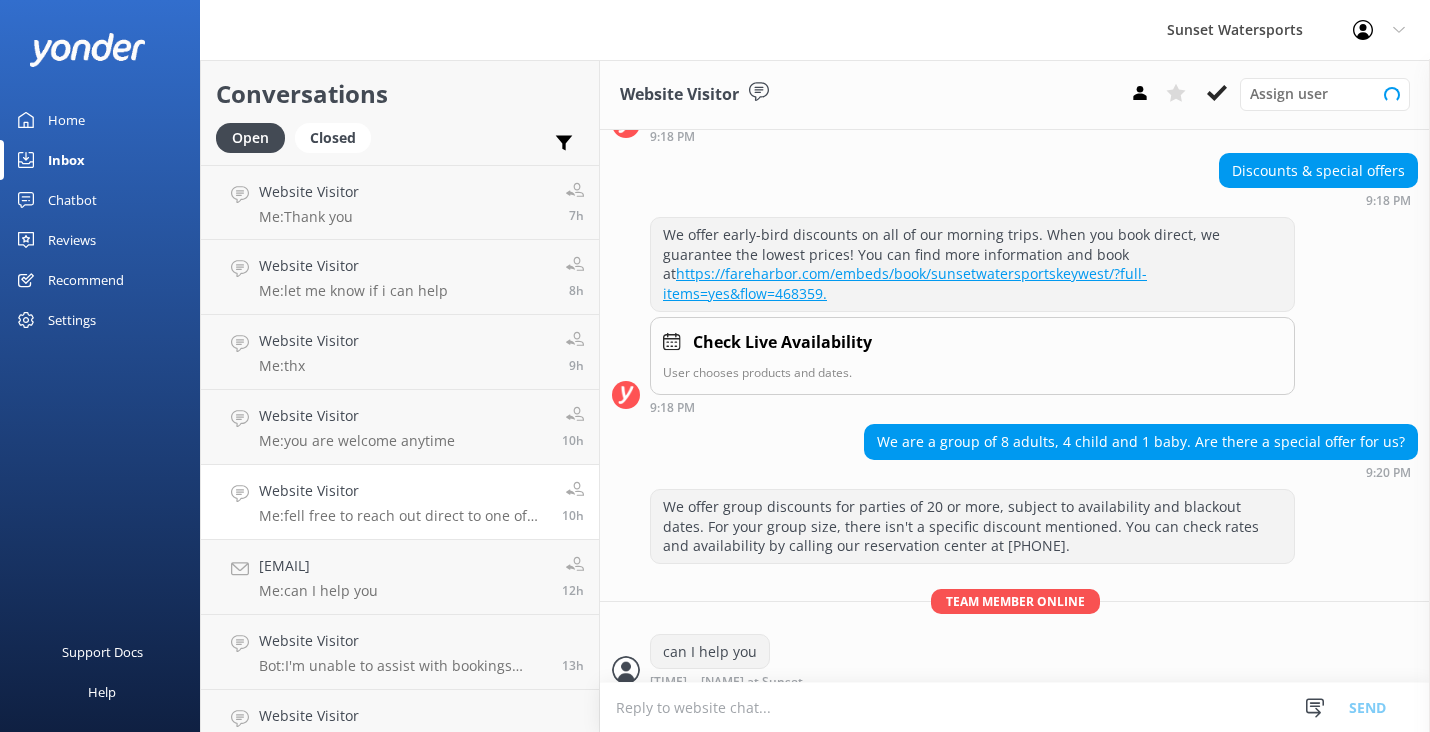 scroll, scrollTop: 309, scrollLeft: 0, axis: vertical 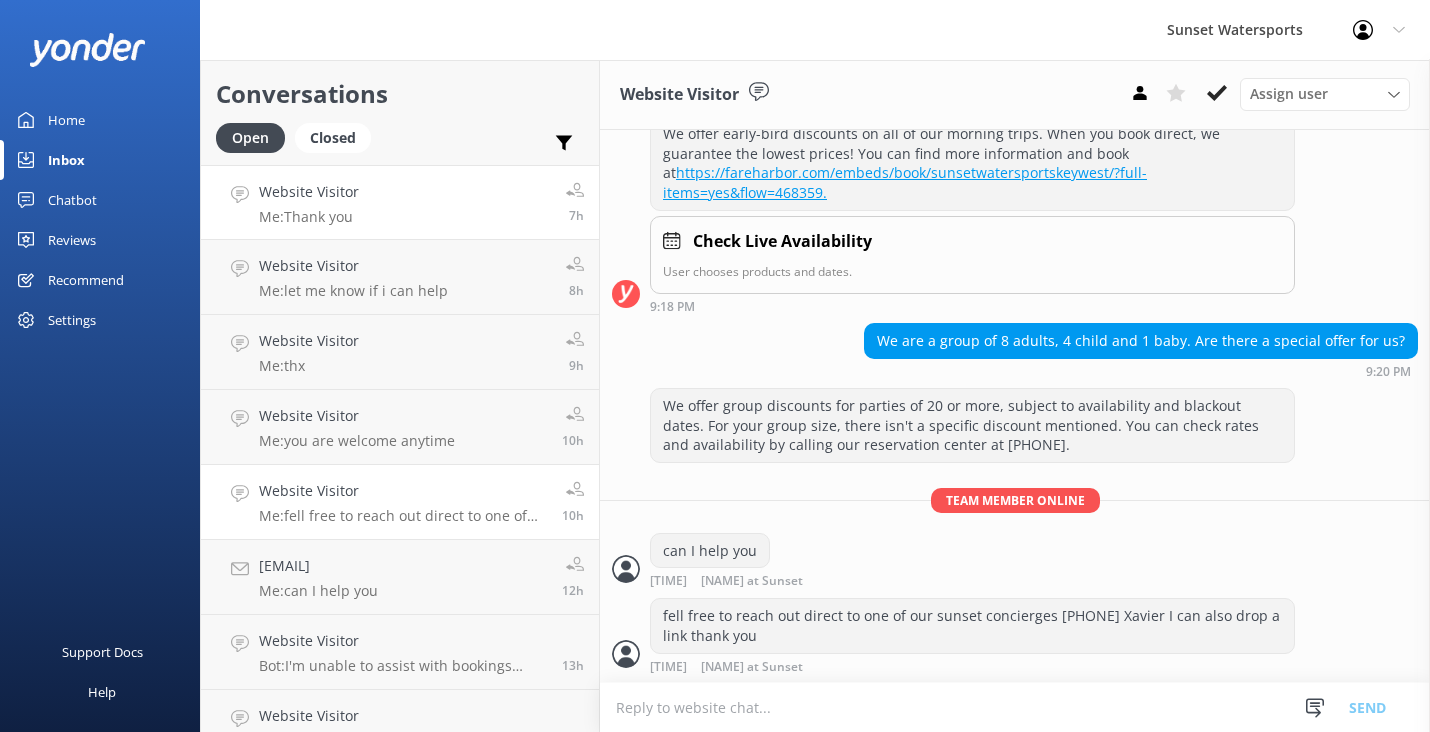click on "Website Visitor Me: Thank you 7h" at bounding box center [400, 202] 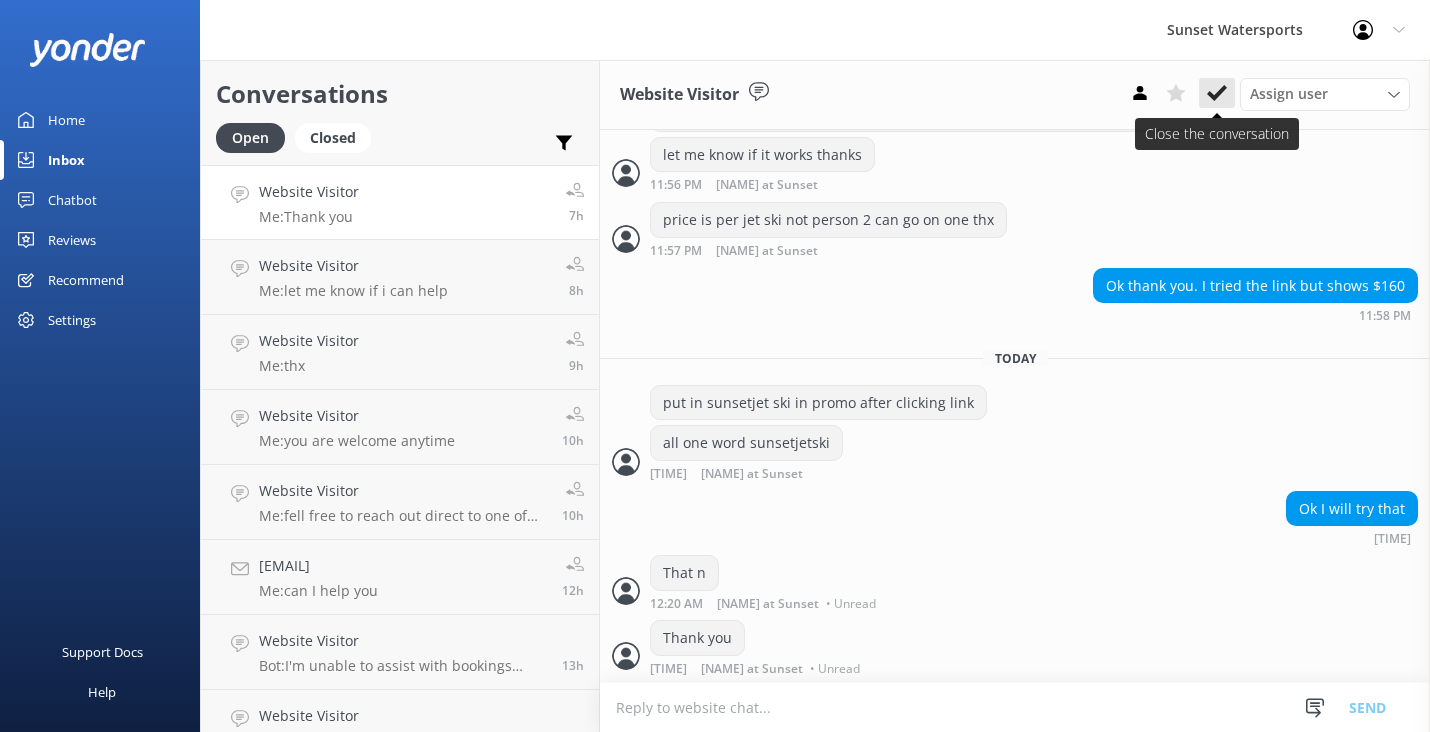 scroll, scrollTop: 1568, scrollLeft: 0, axis: vertical 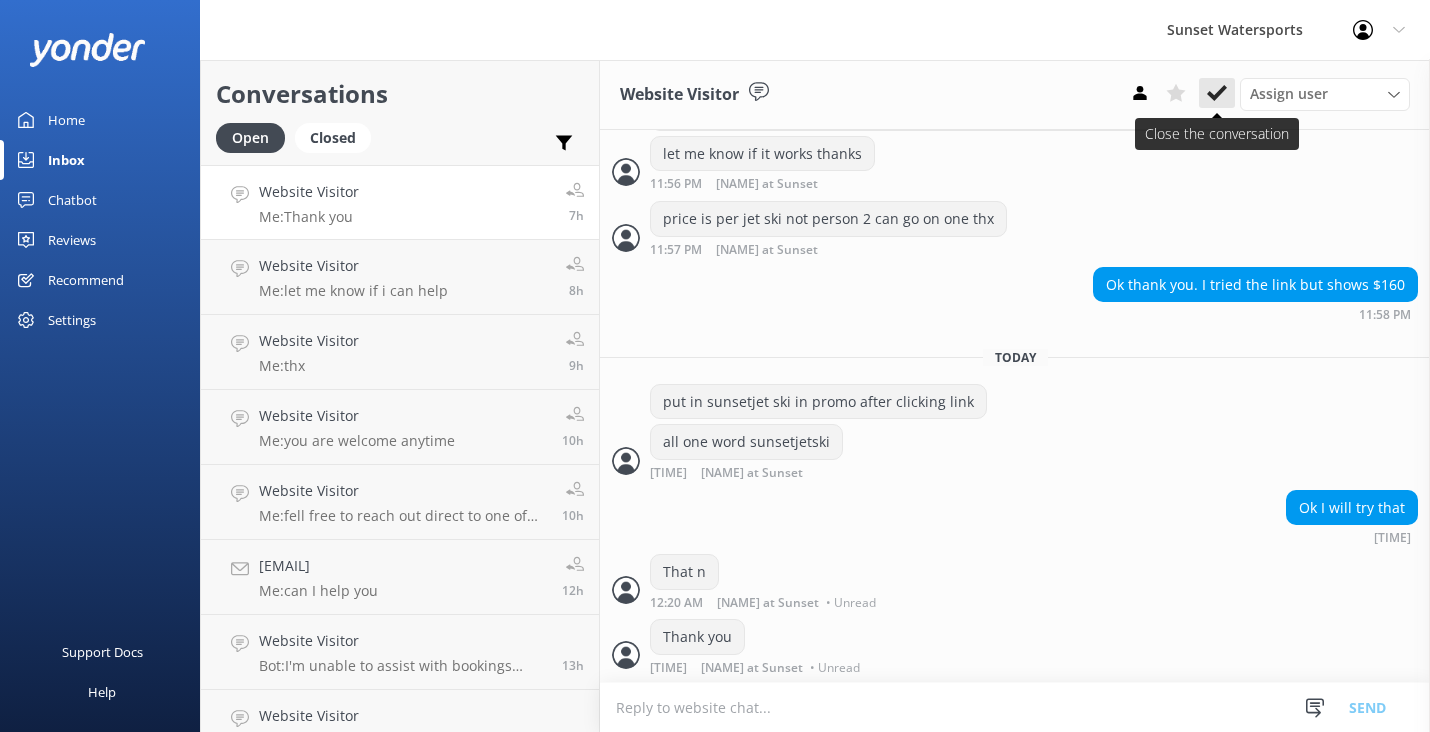 click 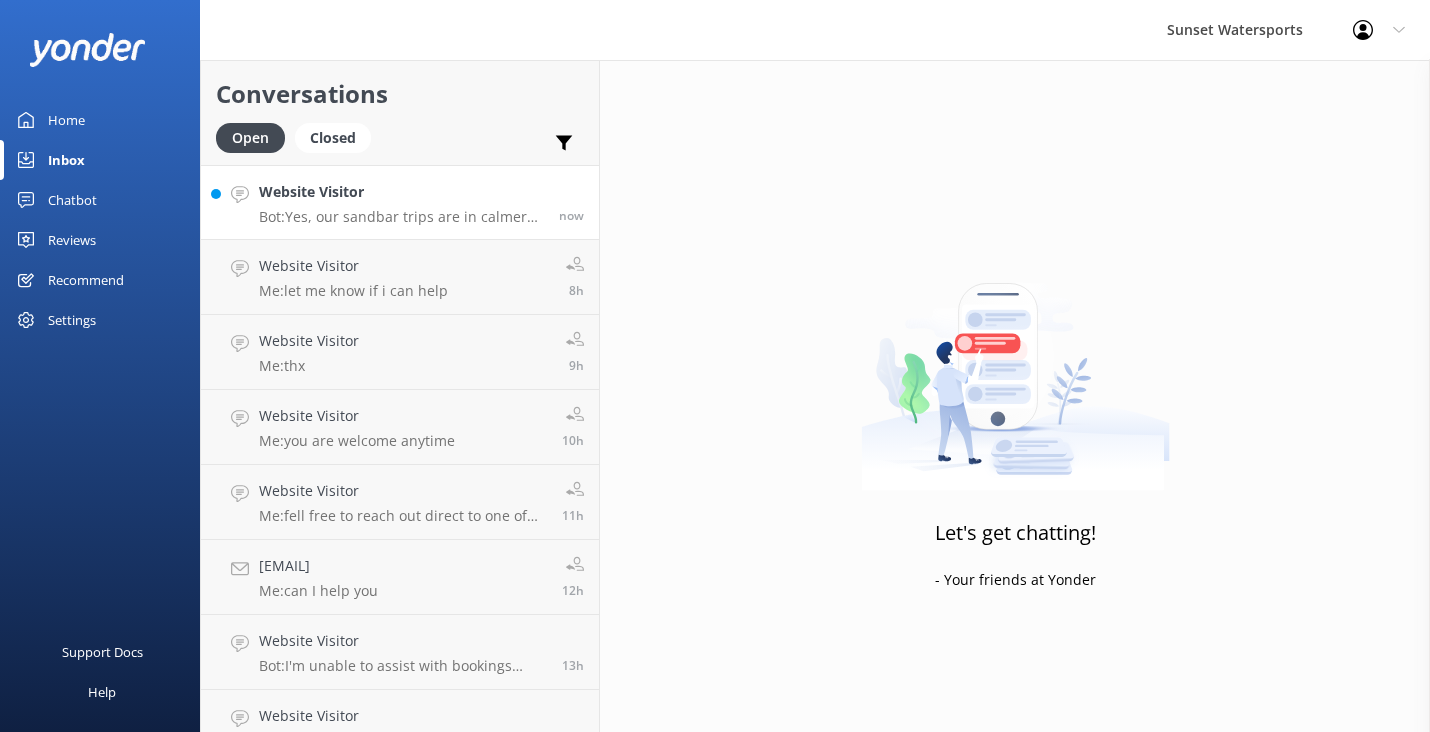 click on "Website Visitor Bot:  Yes, our sandbar trips are in calmer waters on the Gulf side of the island, which are generally more sheltered and less likely to cause motion sickness. now" at bounding box center (400, 202) 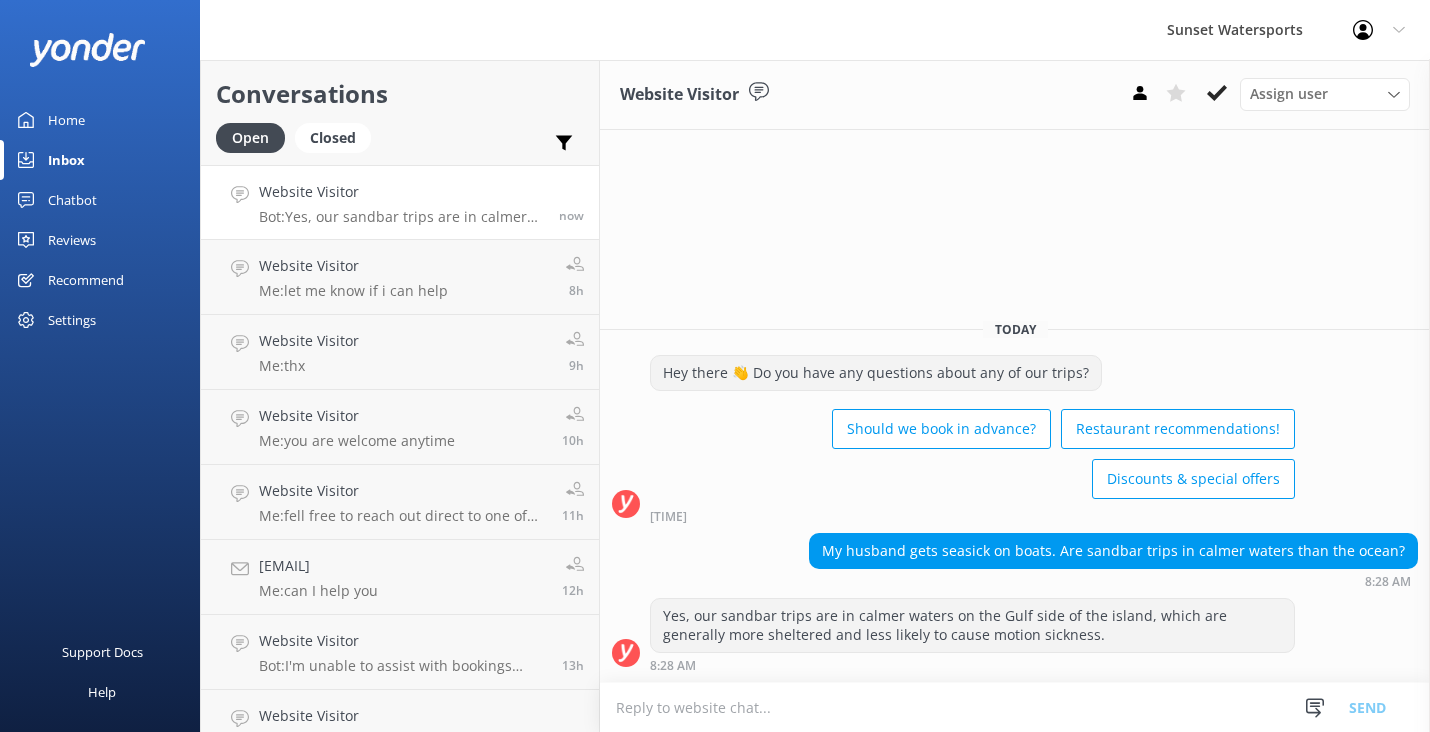 click at bounding box center (1015, 707) 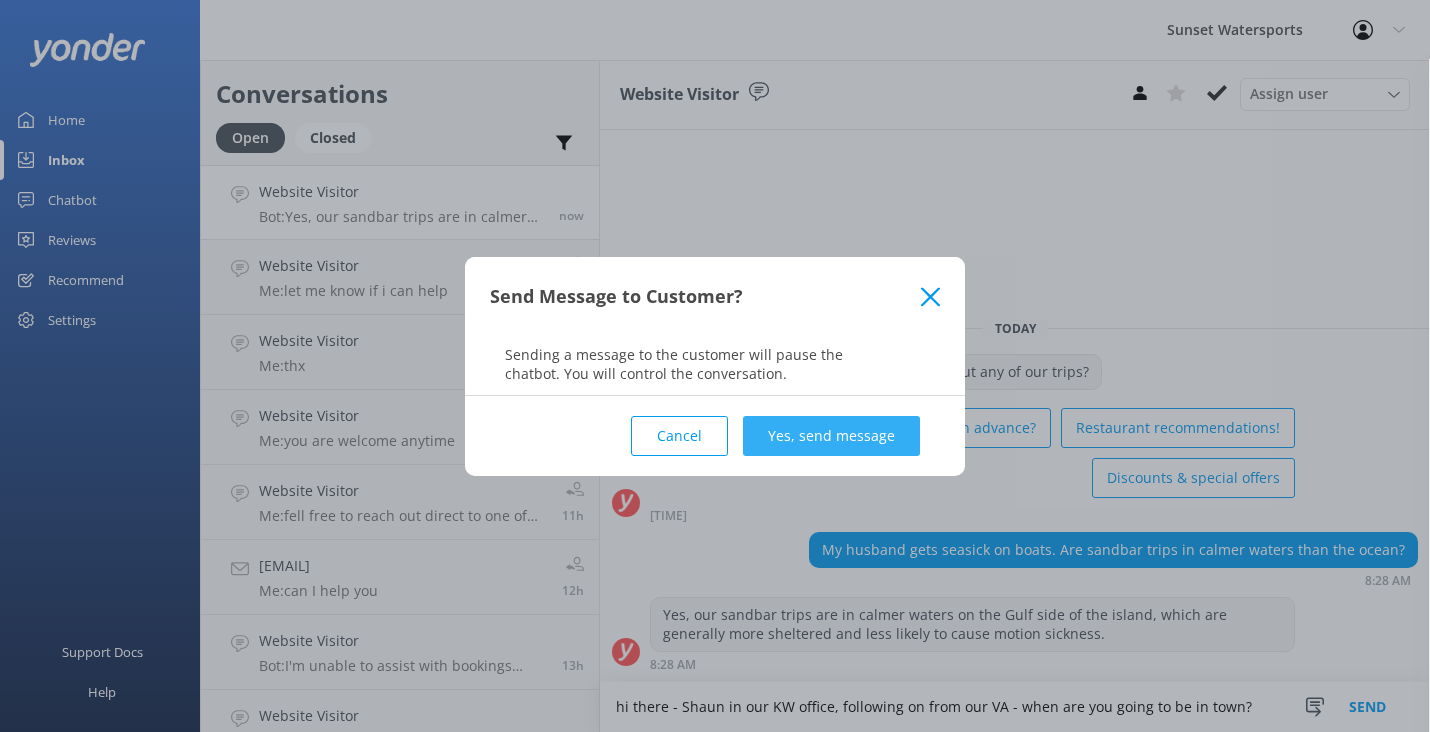 type on "hi there - Shaun in our KW office, following on from our VA - when are you going to be in town?" 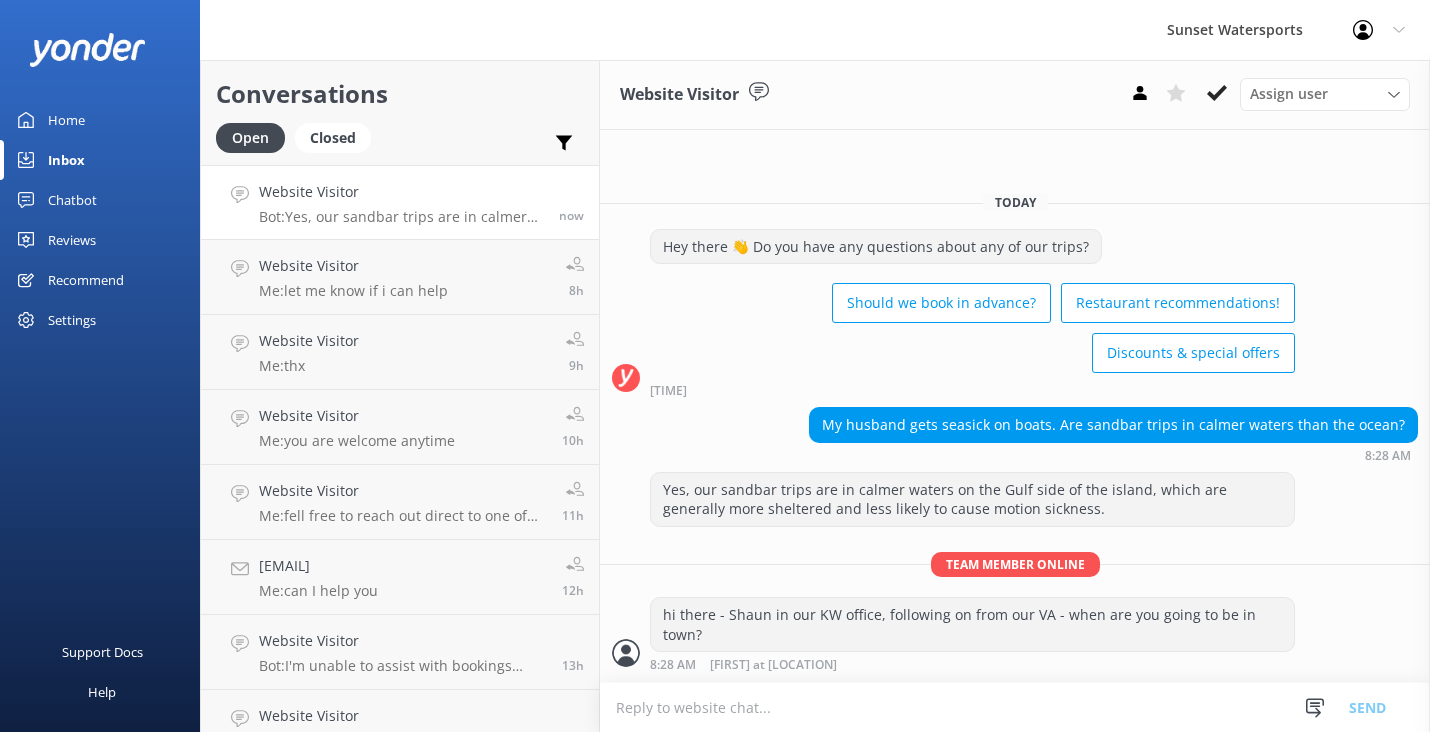 click at bounding box center (1015, 707) 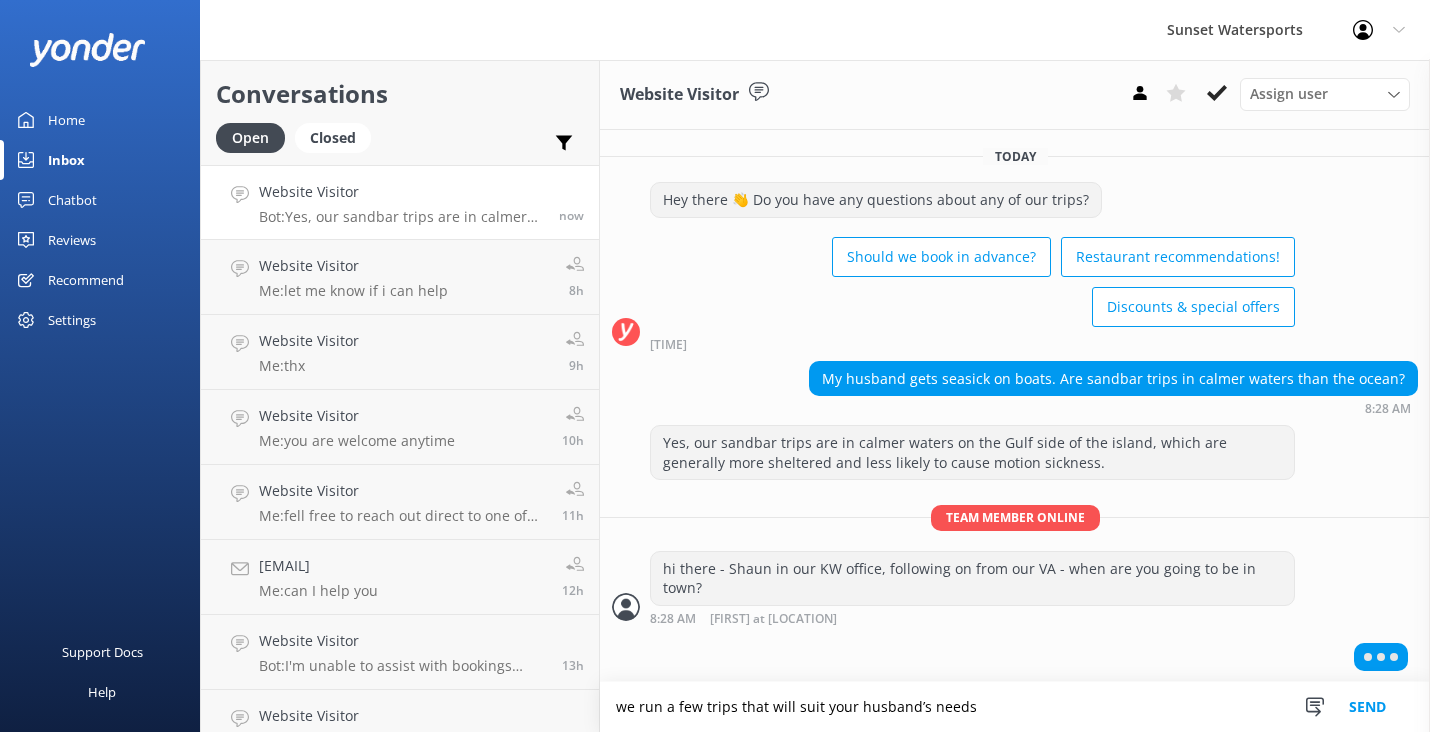 type on "we run a few trips that will suit your husband’s needs" 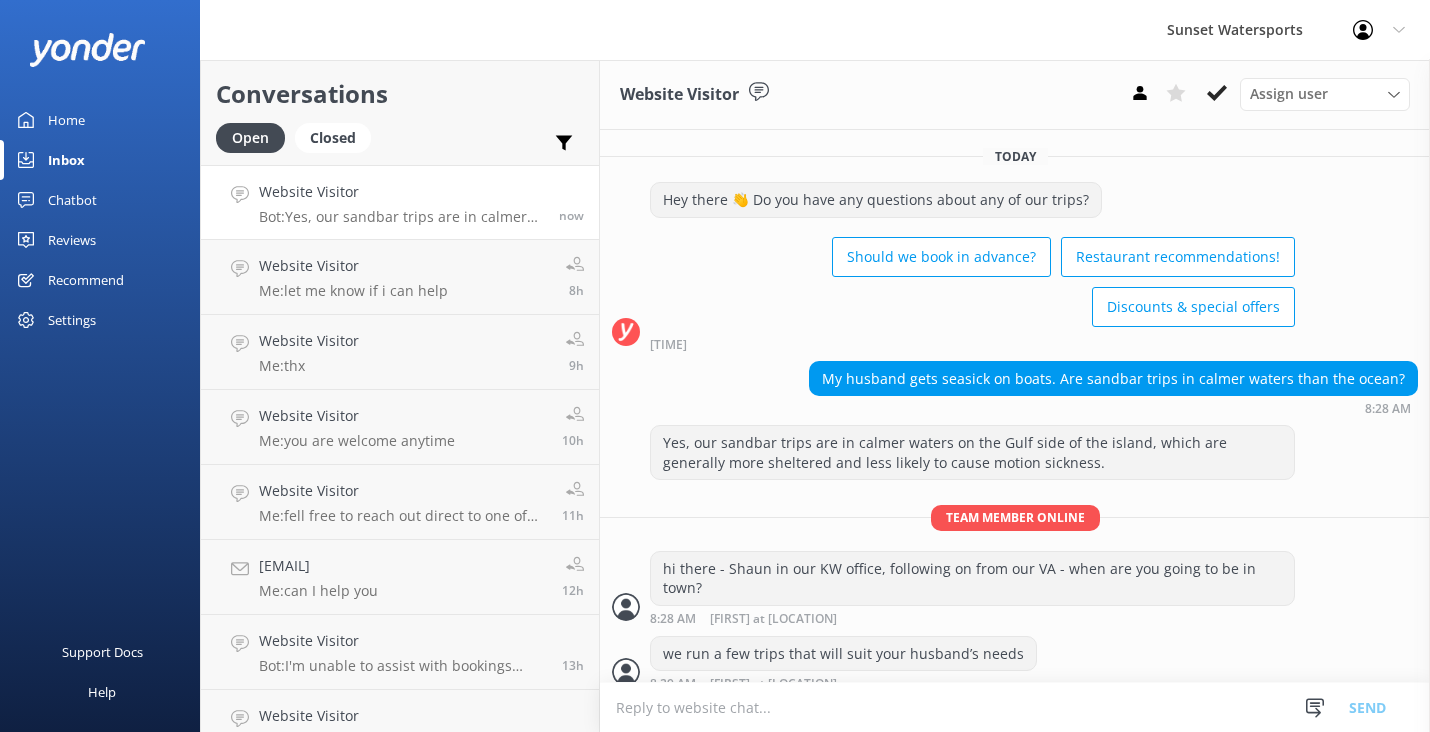 scroll, scrollTop: 82, scrollLeft: 0, axis: vertical 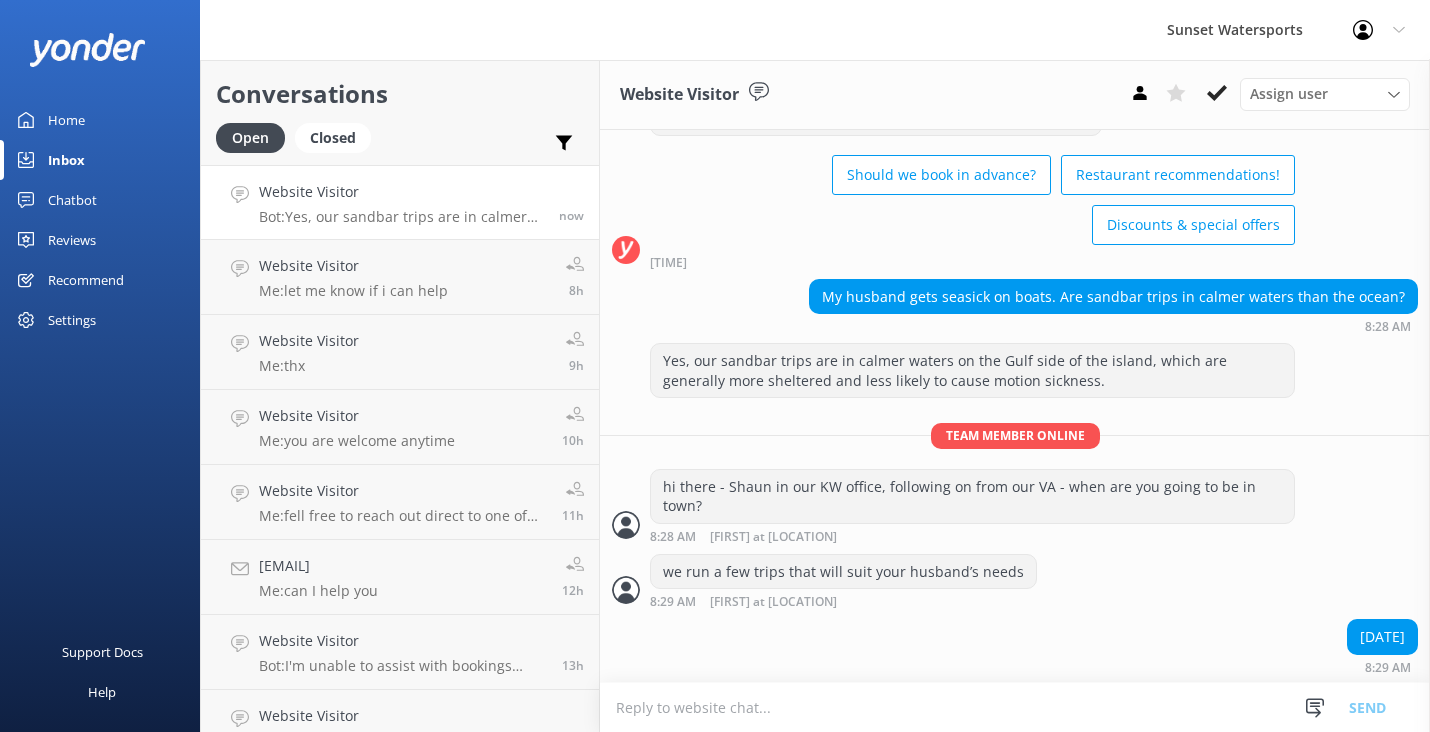 click at bounding box center [1015, 707] 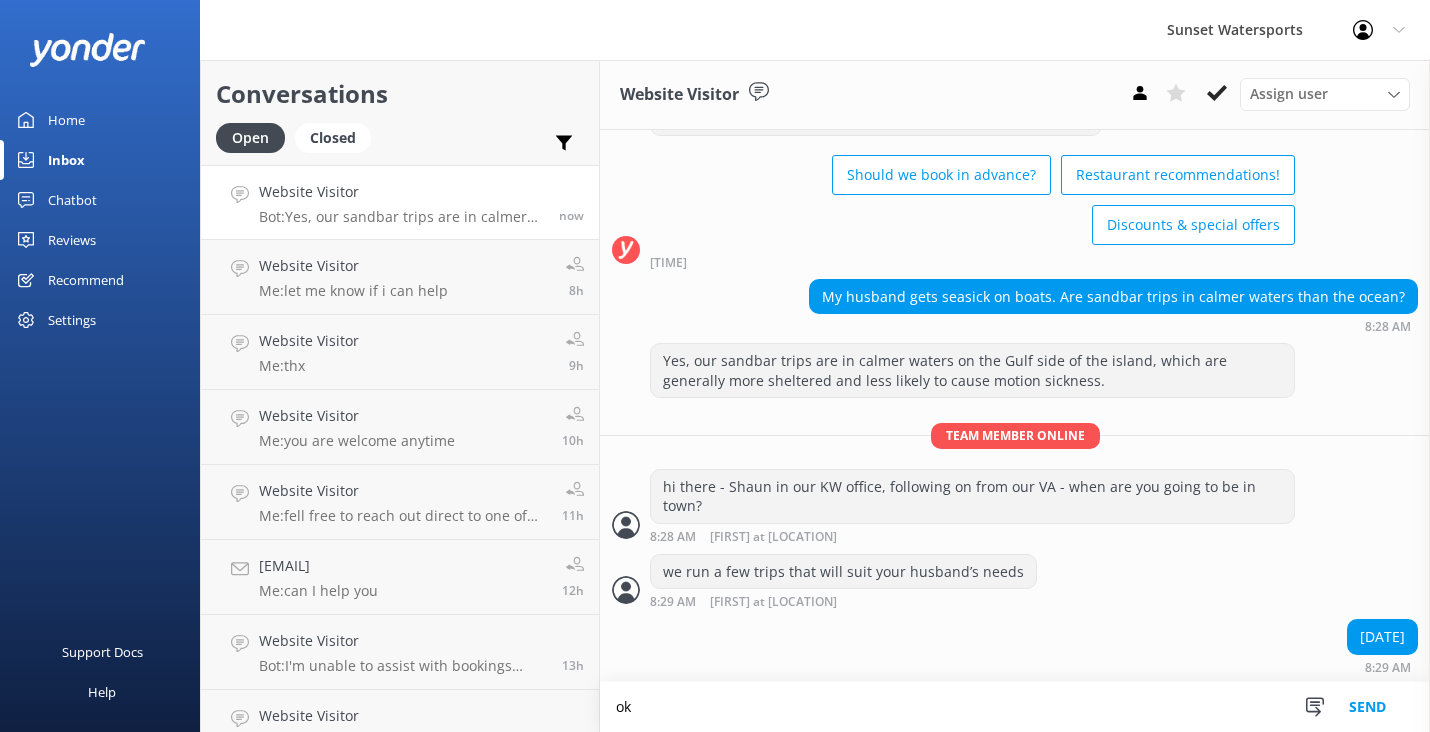 scroll, scrollTop: 83, scrollLeft: 0, axis: vertical 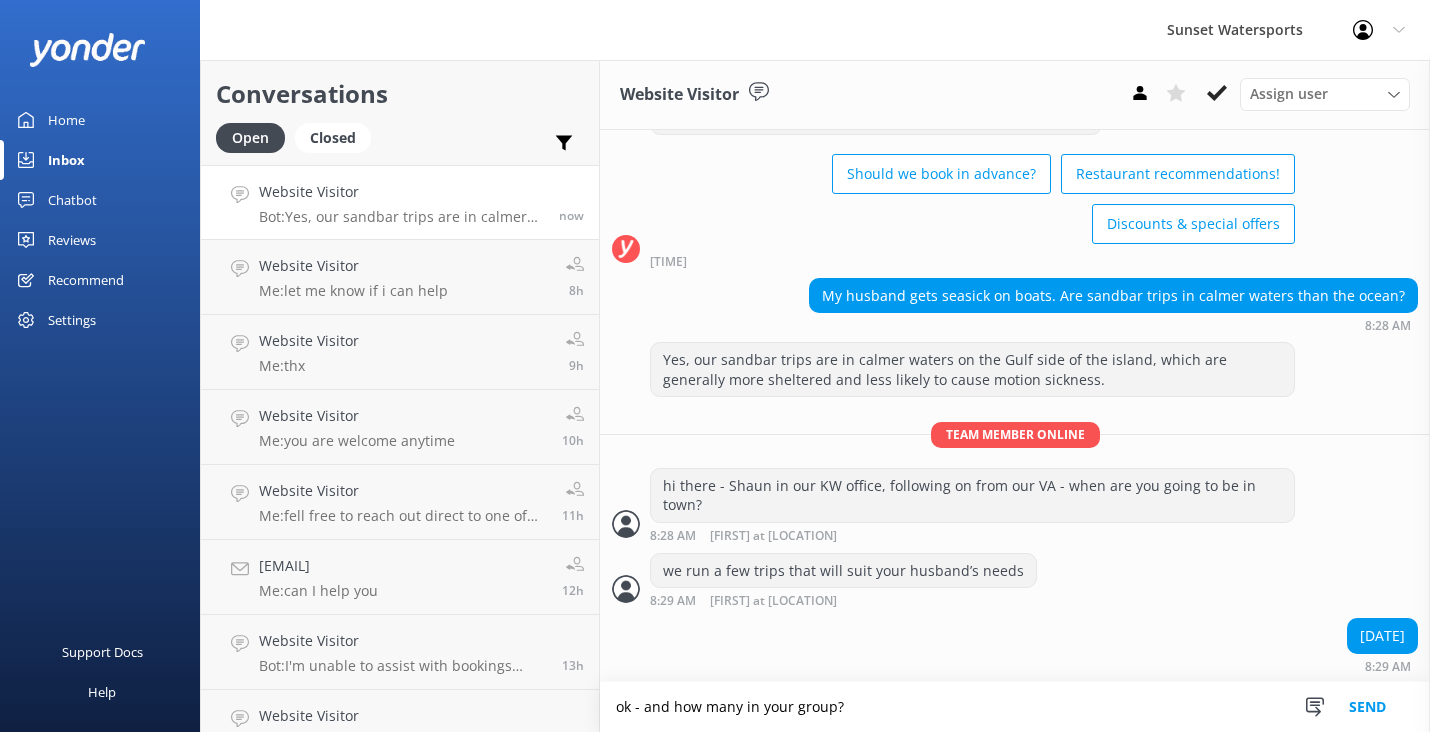 type on "ok - and how many in your group?" 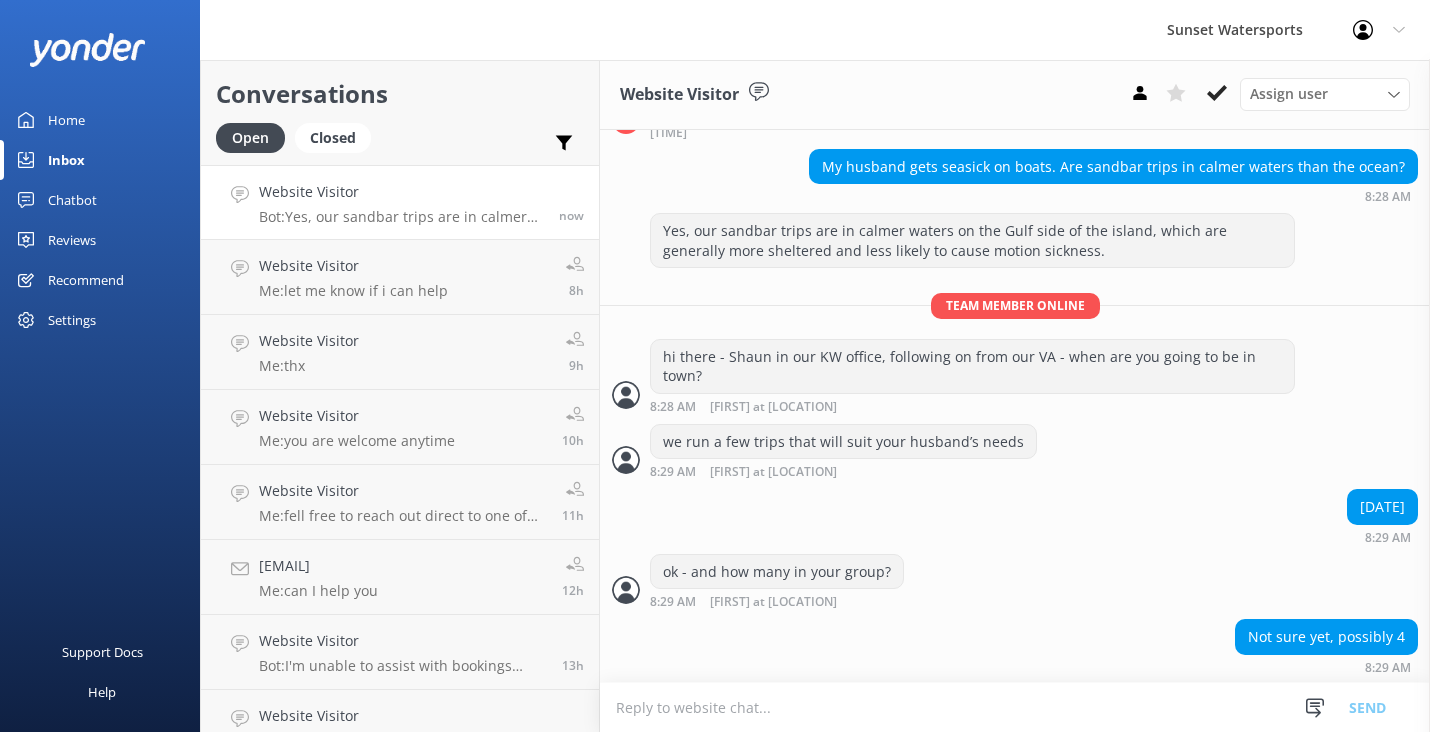 scroll, scrollTop: 213, scrollLeft: 0, axis: vertical 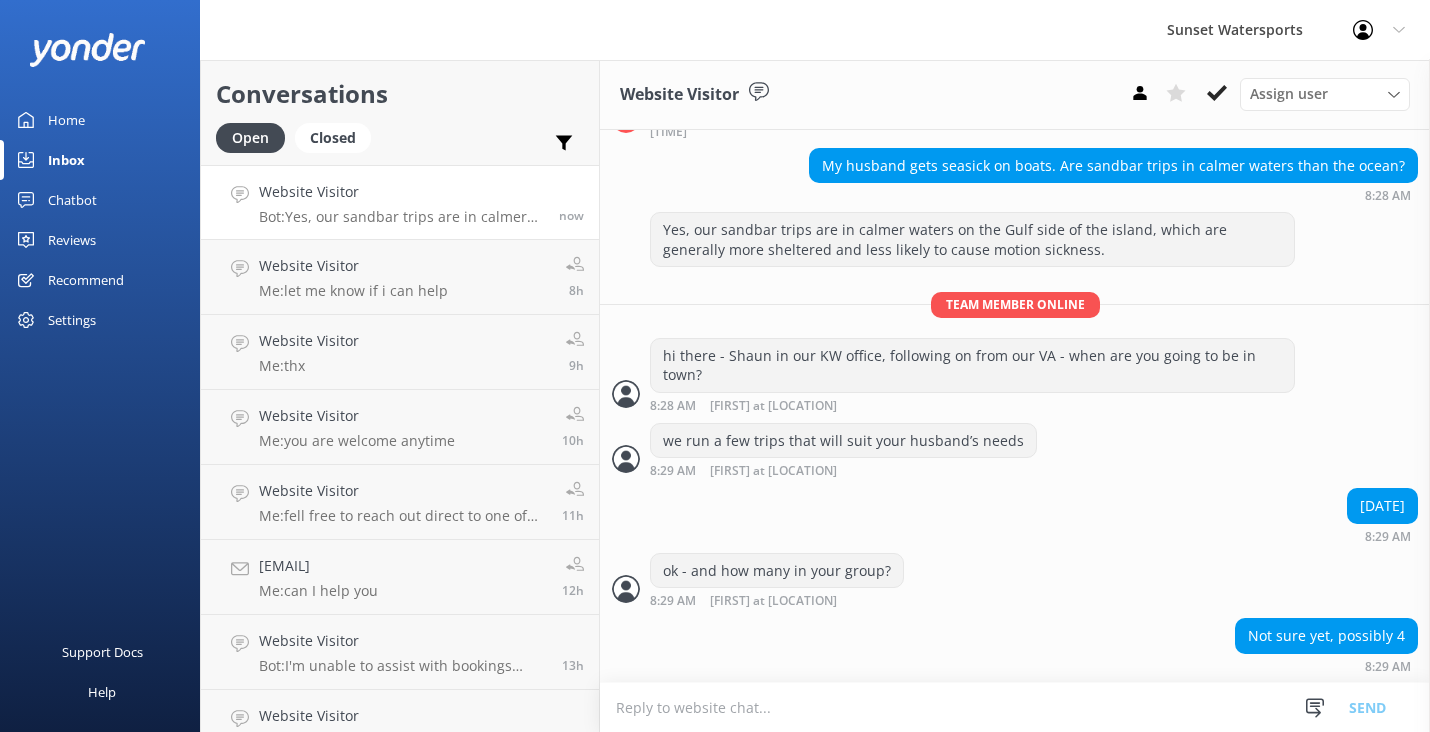 click at bounding box center [1015, 707] 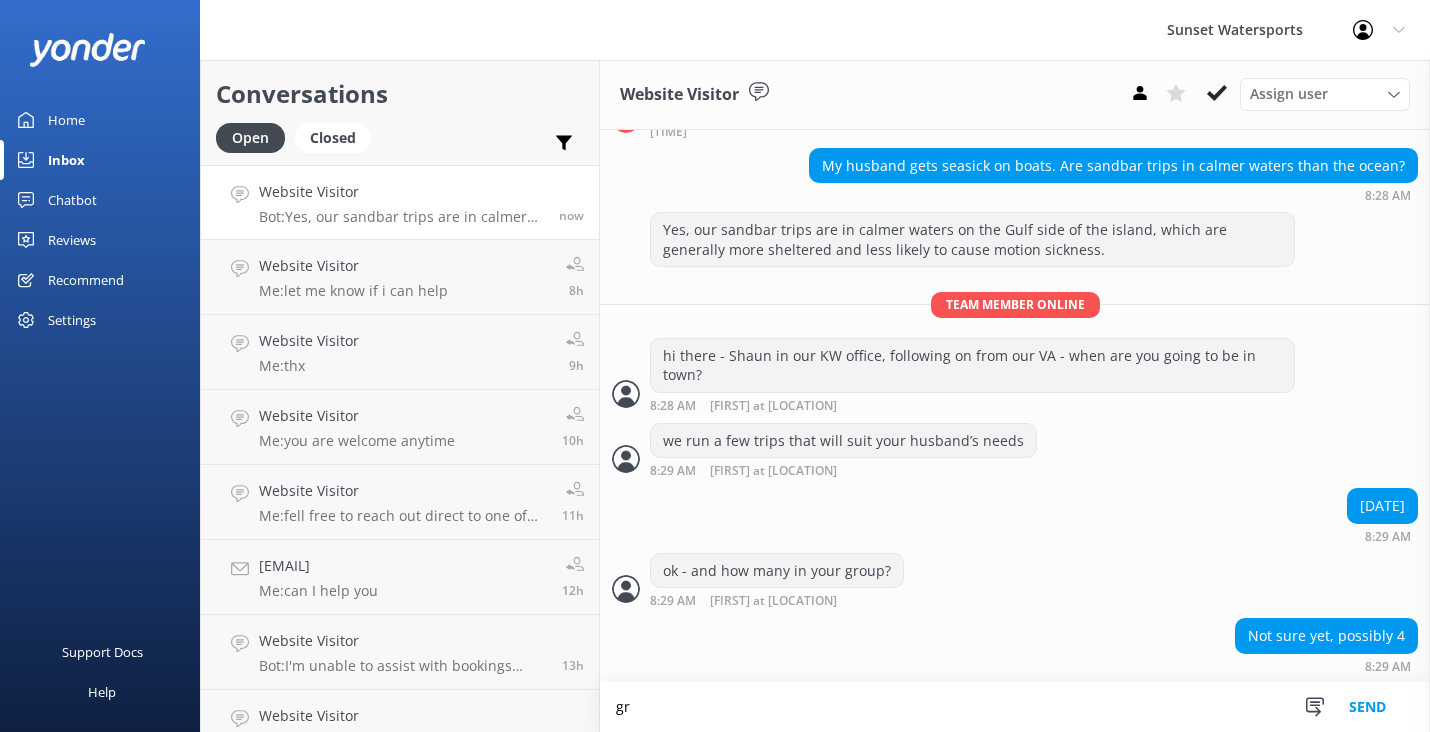 scroll, scrollTop: 214, scrollLeft: 0, axis: vertical 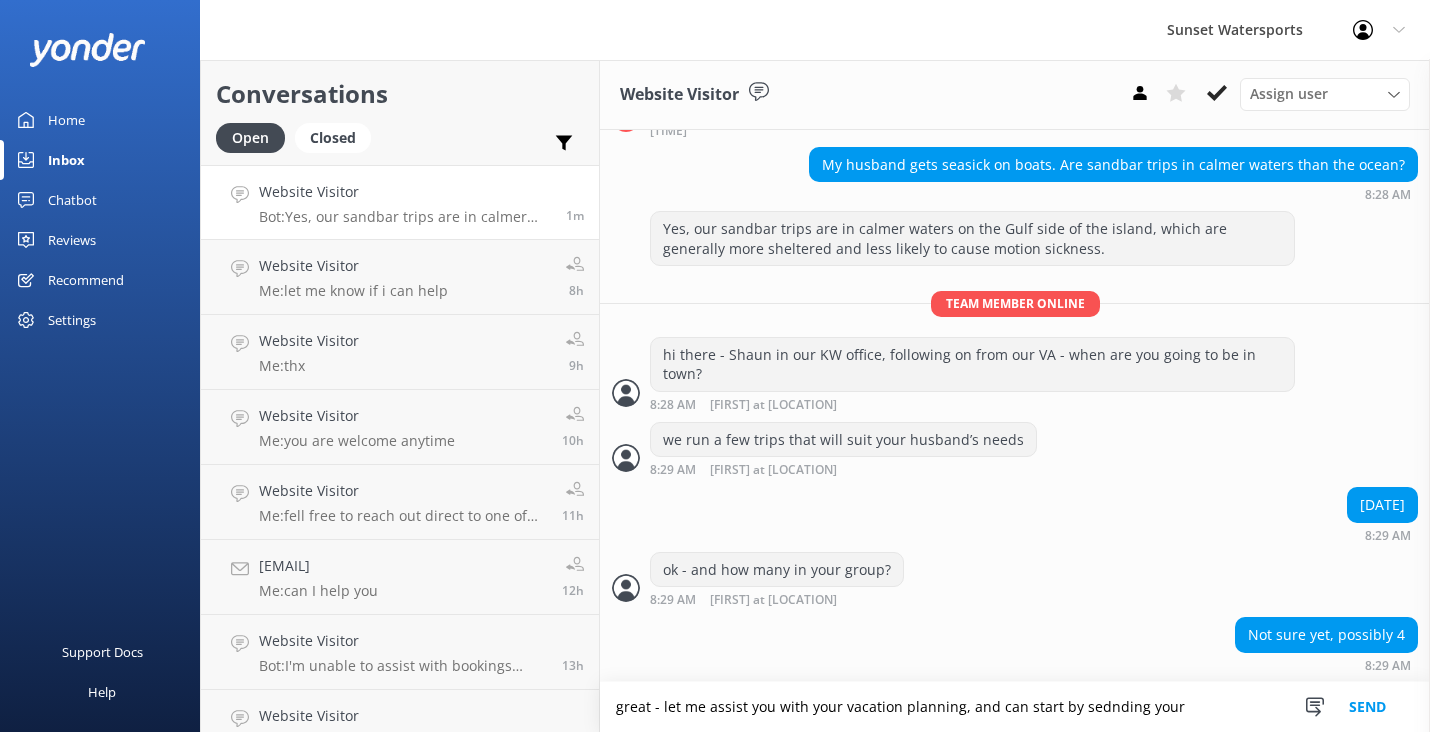 click on "great - let me assist you with your vacation planning, and can start by sednding your" at bounding box center [1015, 707] 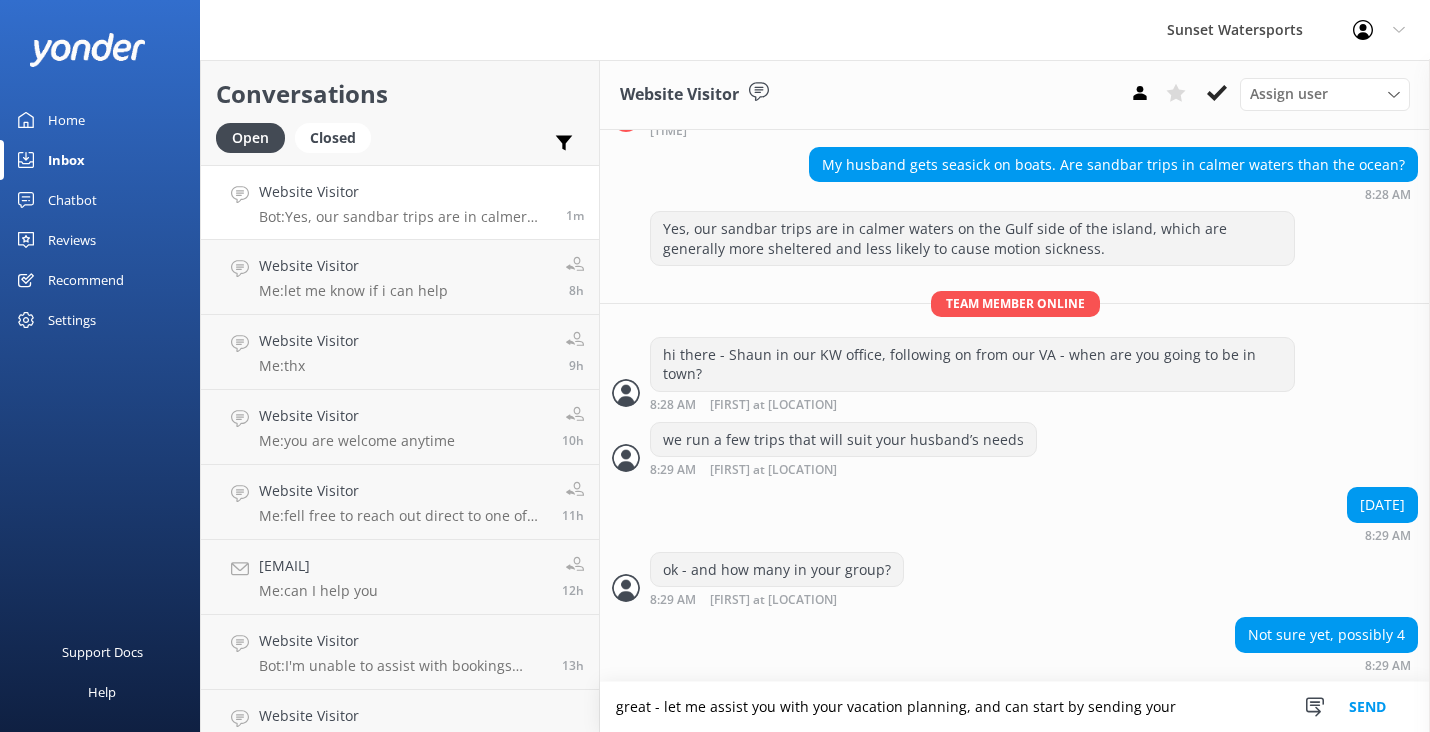 click on "great - let me assist you with your vacation planning, and can start by sending your" at bounding box center (1015, 707) 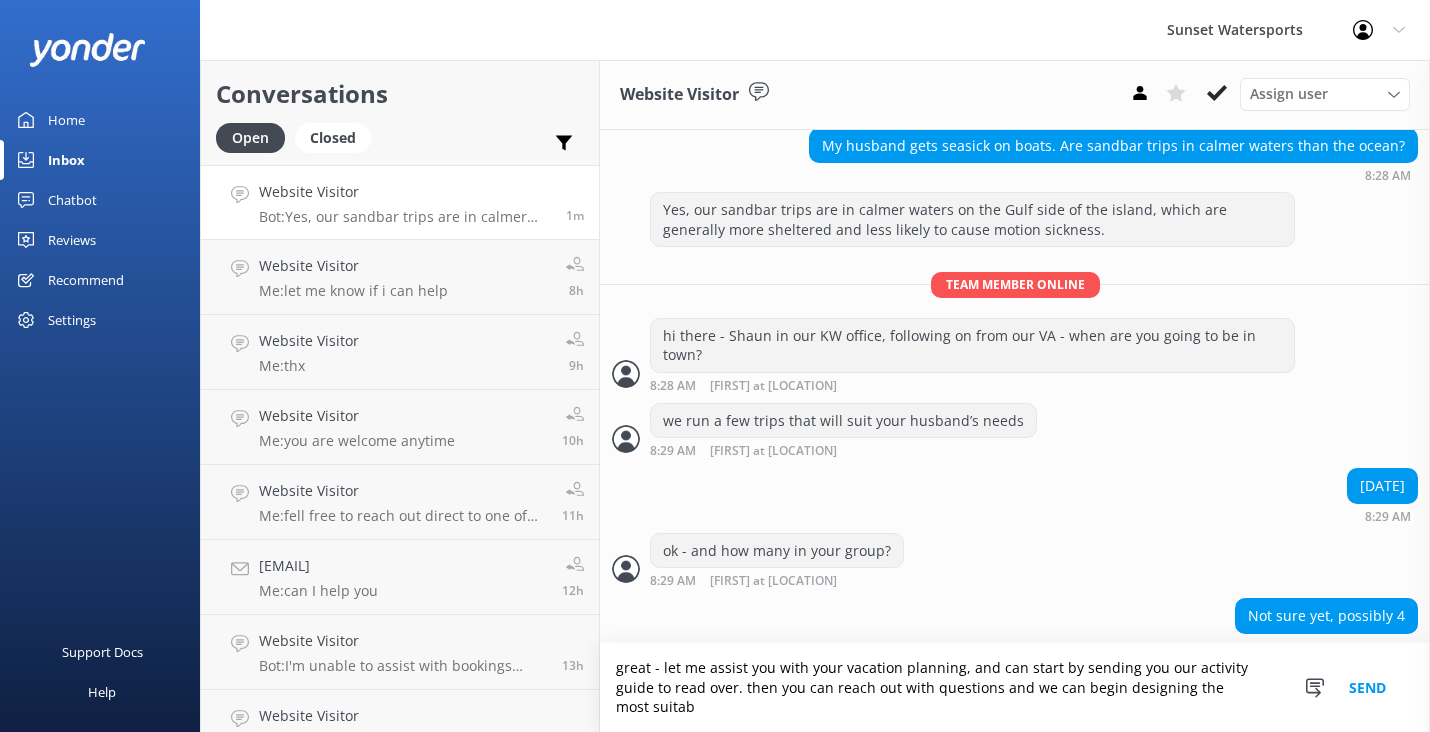 scroll, scrollTop: 253, scrollLeft: 0, axis: vertical 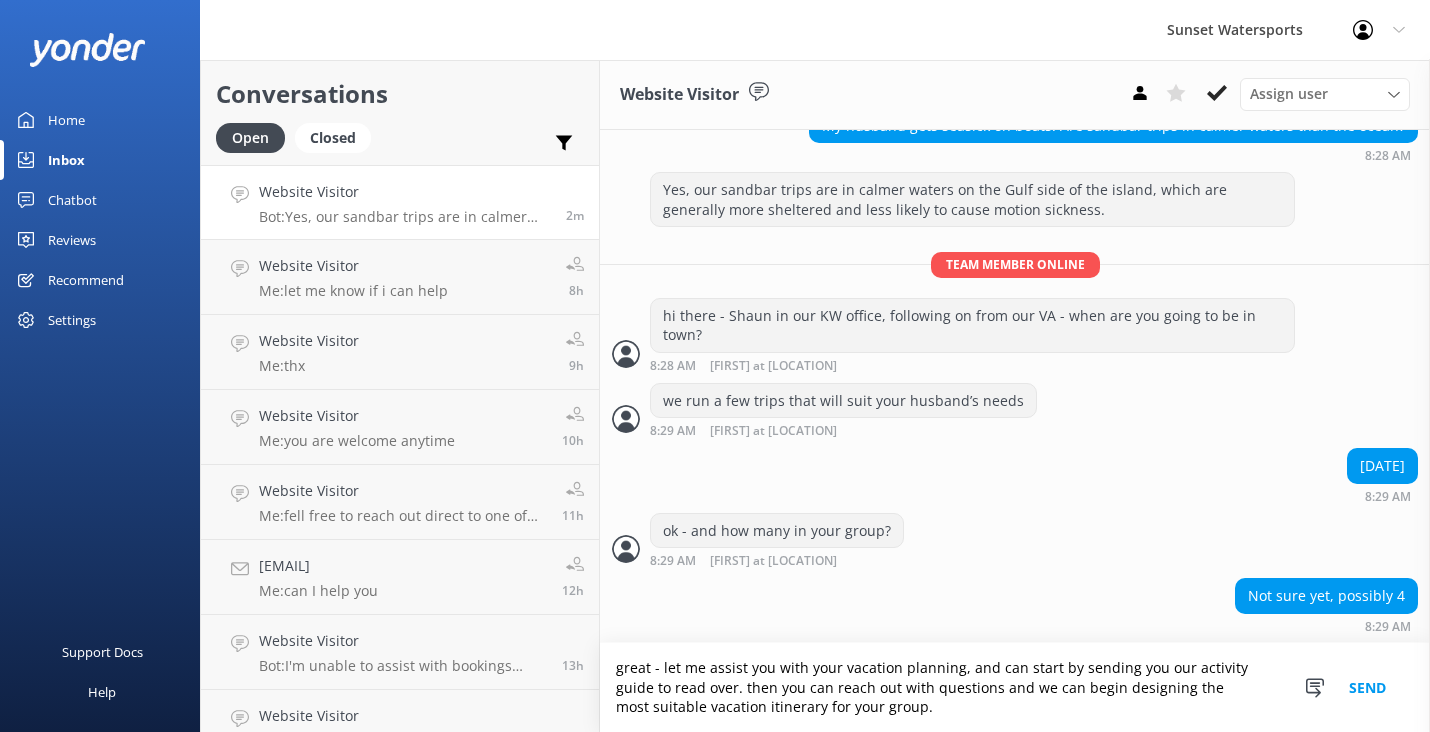 type on "great - let me assist you with your vacation planning, and can start by sending you our activity guide to read over. then you can reach out with questions and we can begin designing the most suitable vacation itinerary for your group." 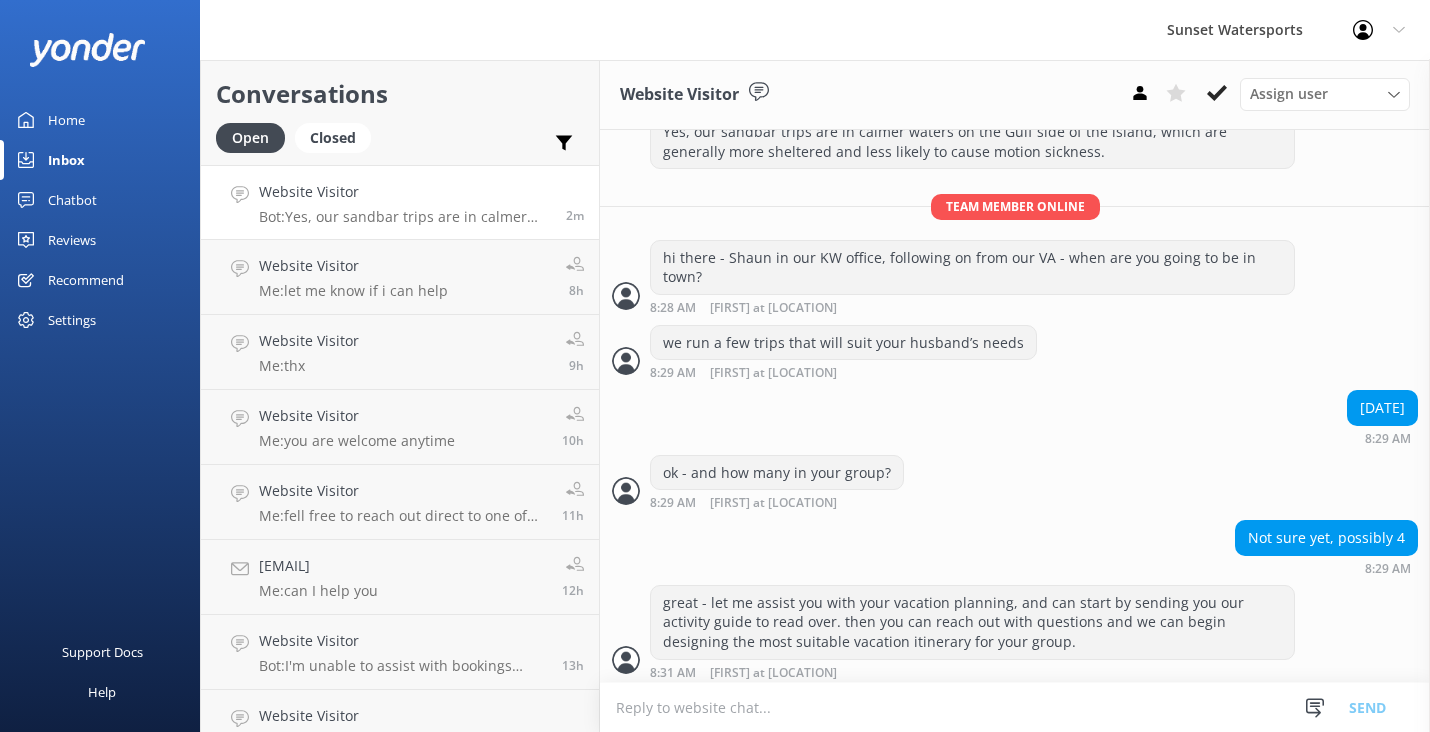 scroll, scrollTop: 317, scrollLeft: 0, axis: vertical 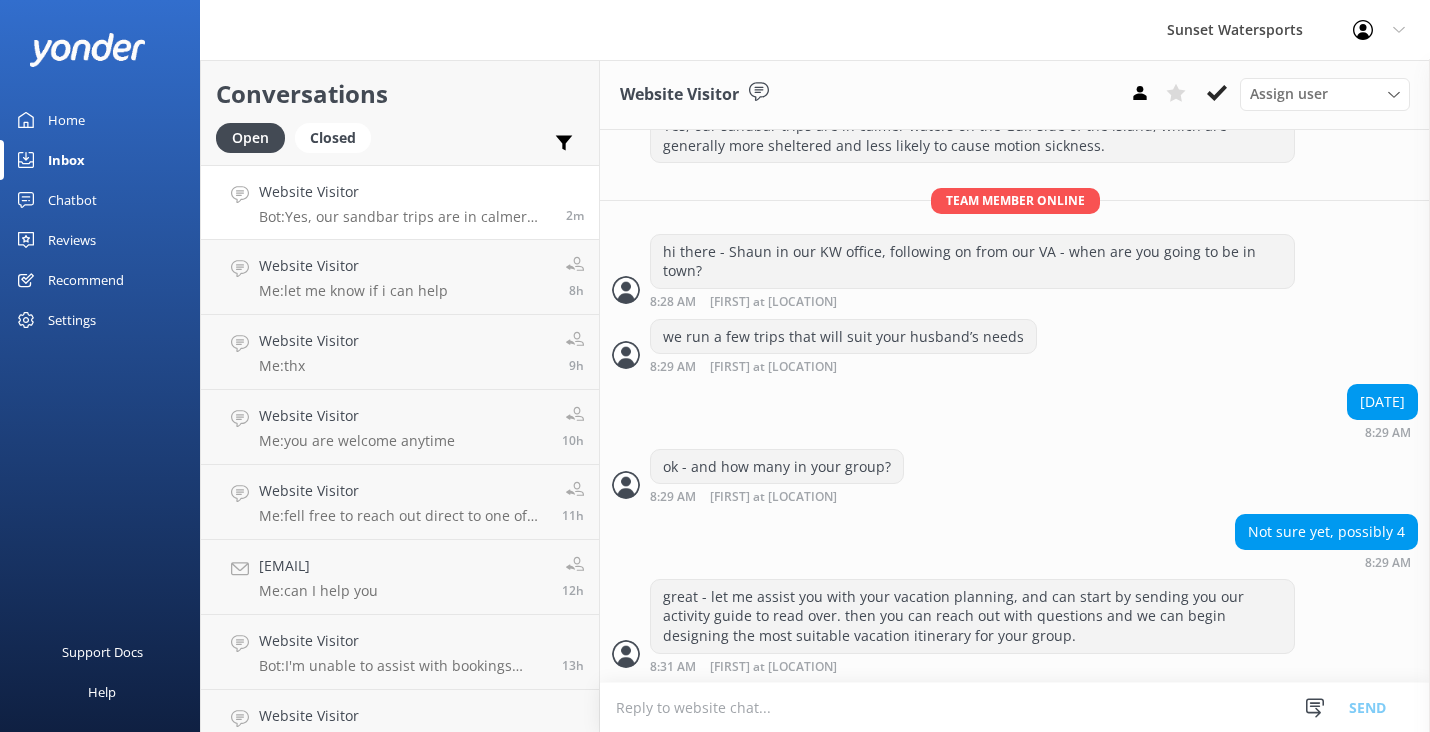 click at bounding box center (1015, 707) 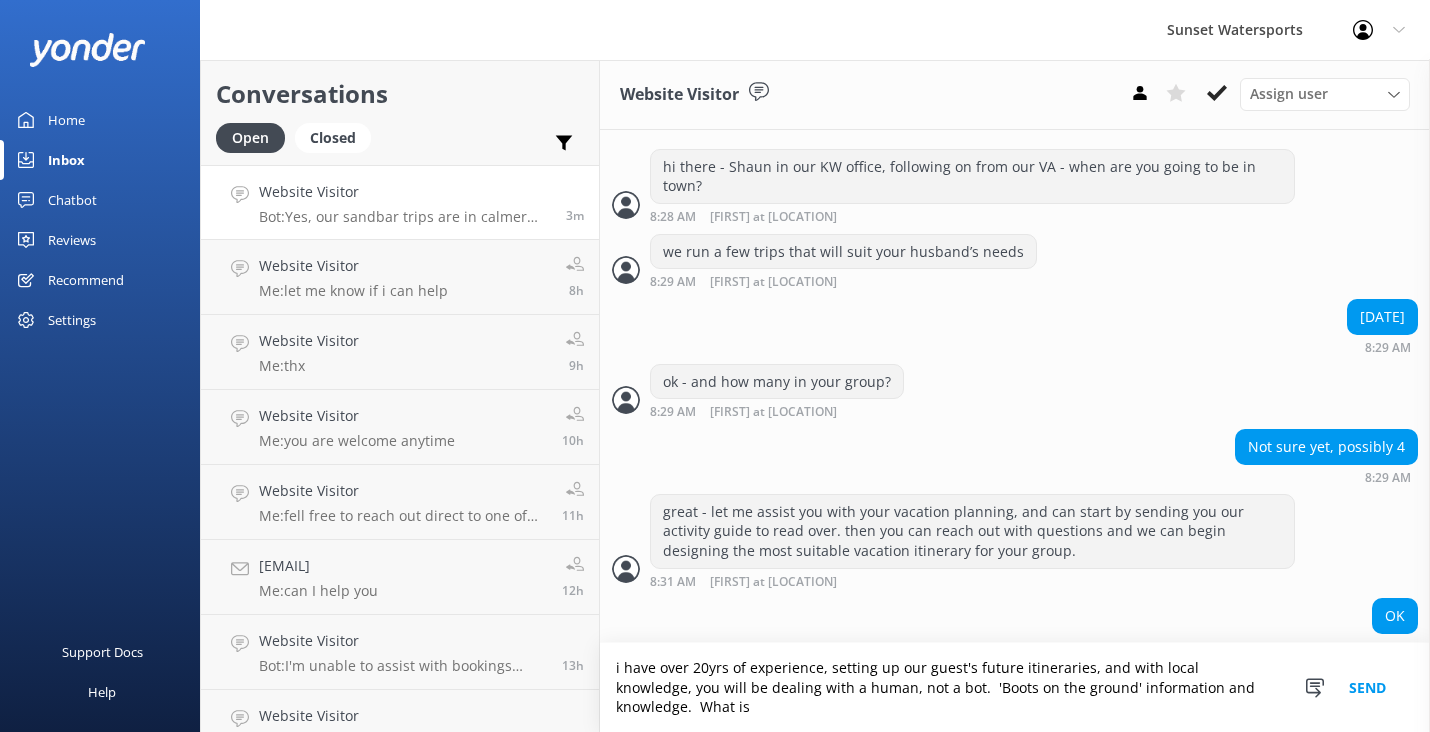 scroll, scrollTop: 422, scrollLeft: 0, axis: vertical 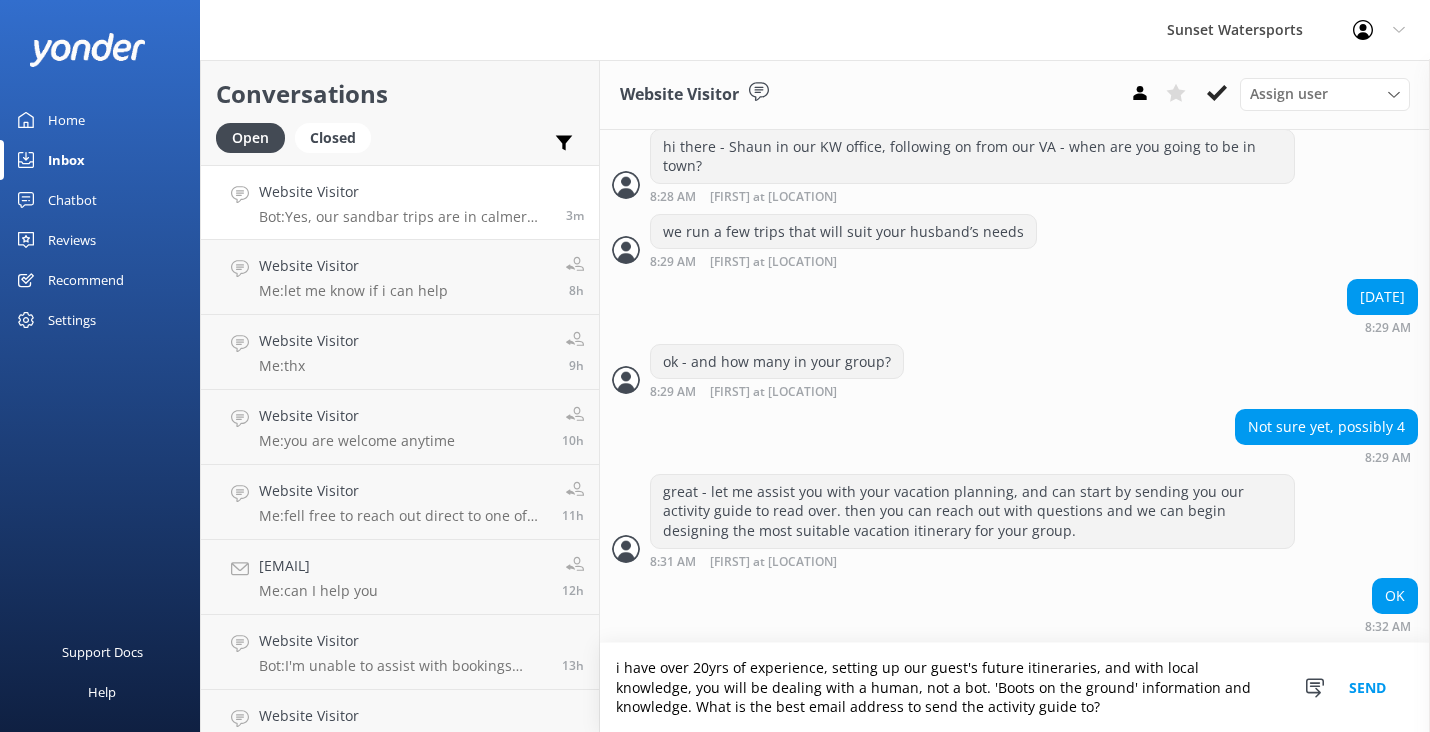 type on "i have over 20yrs of experience, setting up our guest's future itineraries, and with local knowledge, you will be dealing with a human, not a bot. 'Boots on the ground' information and knowledge. What is the best email address to send the activity guide to?" 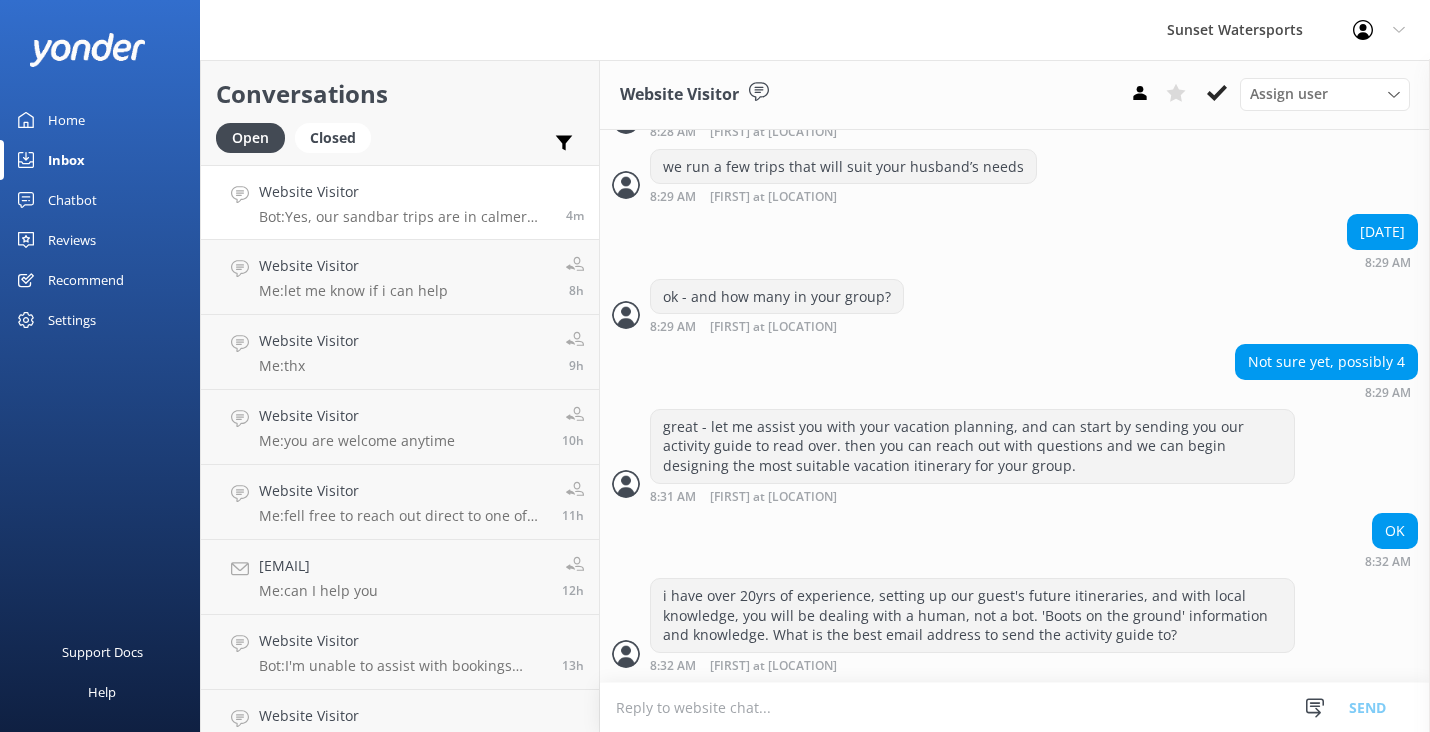 scroll, scrollTop: 551, scrollLeft: 0, axis: vertical 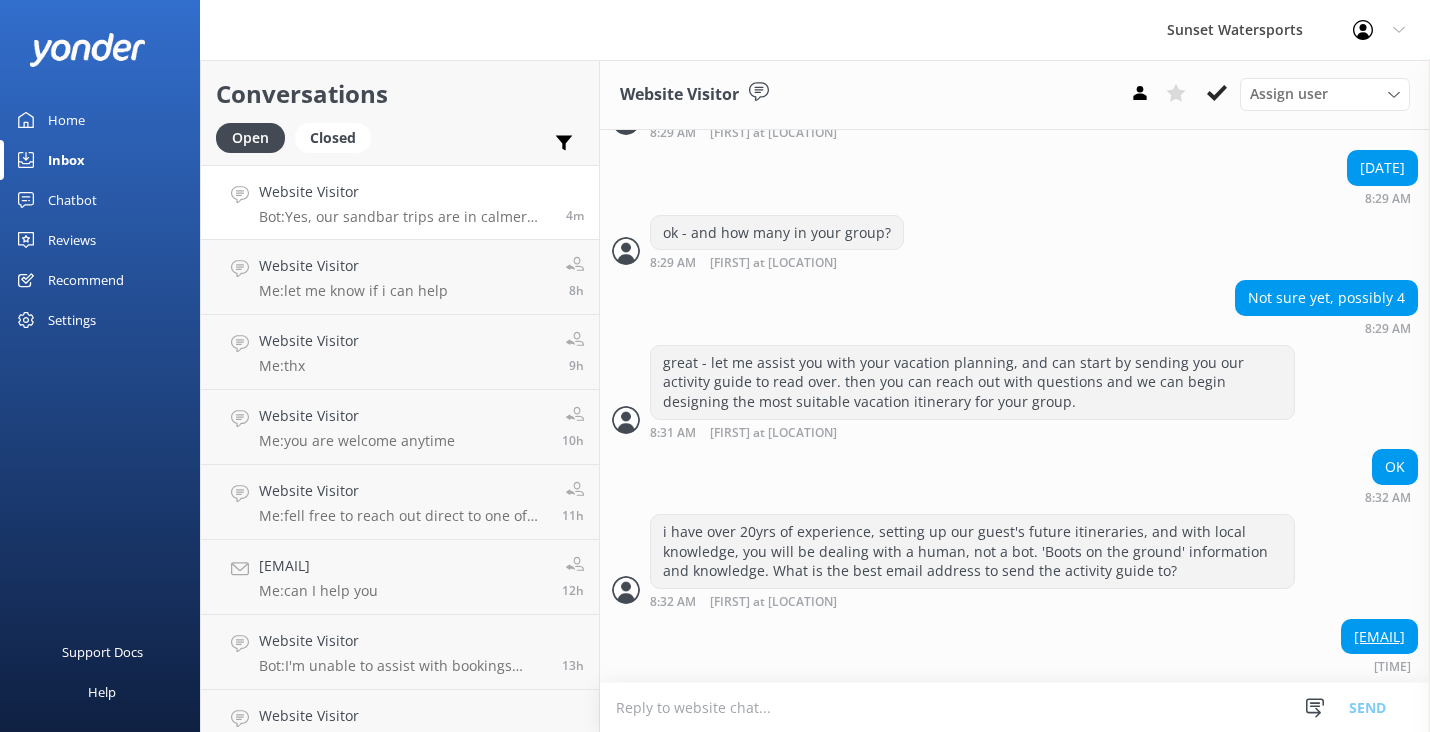 click at bounding box center [1015, 707] 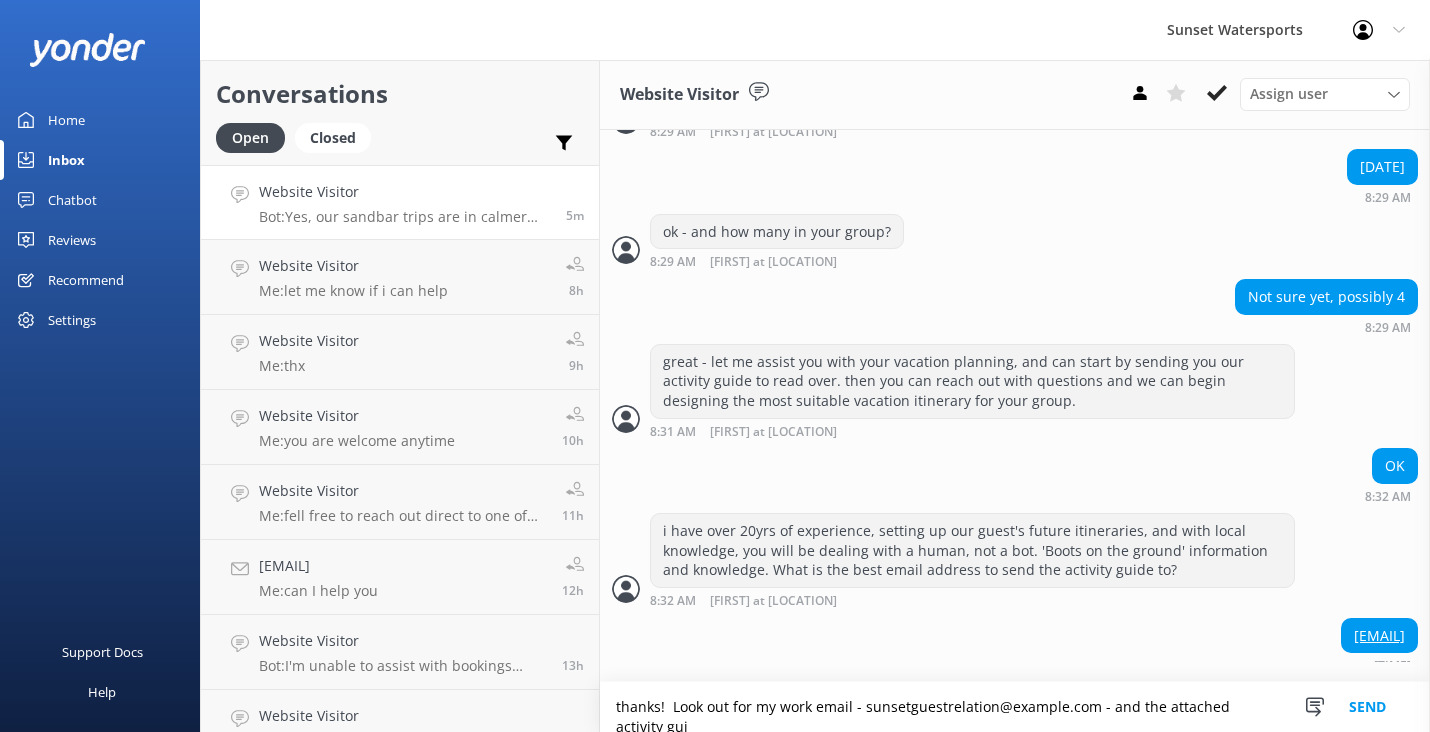 scroll, scrollTop: 571, scrollLeft: 0, axis: vertical 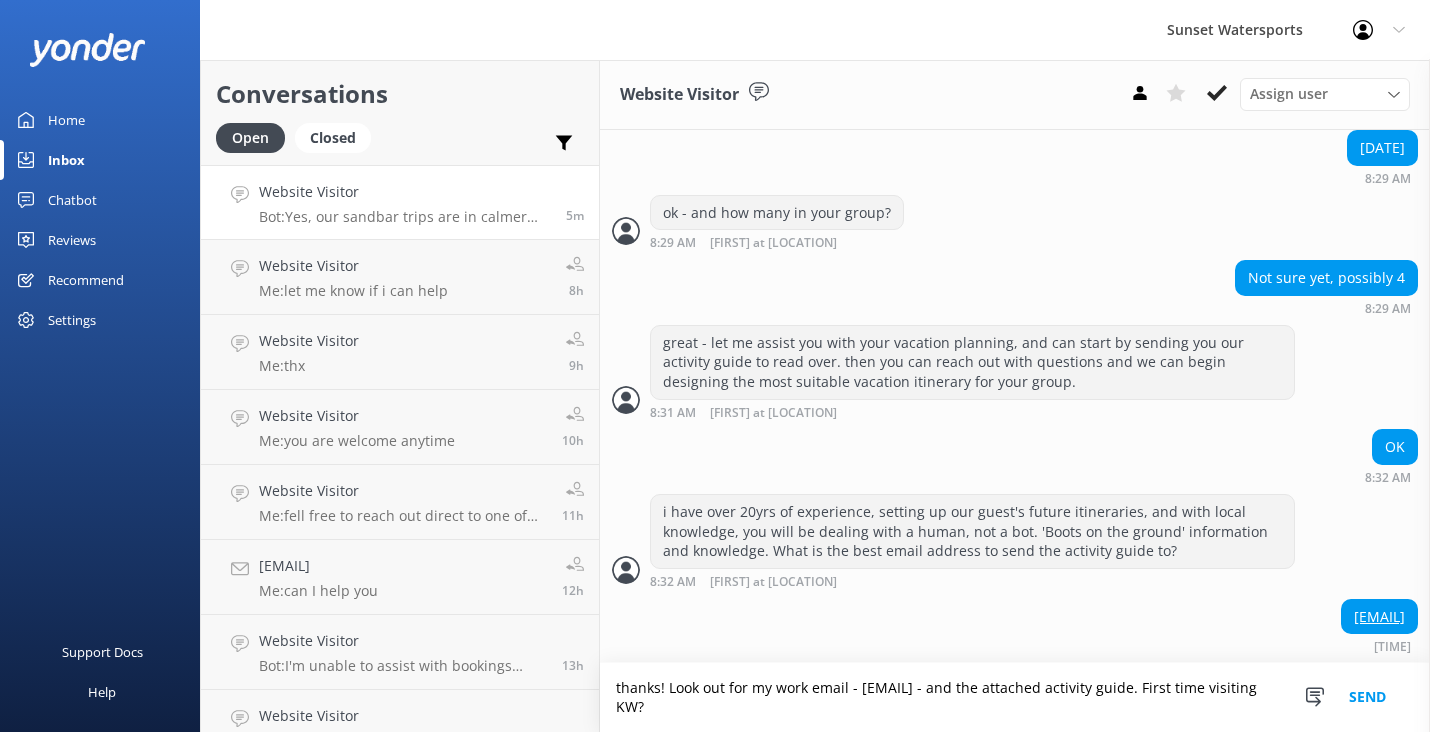 type on "thanks! Look out for my work email - [EMAIL] - and the attached activity guide. First time visiting KW?" 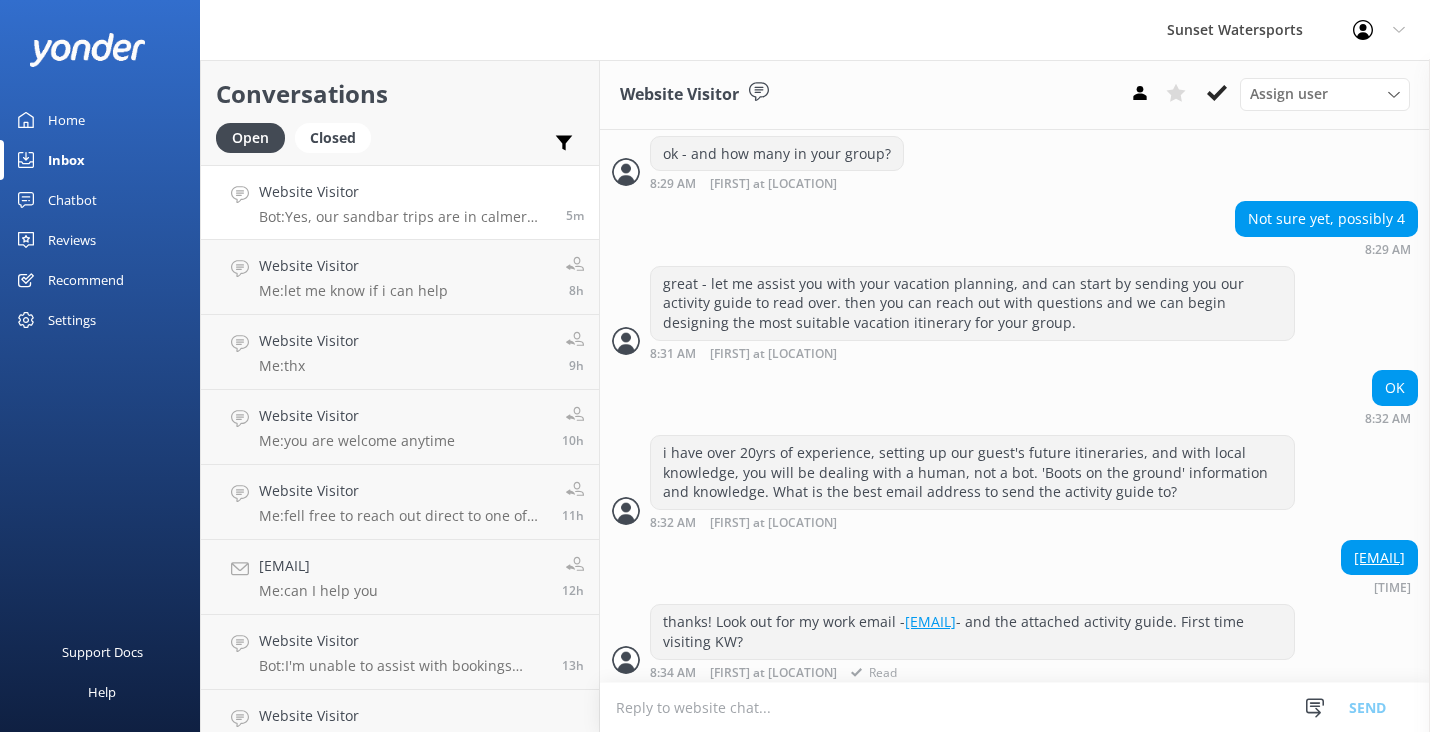scroll, scrollTop: 636, scrollLeft: 0, axis: vertical 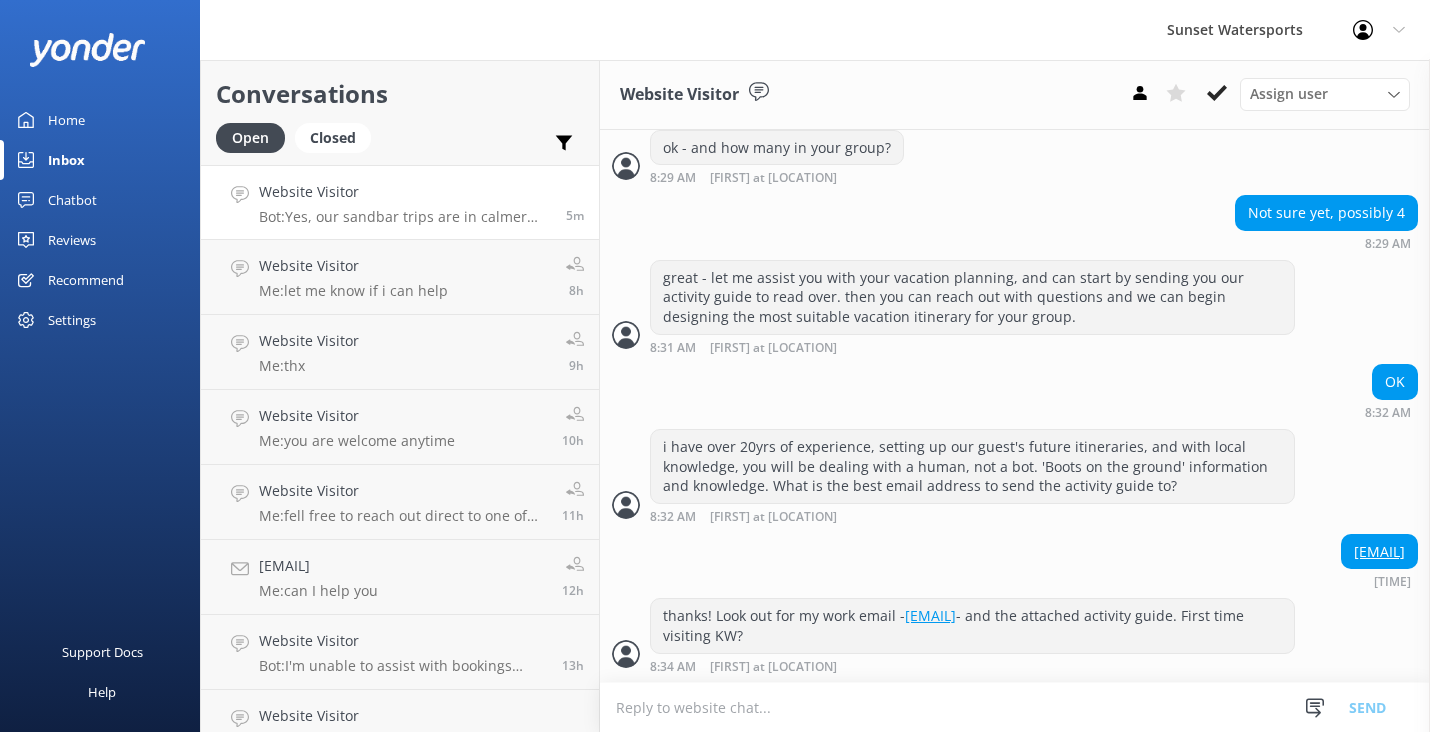 drag, startPoint x: 1397, startPoint y: 551, endPoint x: 1254, endPoint y: 552, distance: 143.0035 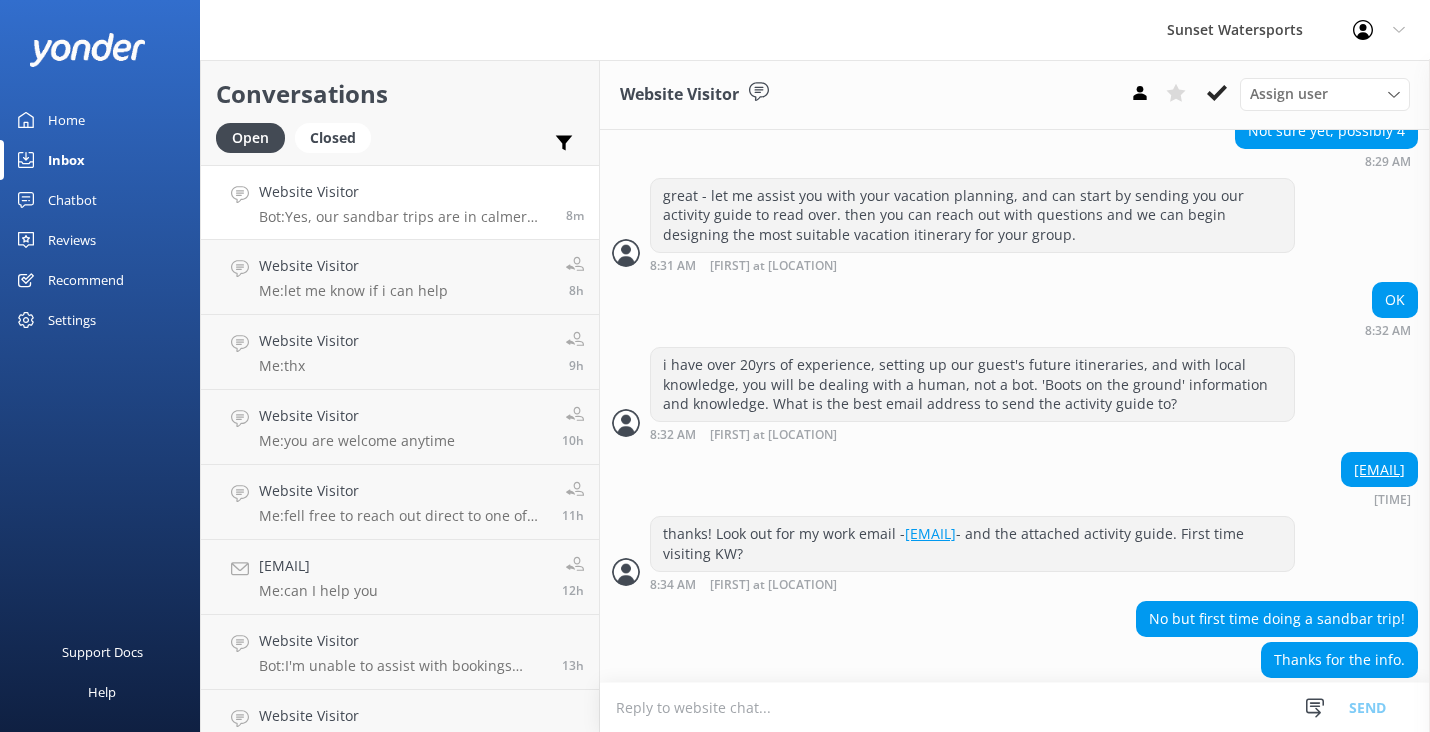 scroll, scrollTop: 741, scrollLeft: 0, axis: vertical 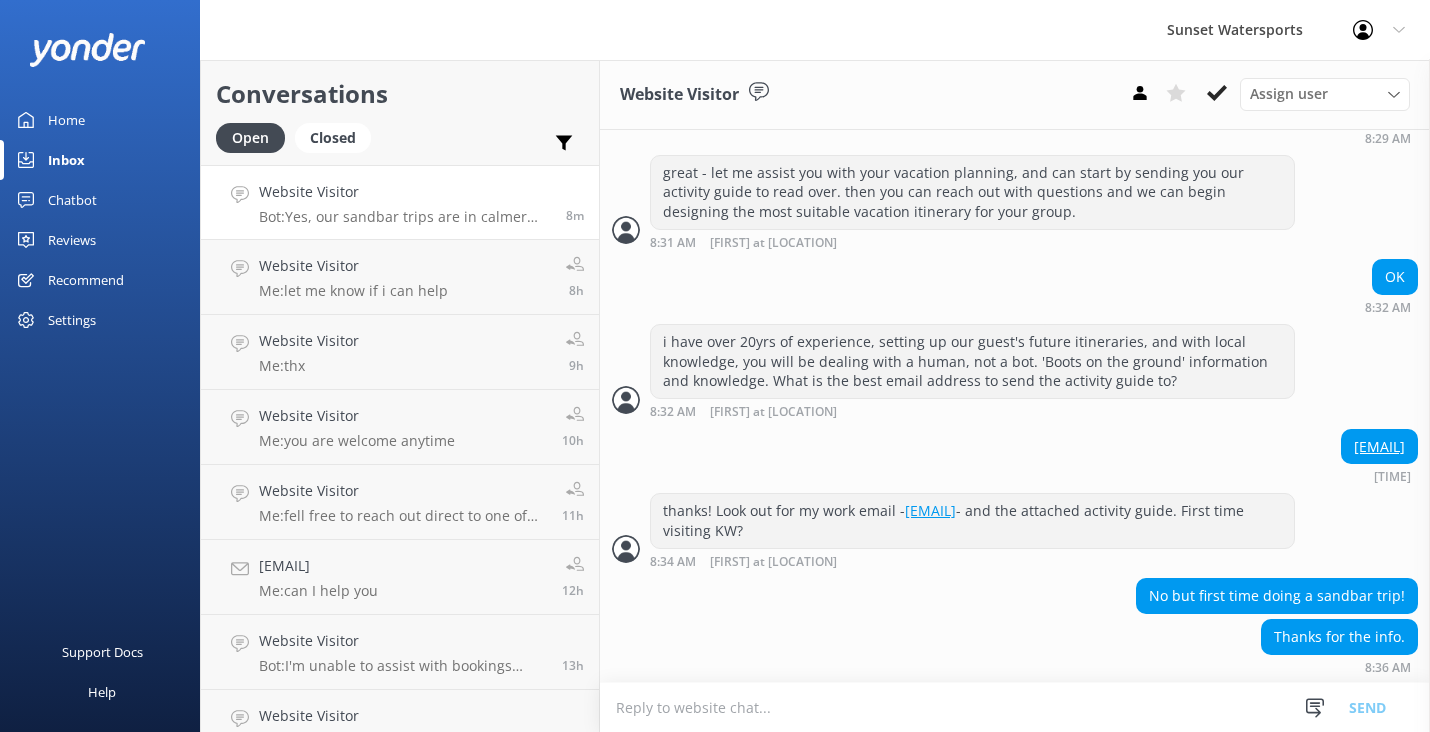 click at bounding box center (1015, 707) 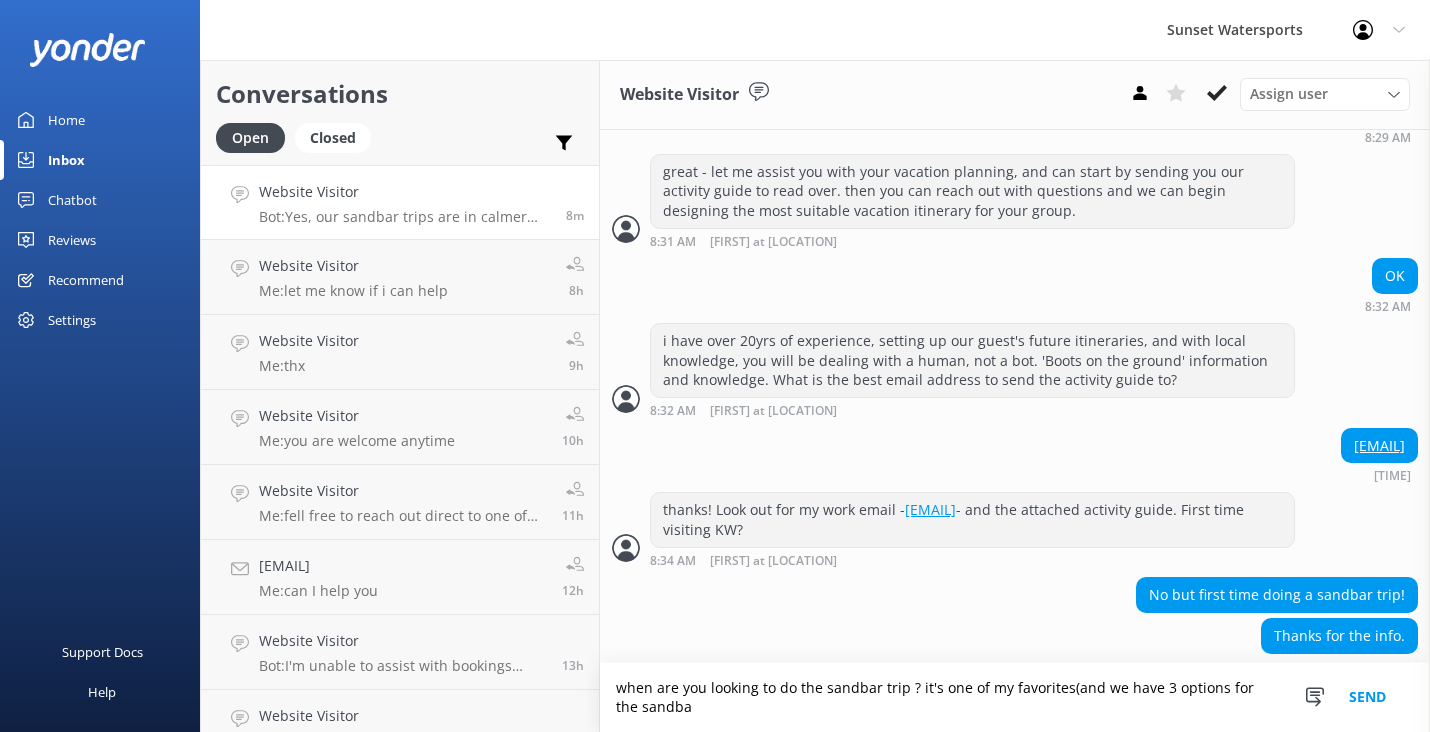 scroll, scrollTop: 761, scrollLeft: 0, axis: vertical 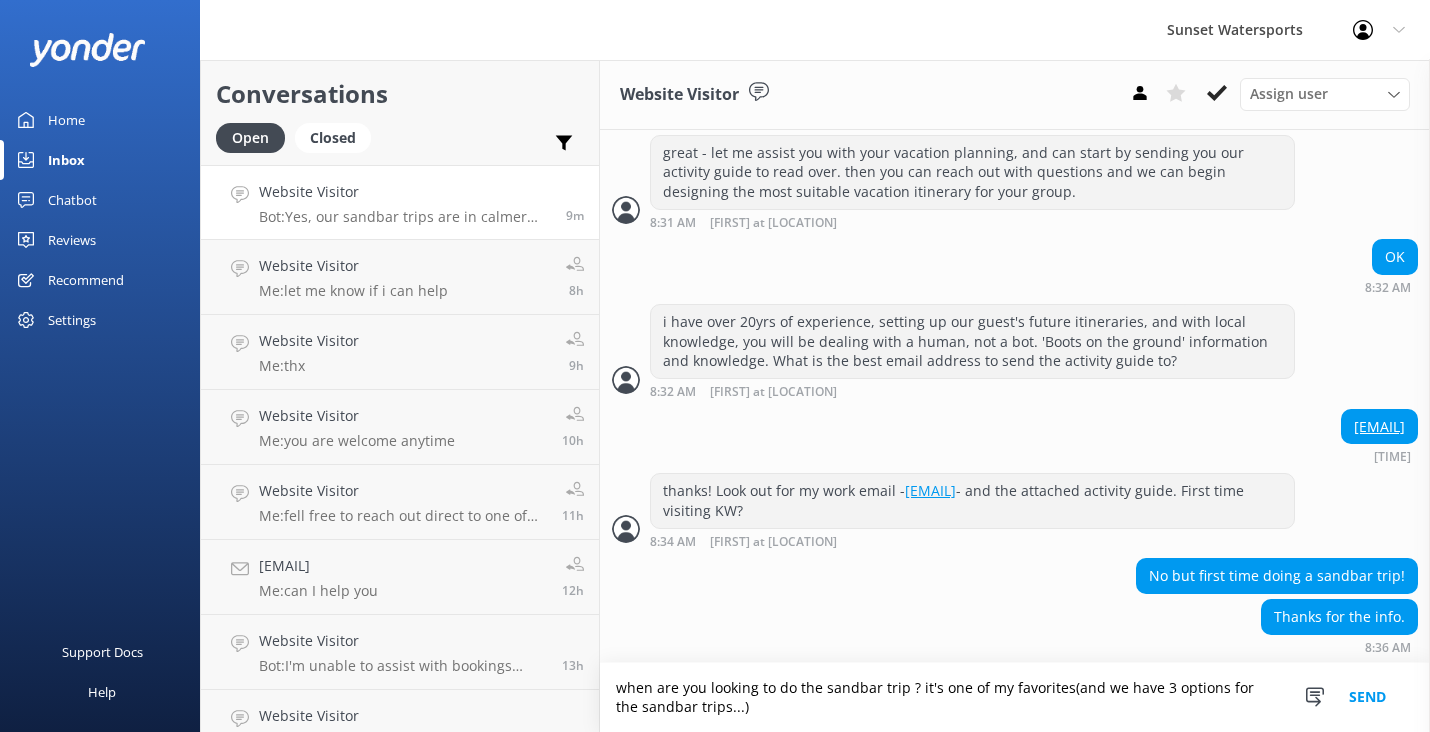 click on "when are you looking to do the sandbar trip ? it's one of my favorites(and we have 3 options for the sandbar trips...)" at bounding box center (1015, 697) 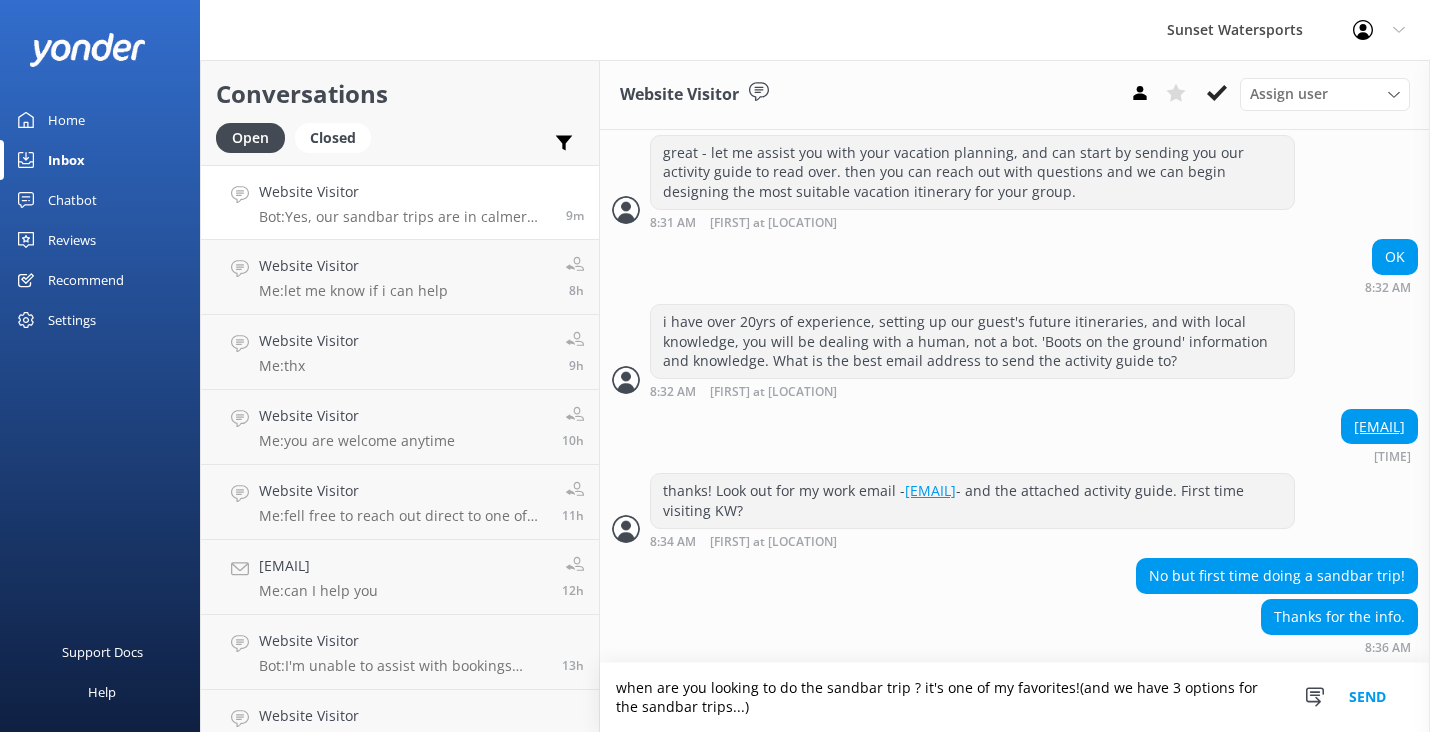 type on "when are you looking to do the sandbar trip ? it's one of my favorites!(and we have 3 options for the sandbar trips...)" 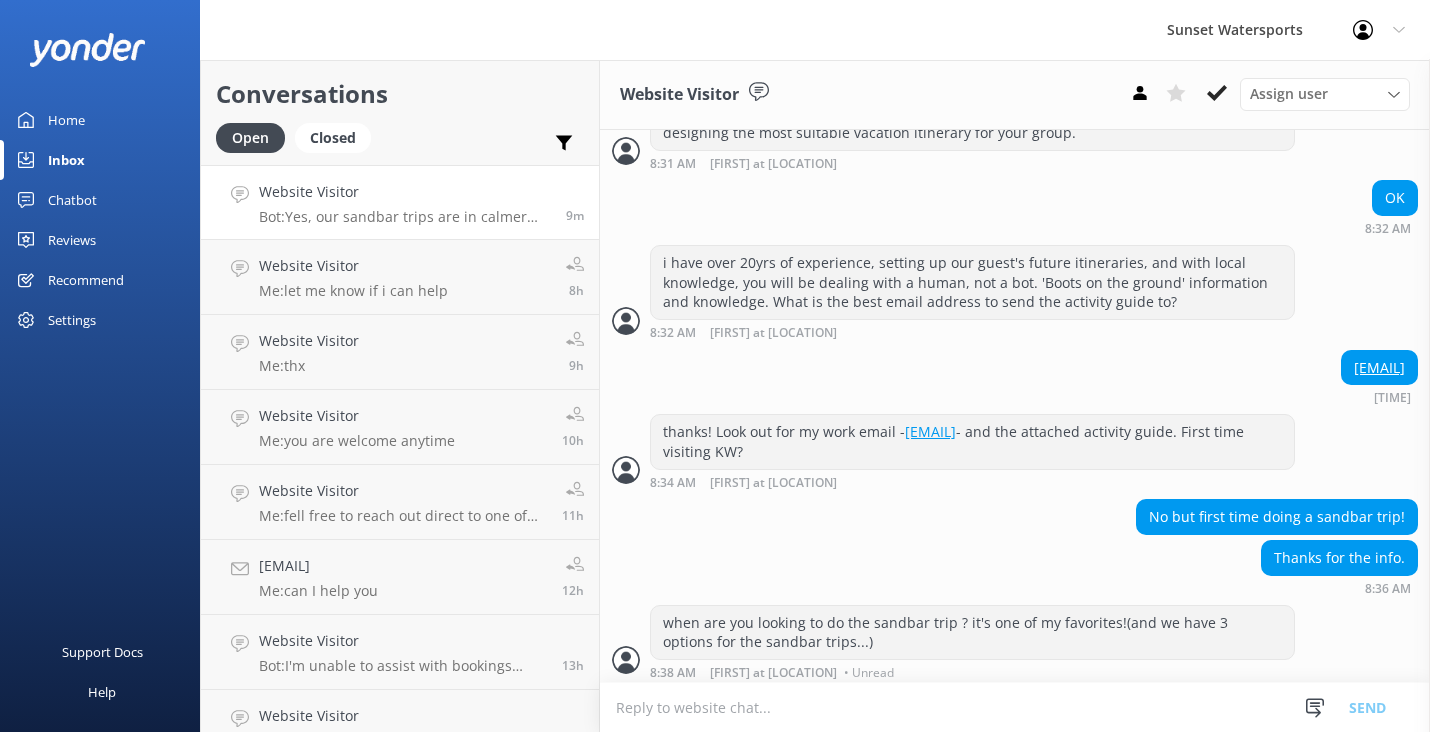 scroll, scrollTop: 826, scrollLeft: 0, axis: vertical 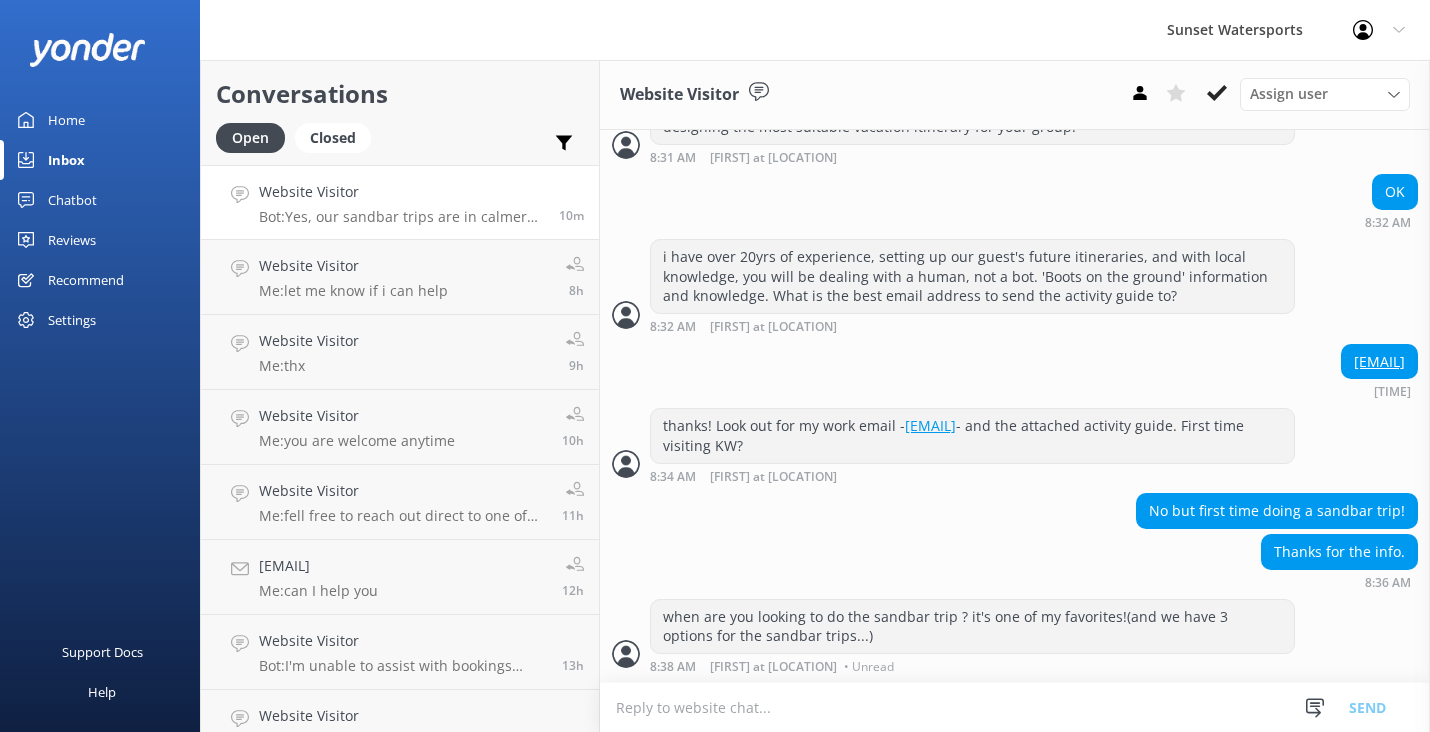 click at bounding box center [1015, 707] 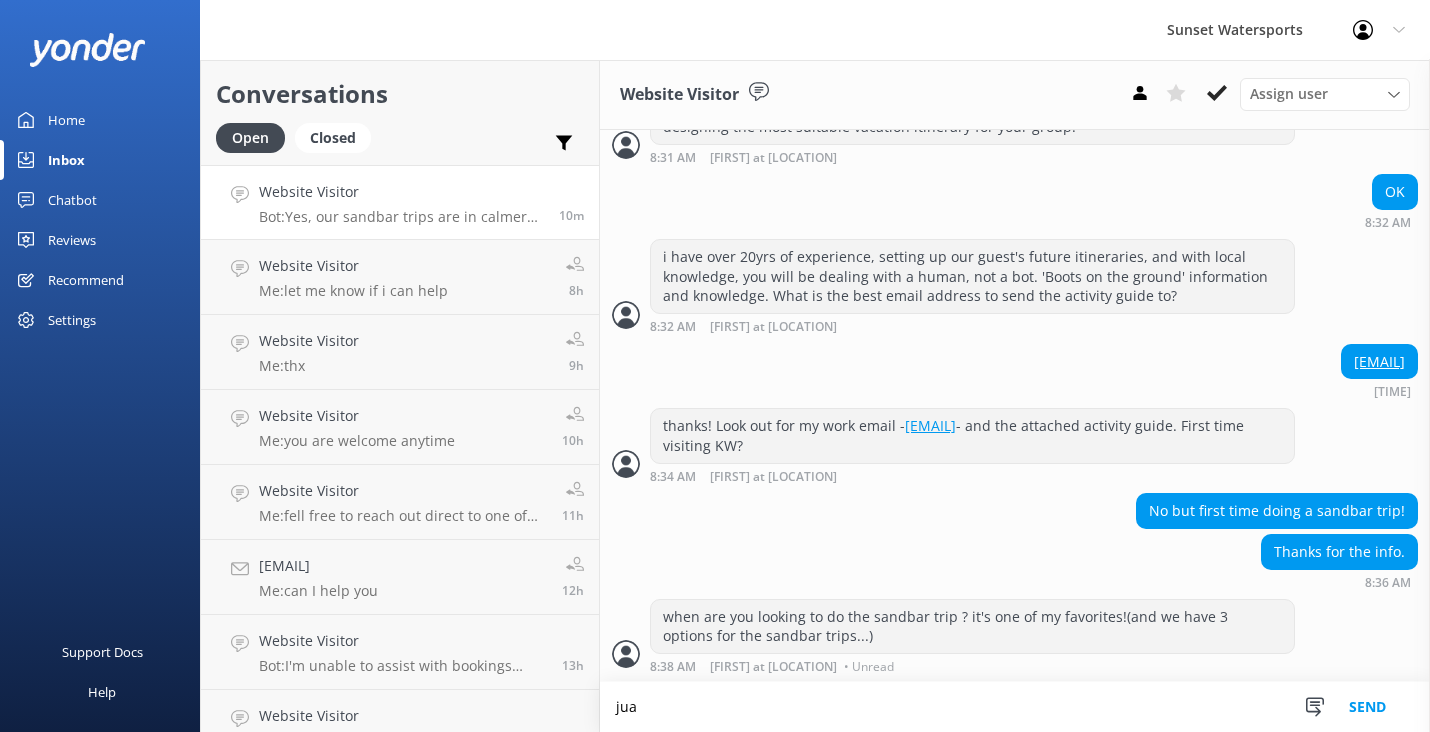 scroll, scrollTop: 827, scrollLeft: 0, axis: vertical 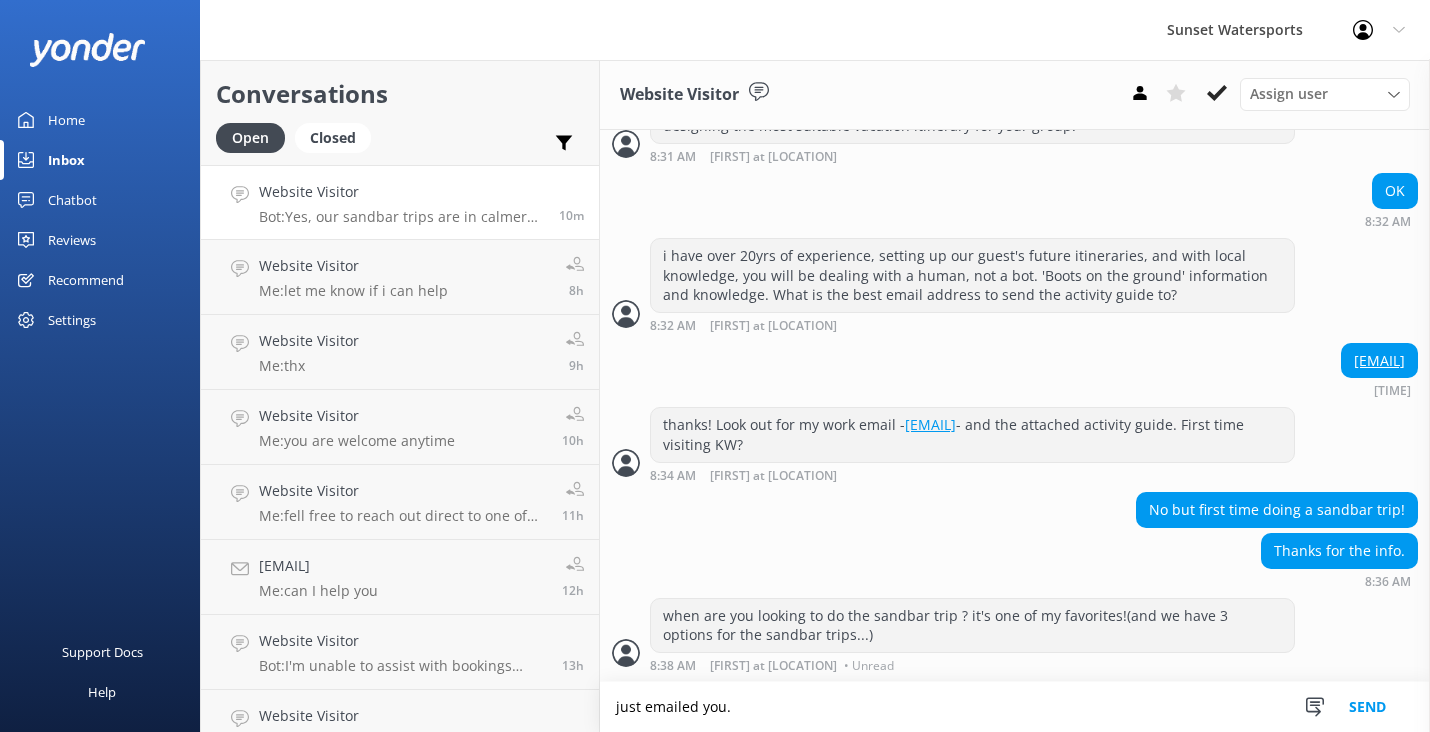 type on "just emailed you." 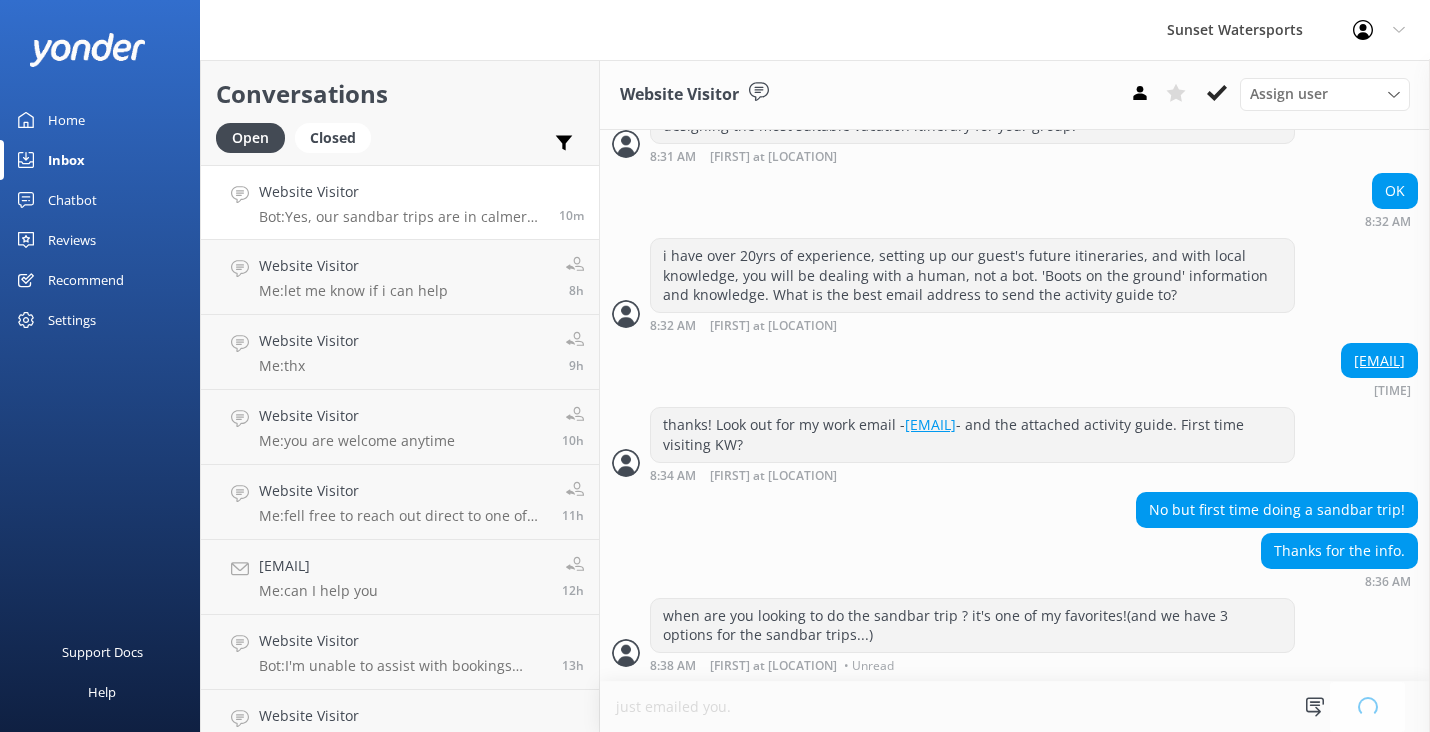 type 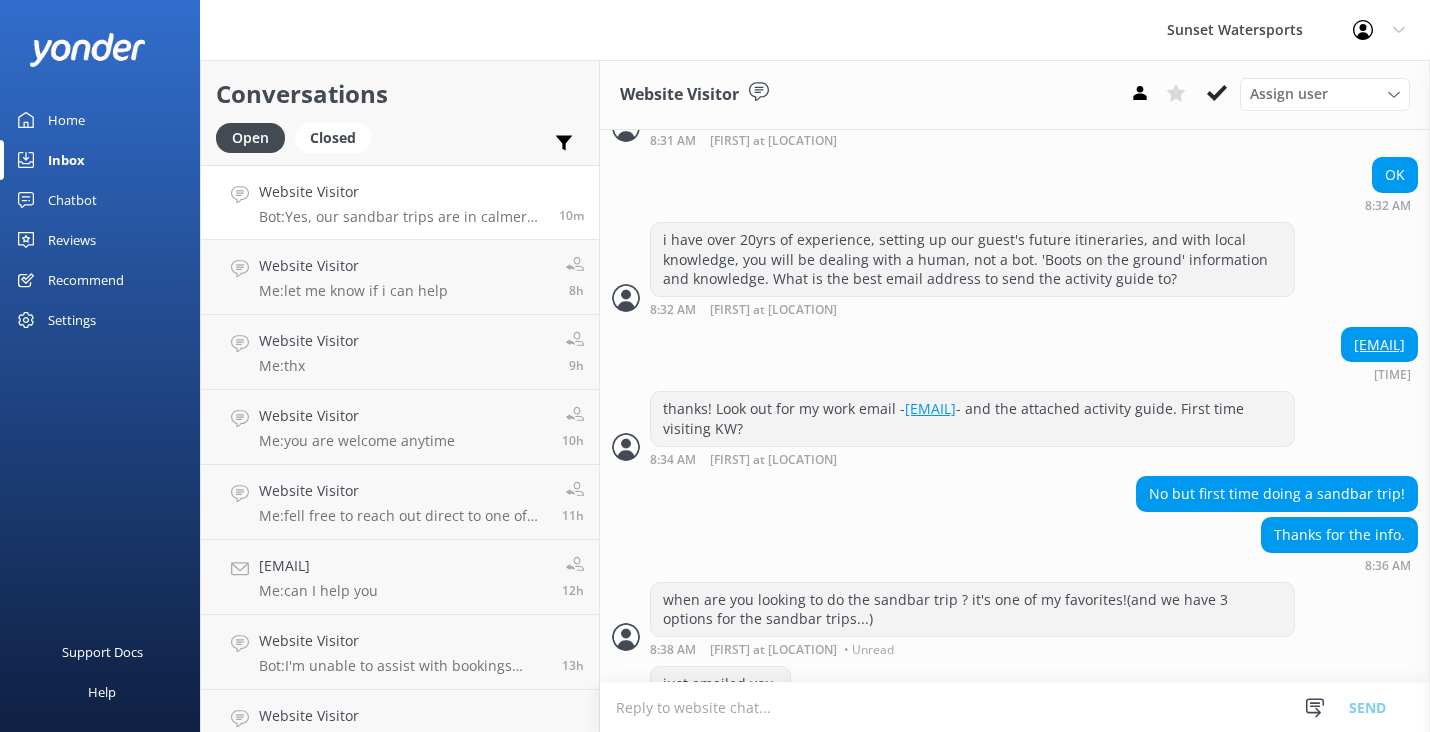 scroll, scrollTop: 890, scrollLeft: 0, axis: vertical 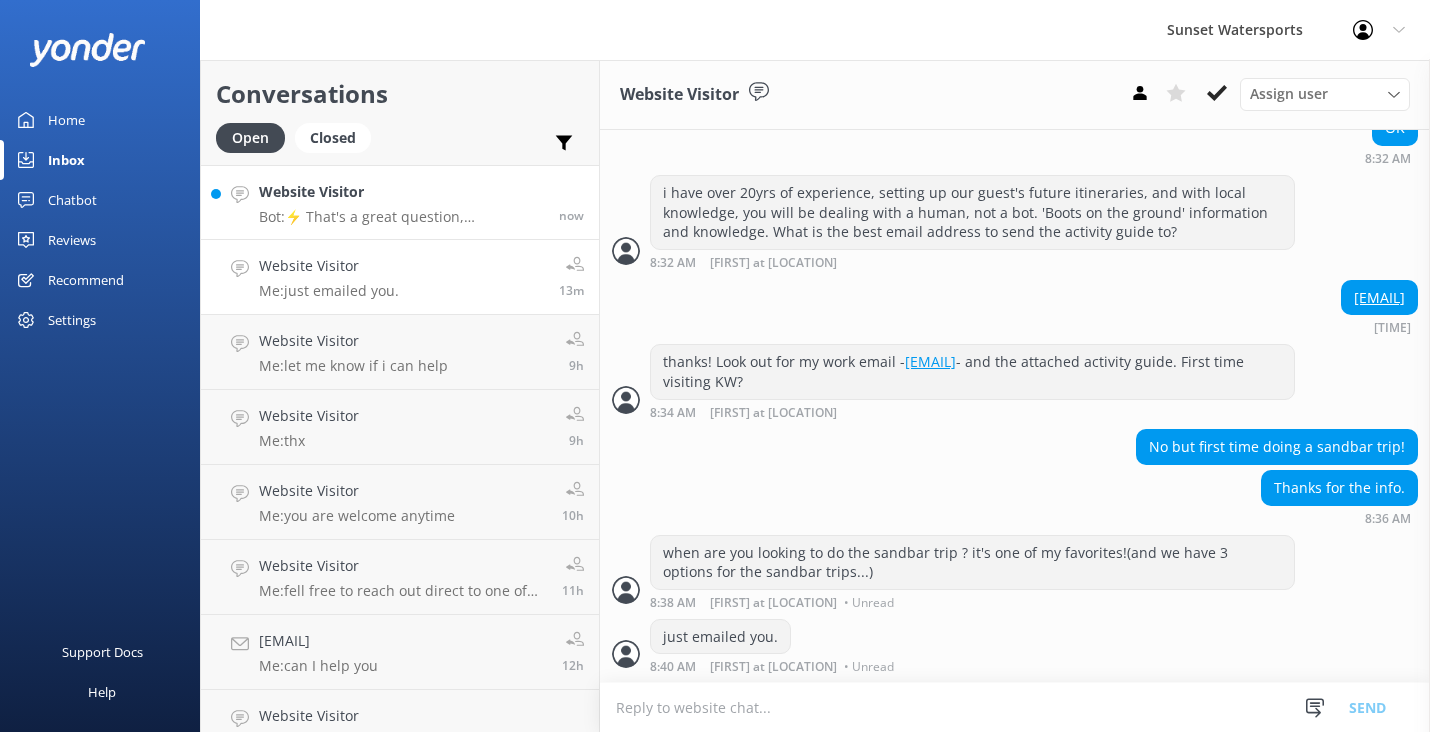 click on "Website Visitor Bot:  ⚡ That's a great question, unfortunately I do not know the answer. I'm going to reach out to another team member to help. Hold tight." at bounding box center [401, 202] 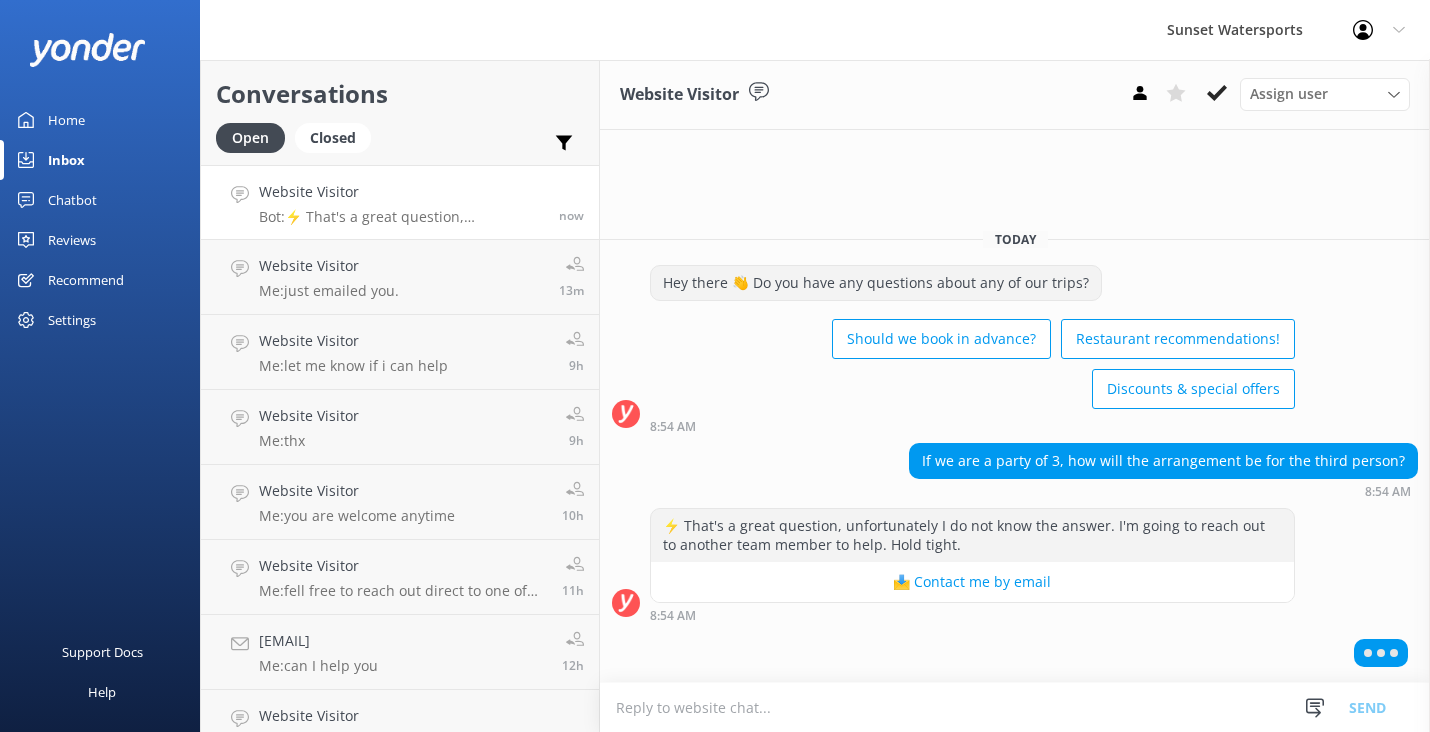 click at bounding box center [1015, 707] 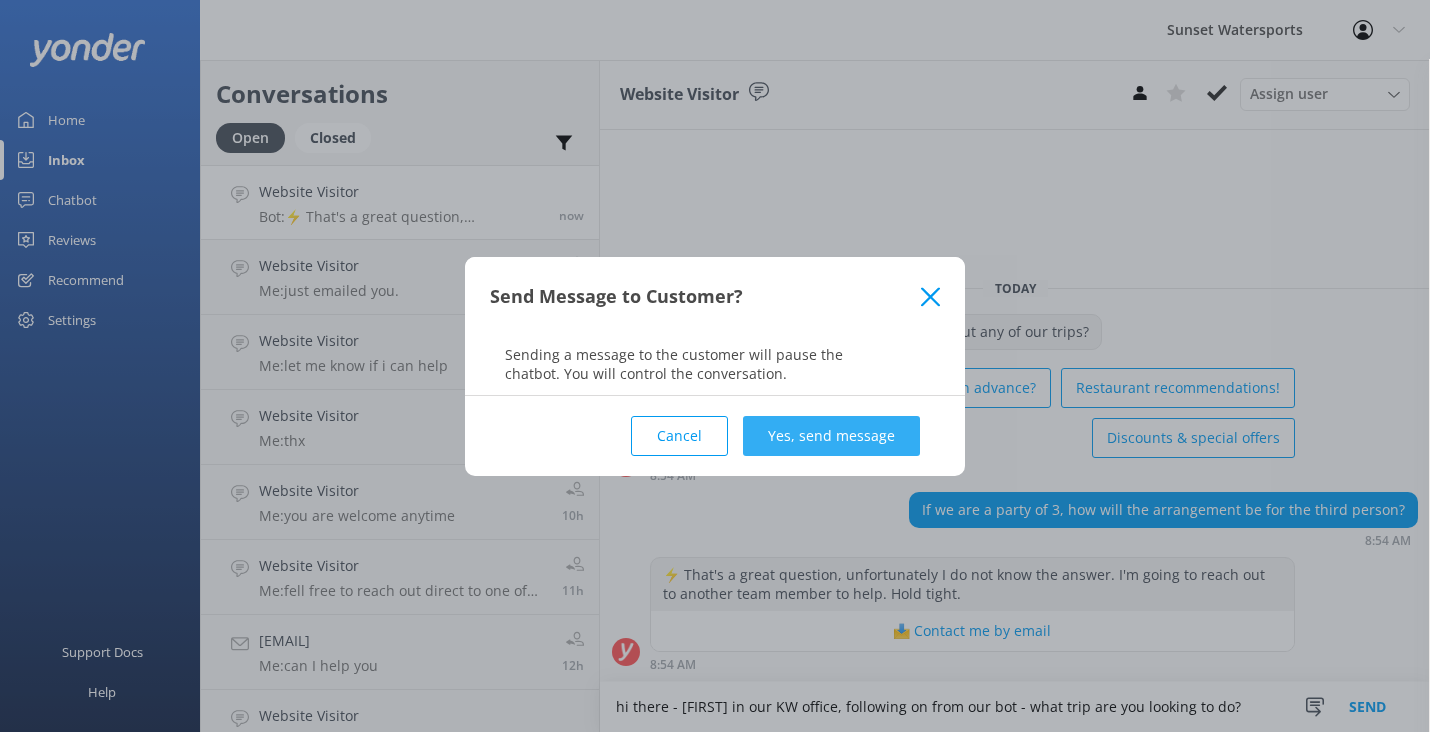 type on "hi there - [FIRST] in our KW office, following on from our bot - what trip are you looking to do?" 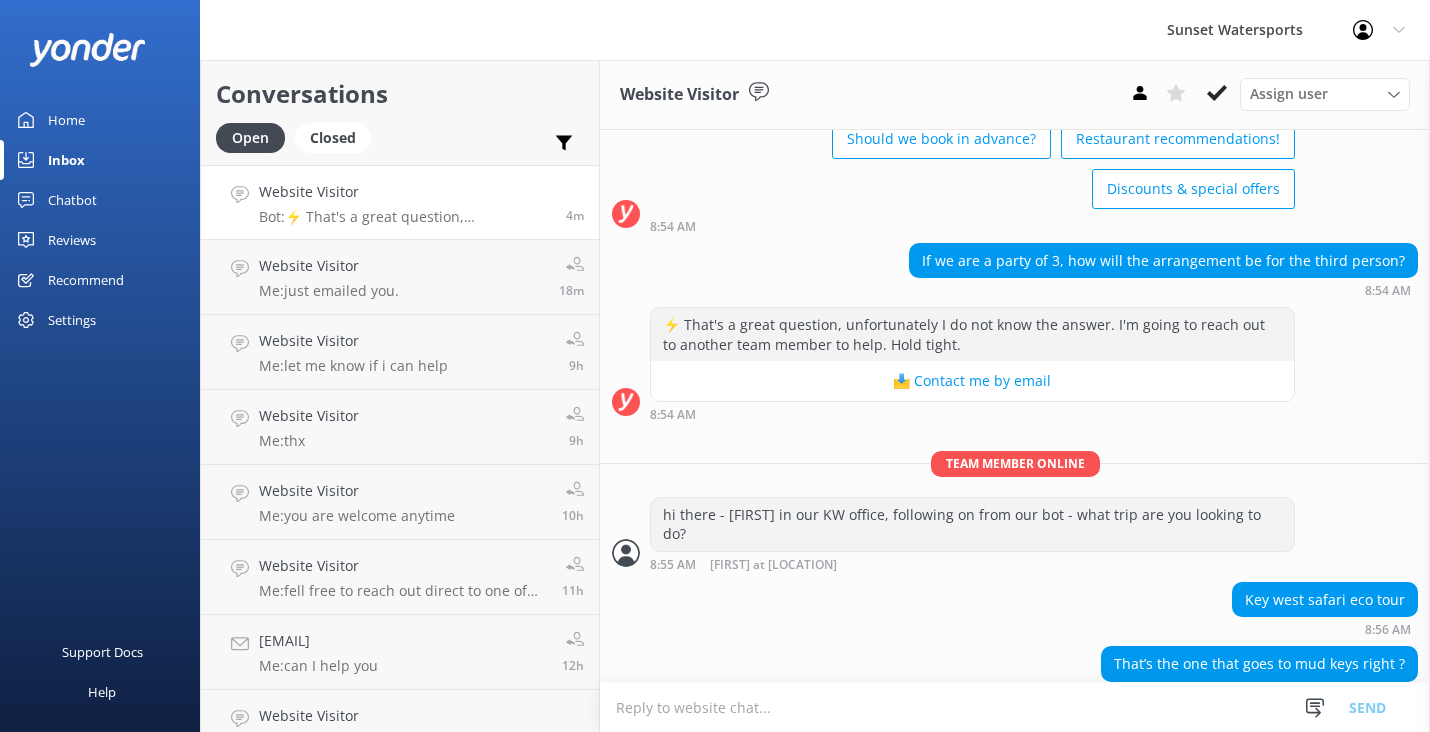 scroll, scrollTop: 126, scrollLeft: 0, axis: vertical 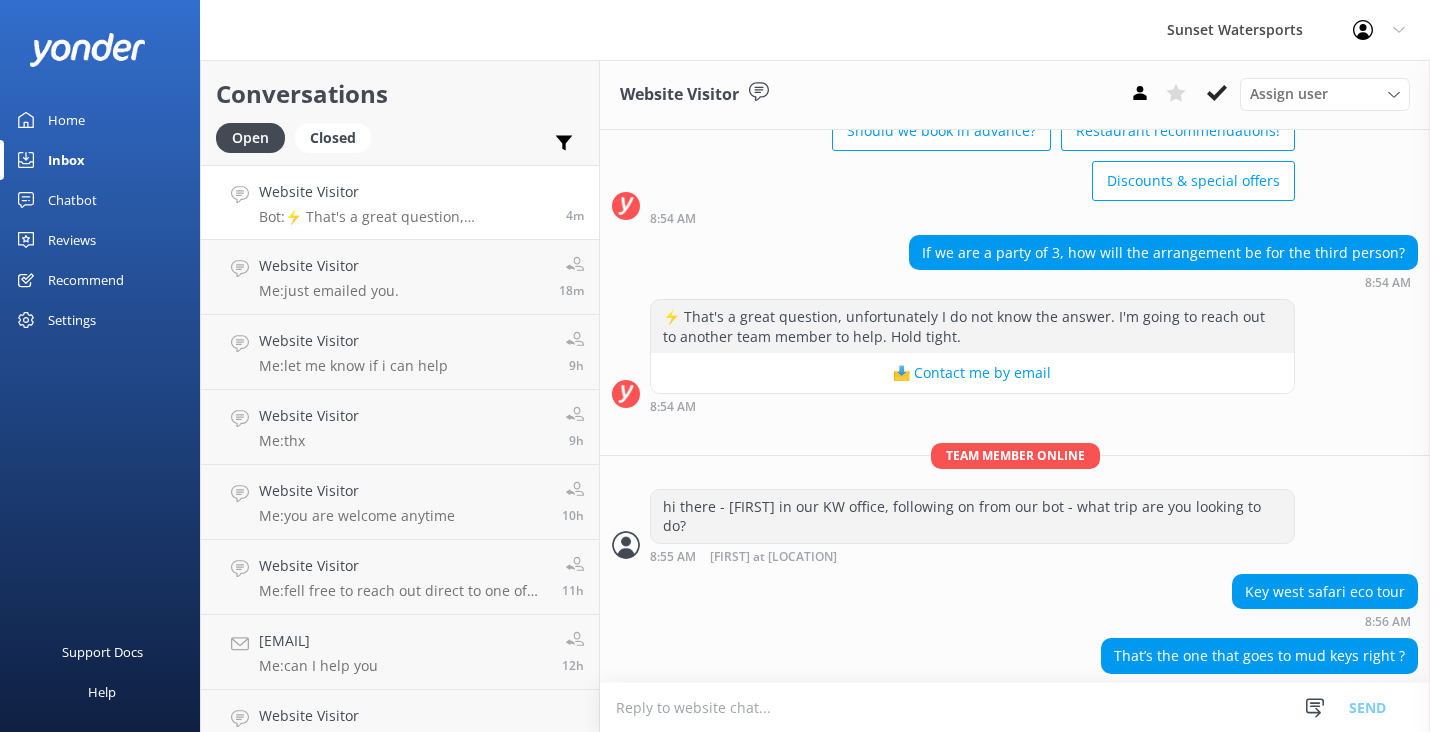 click at bounding box center [1015, 707] 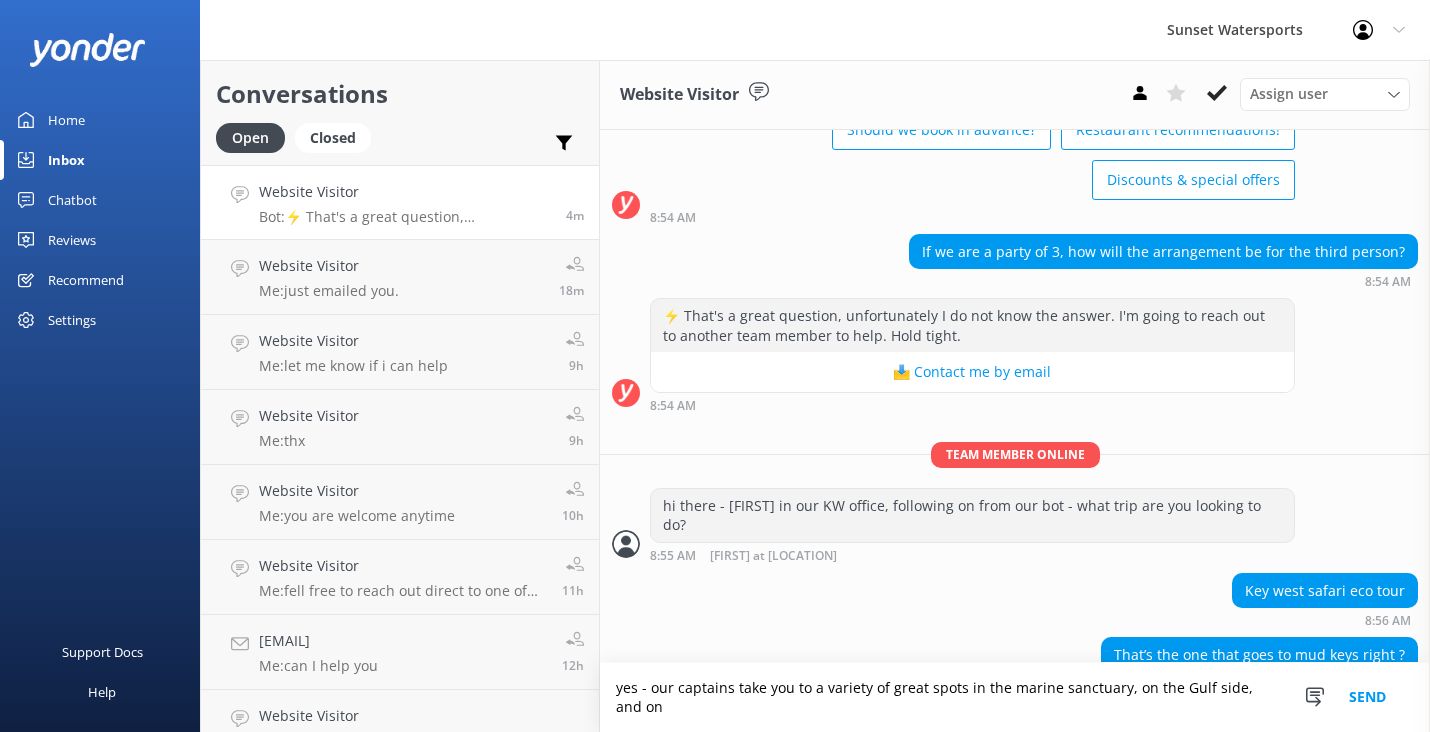 scroll, scrollTop: 146, scrollLeft: 0, axis: vertical 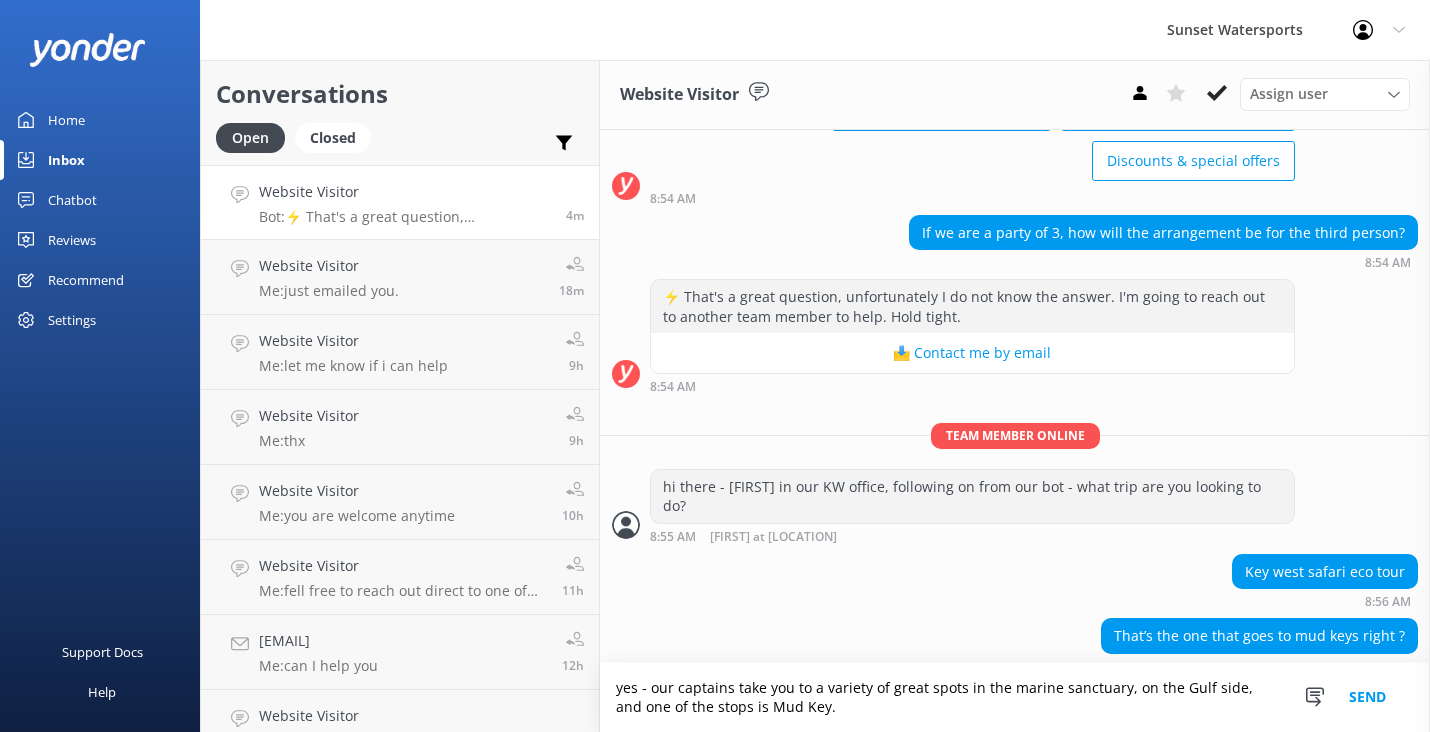 type on "yes - our captains take you to a variety of great spots in the marine sanctuary, on the Gulf side, and one of the stops is Mud Key." 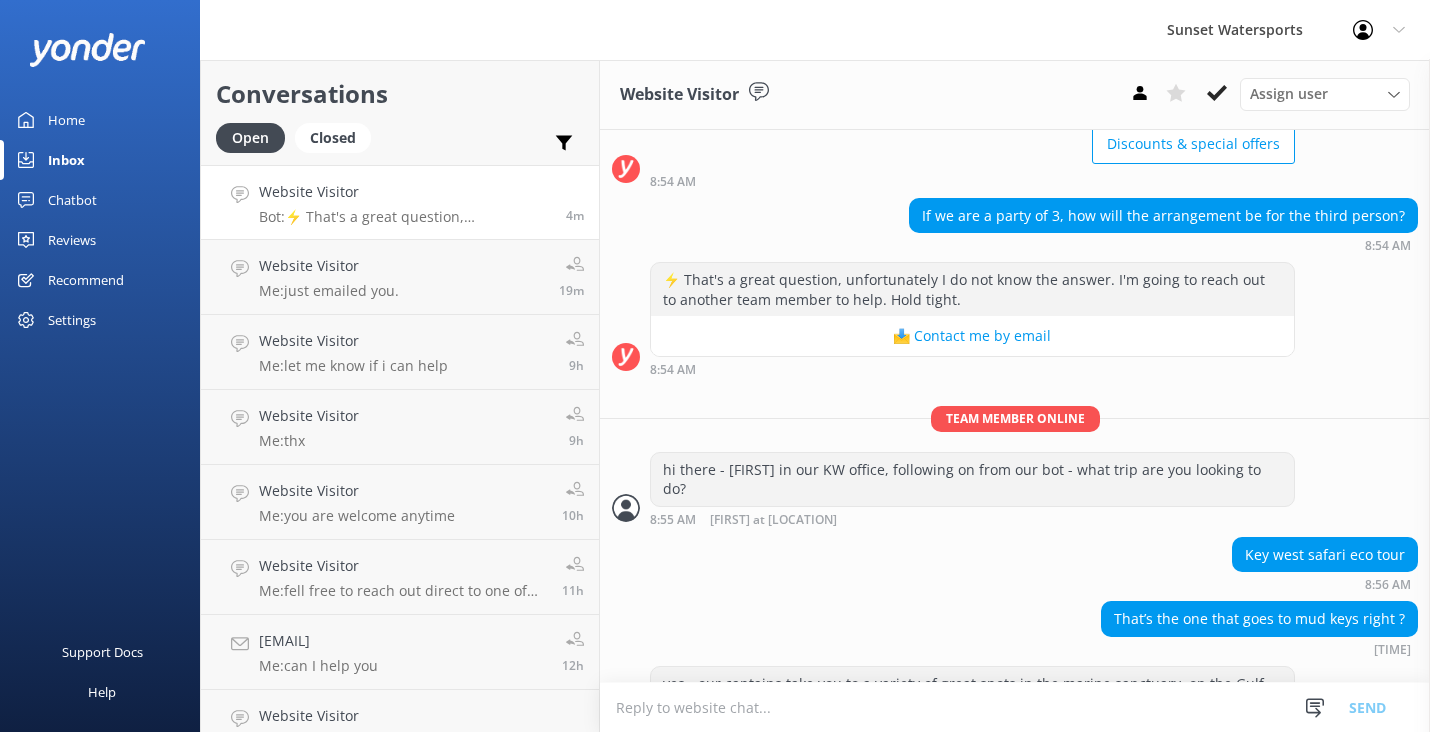 scroll, scrollTop: 211, scrollLeft: 0, axis: vertical 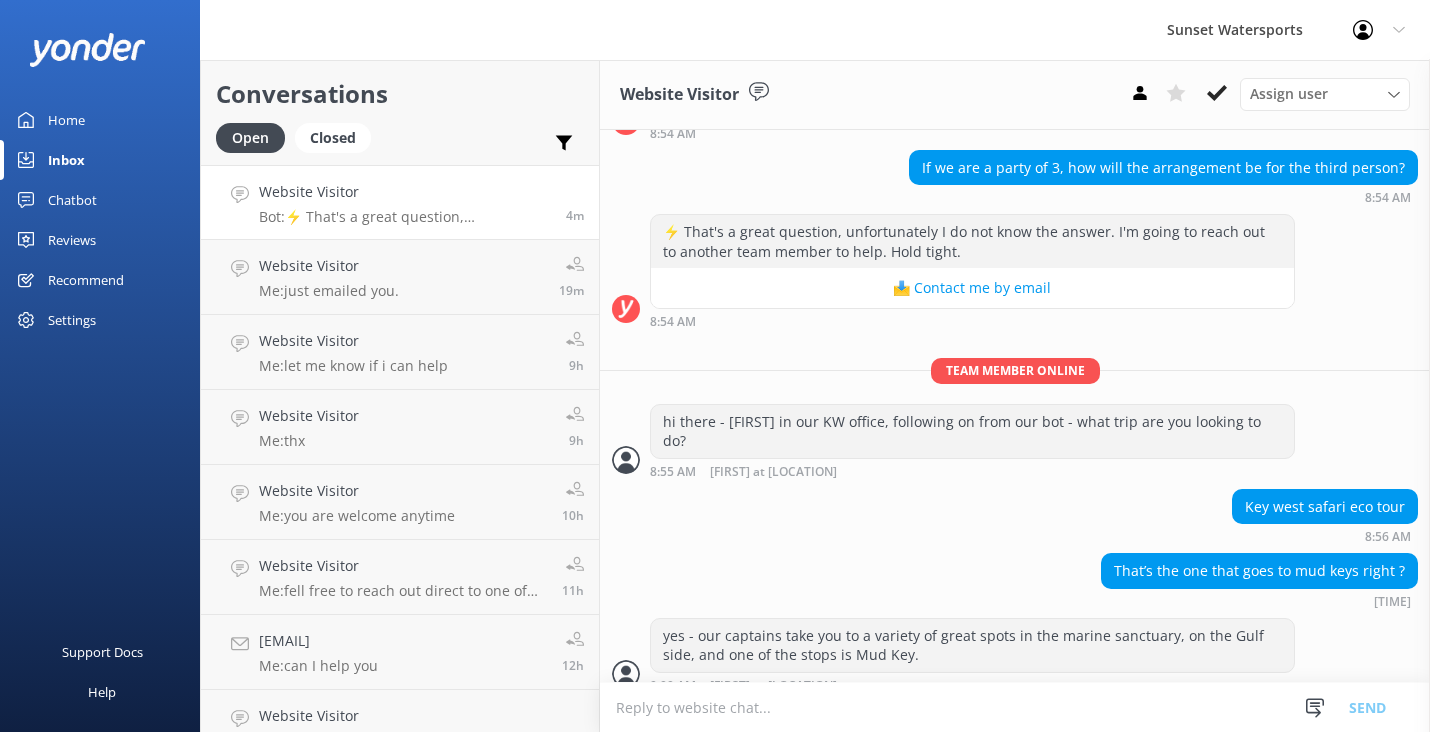 click at bounding box center [1015, 707] 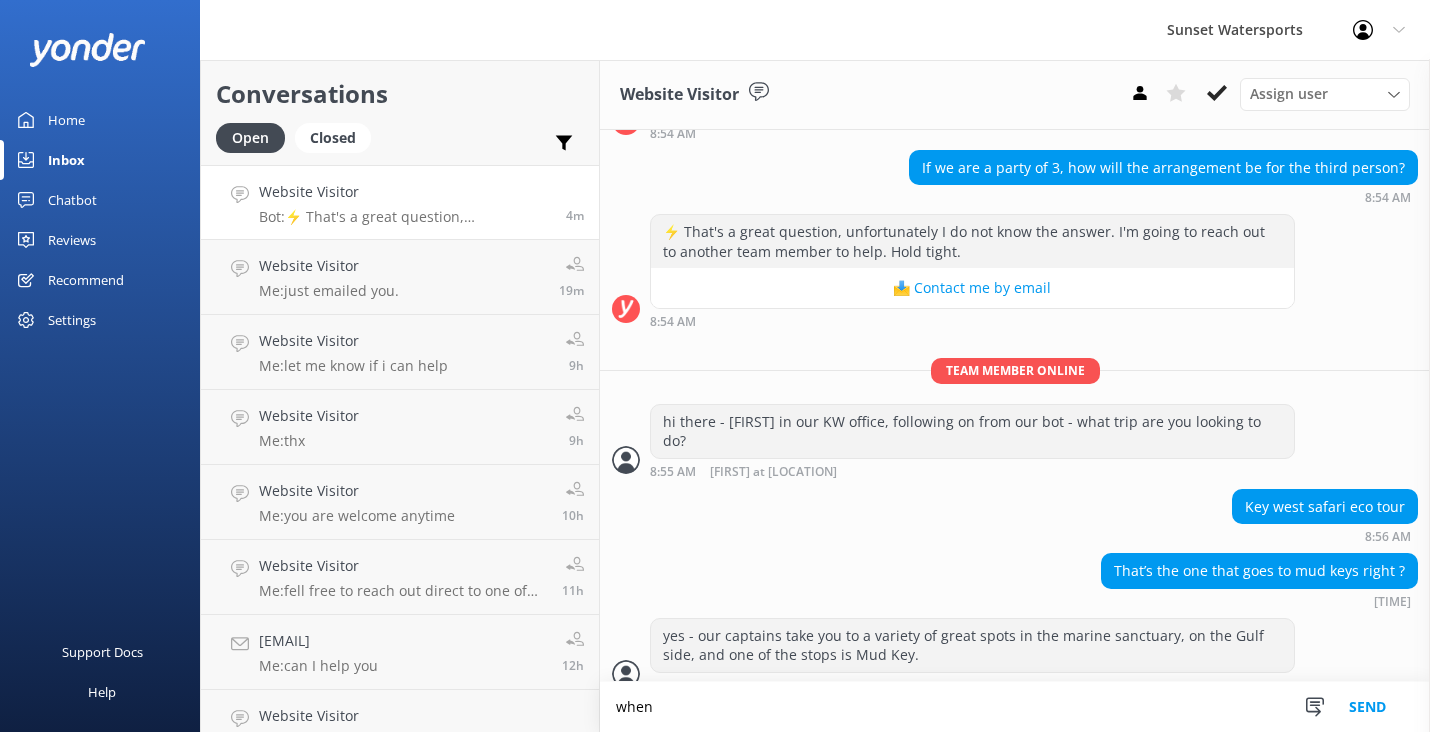 scroll, scrollTop: 212, scrollLeft: 0, axis: vertical 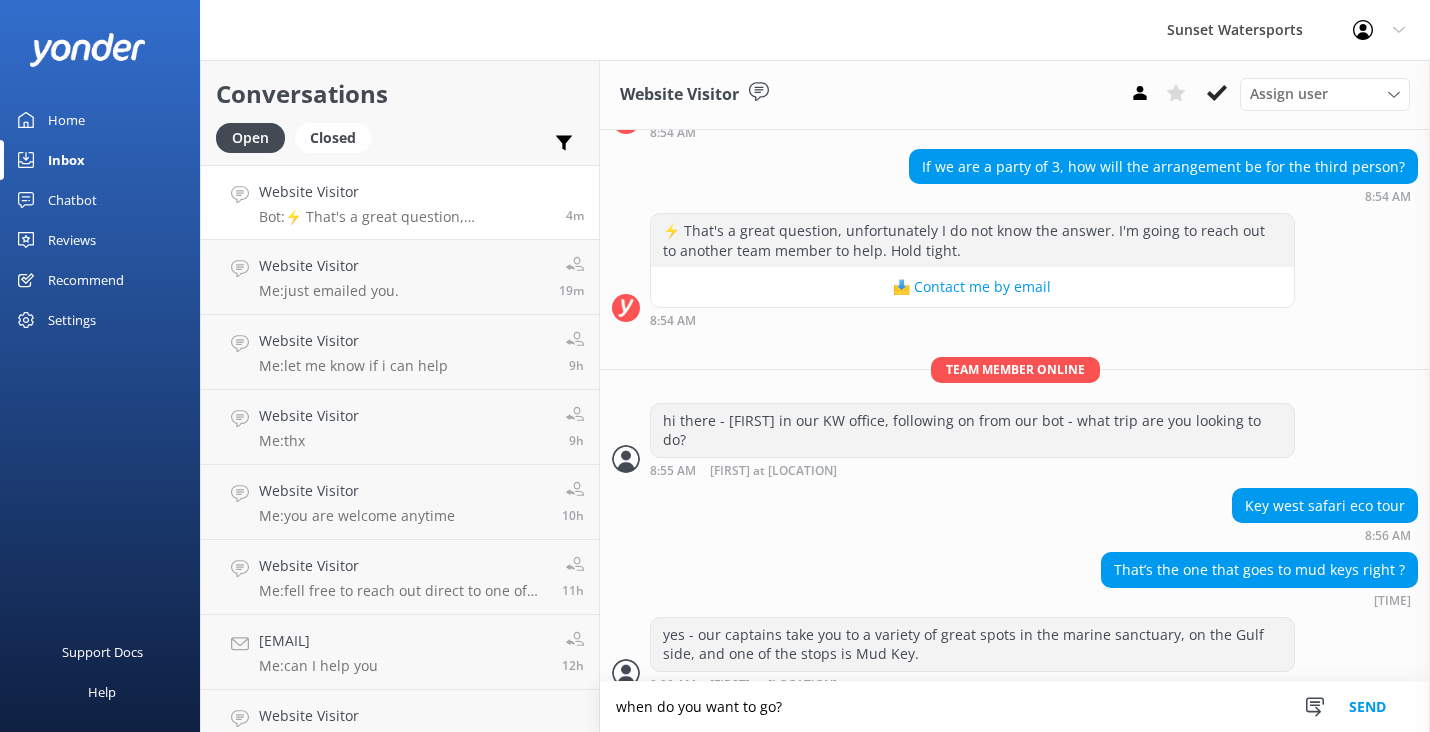 type on "when do you want to go?" 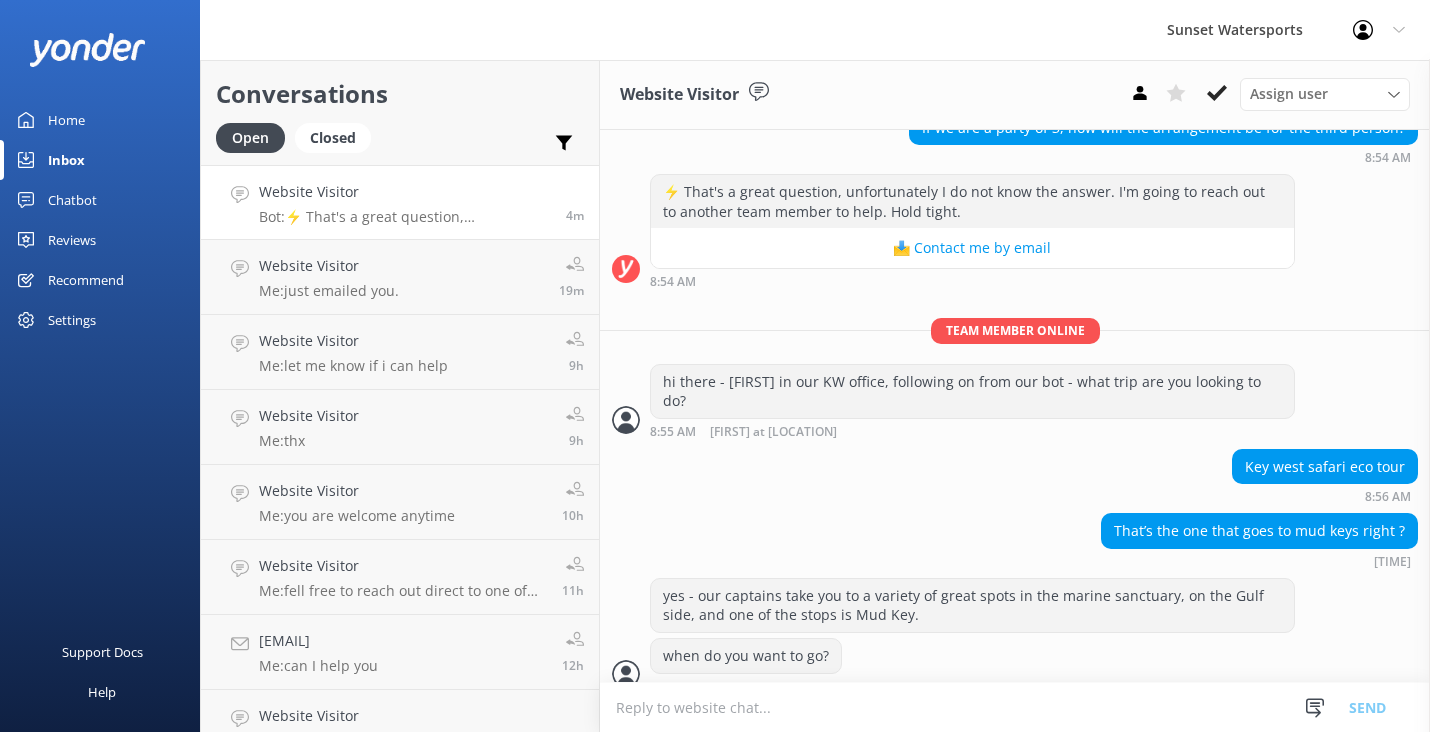 scroll, scrollTop: 252, scrollLeft: 0, axis: vertical 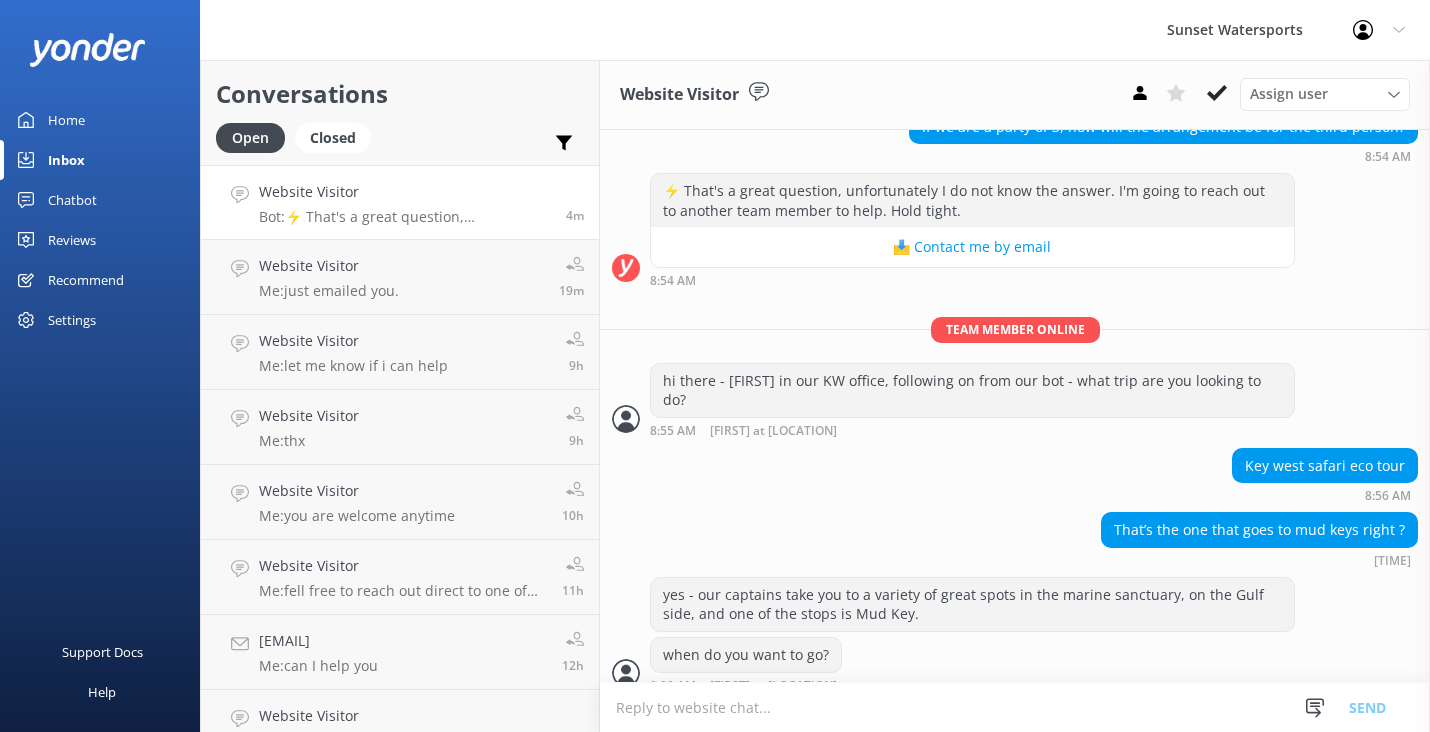 click at bounding box center (1015, 707) 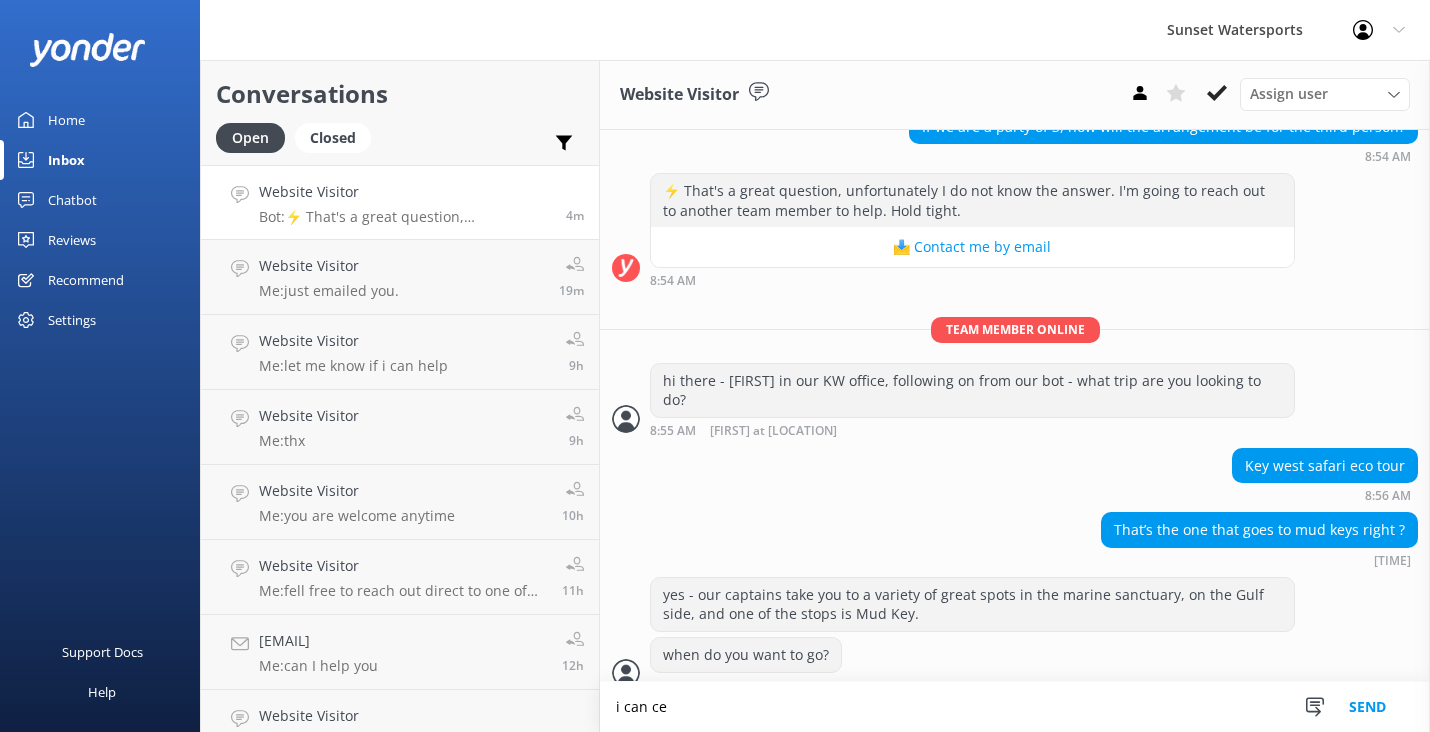 scroll, scrollTop: 253, scrollLeft: 0, axis: vertical 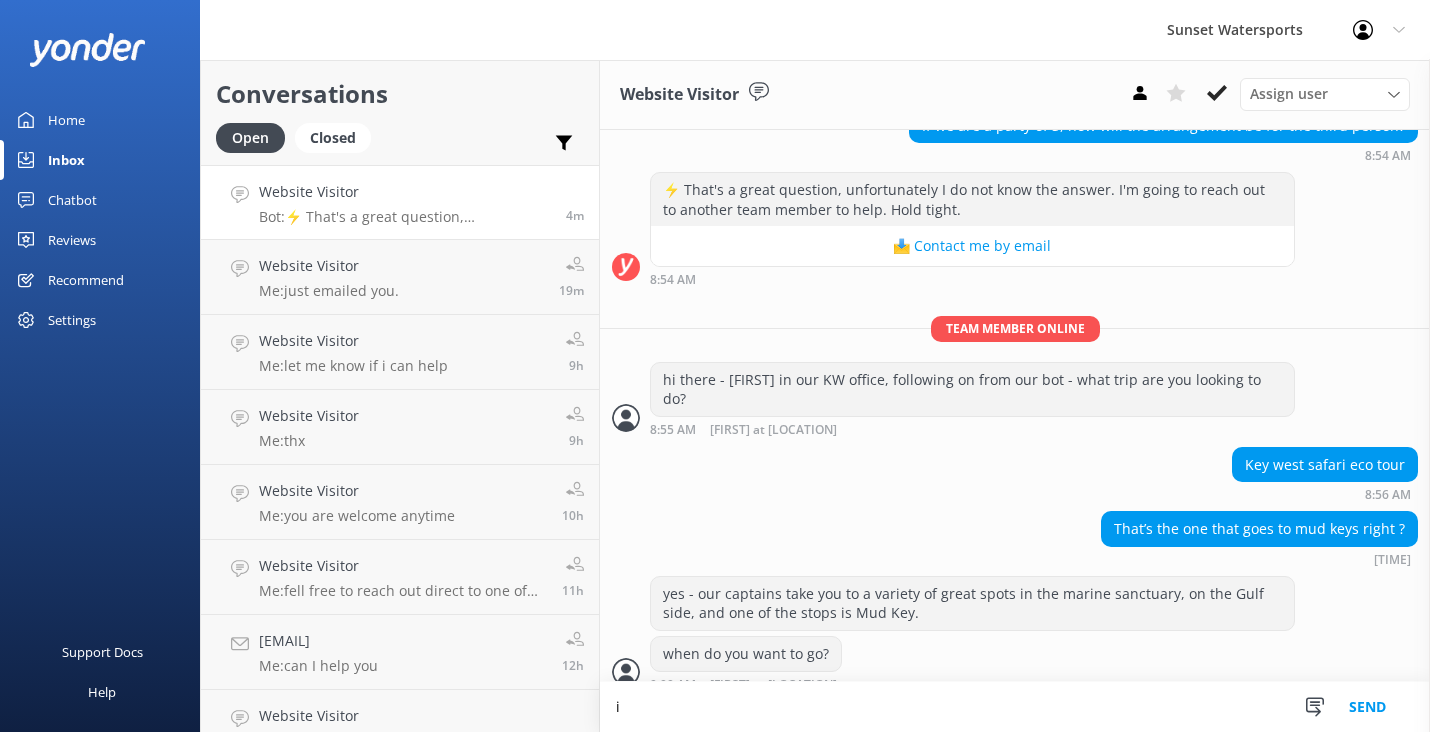 type on "i" 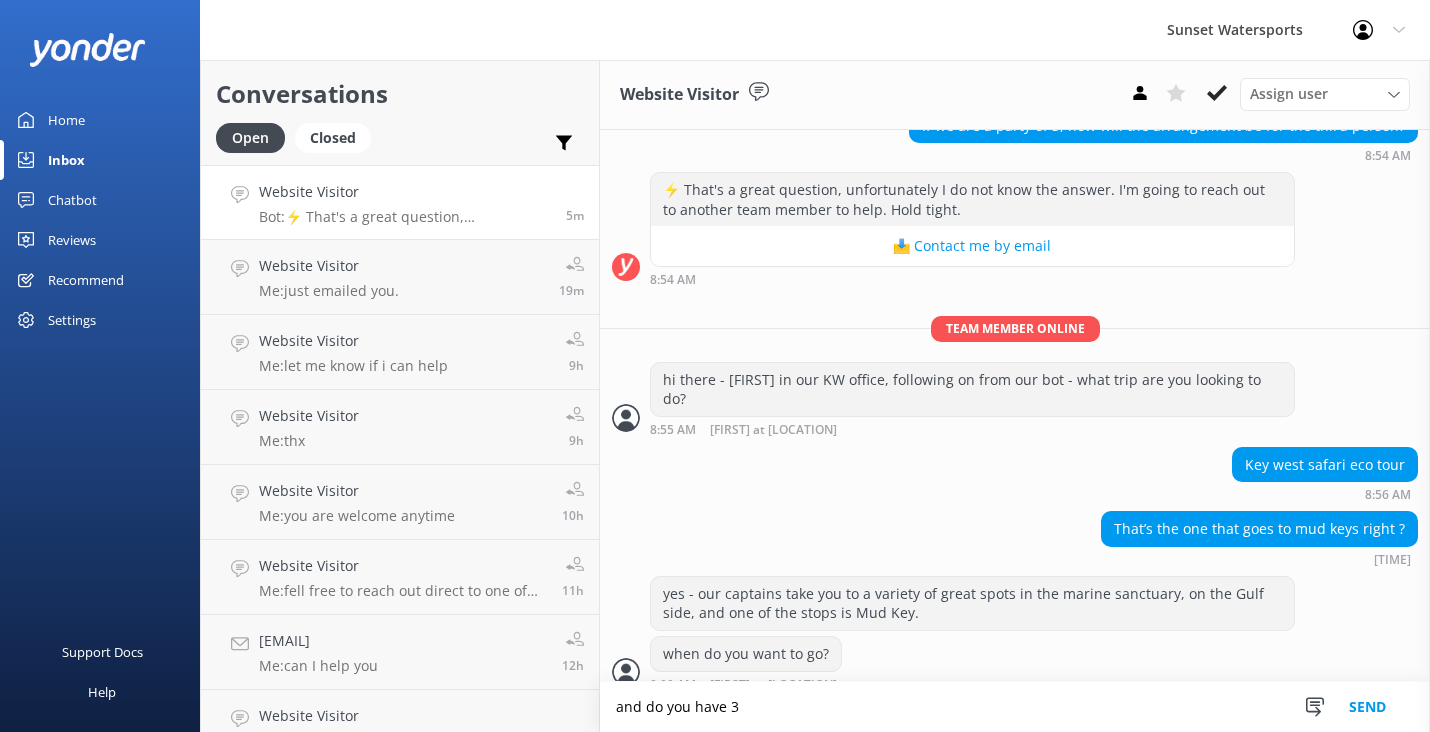 scroll, scrollTop: 300, scrollLeft: 0, axis: vertical 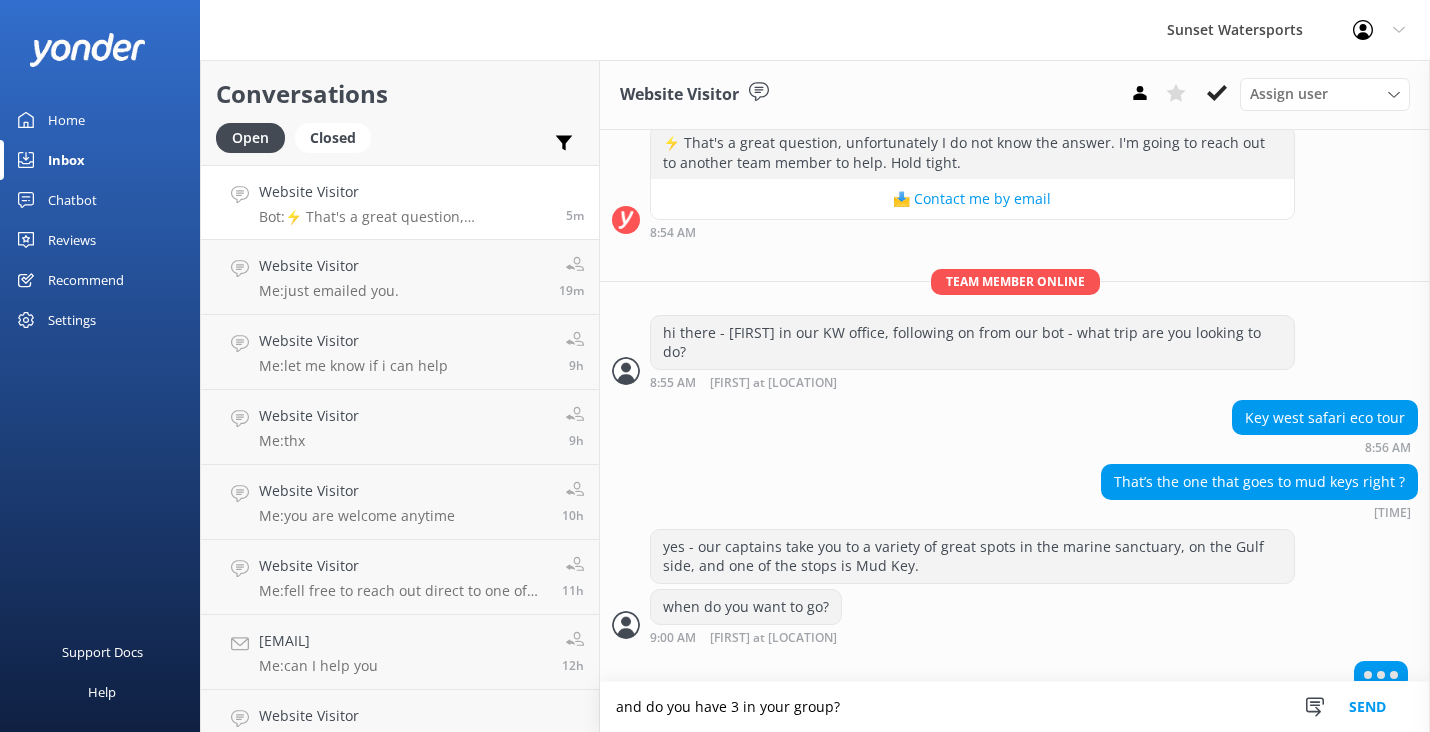 type on "and do you have 3 in your group?" 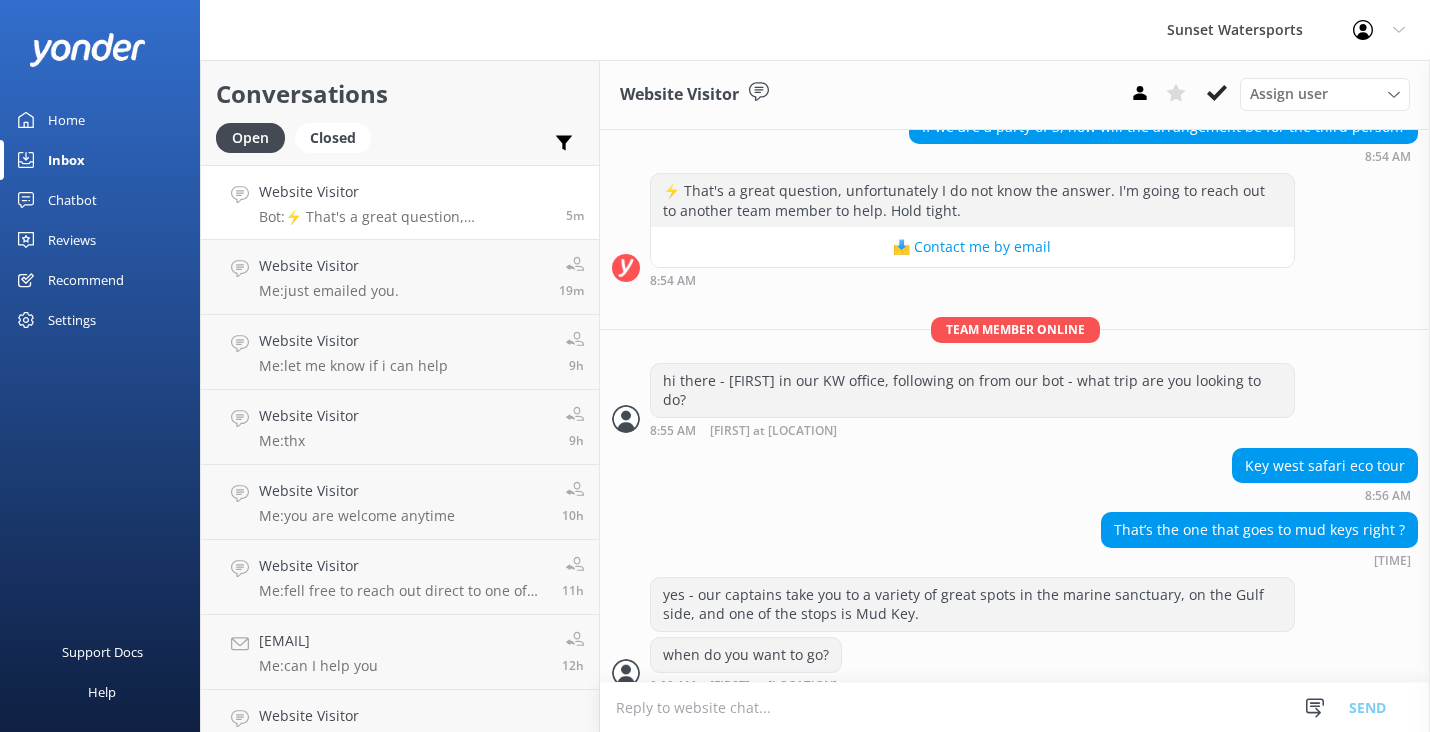 scroll, scrollTop: 292, scrollLeft: 0, axis: vertical 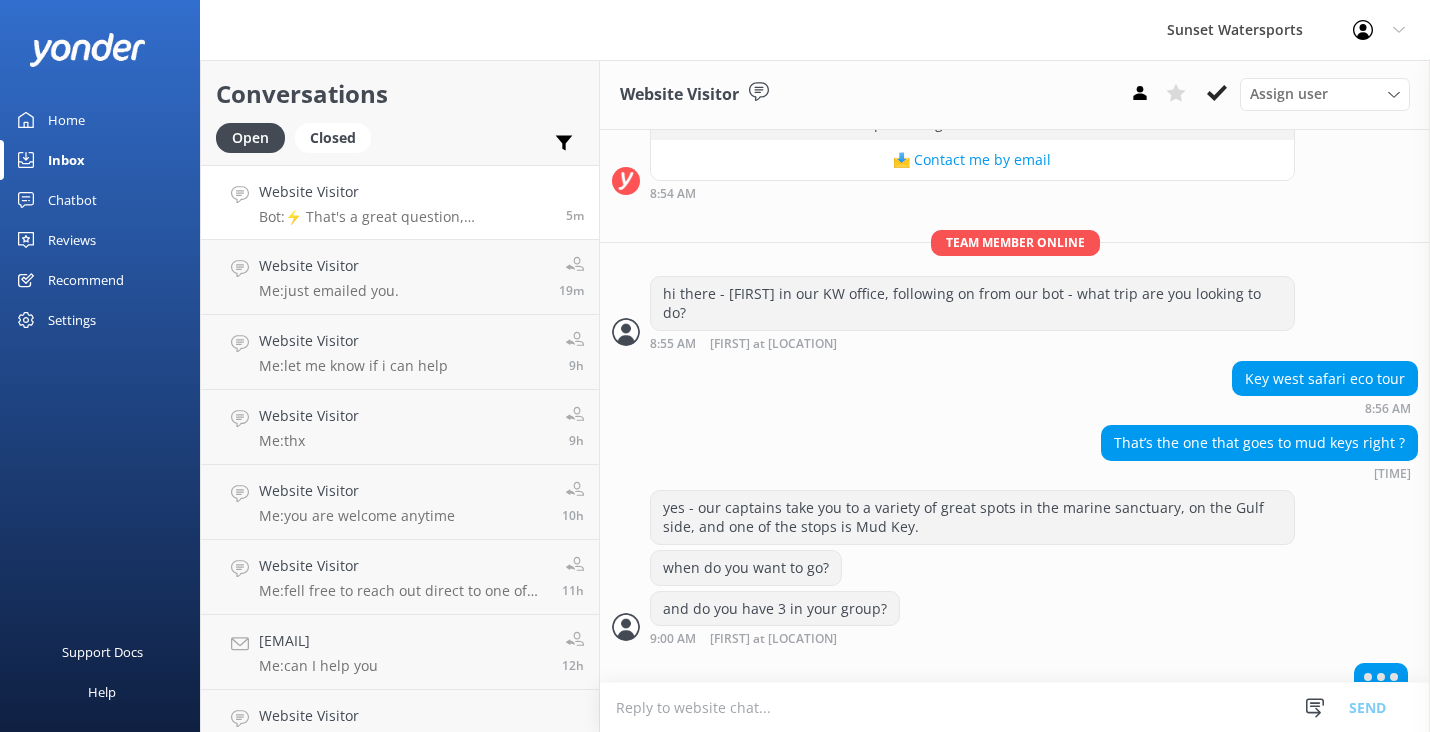 click at bounding box center [1015, 707] 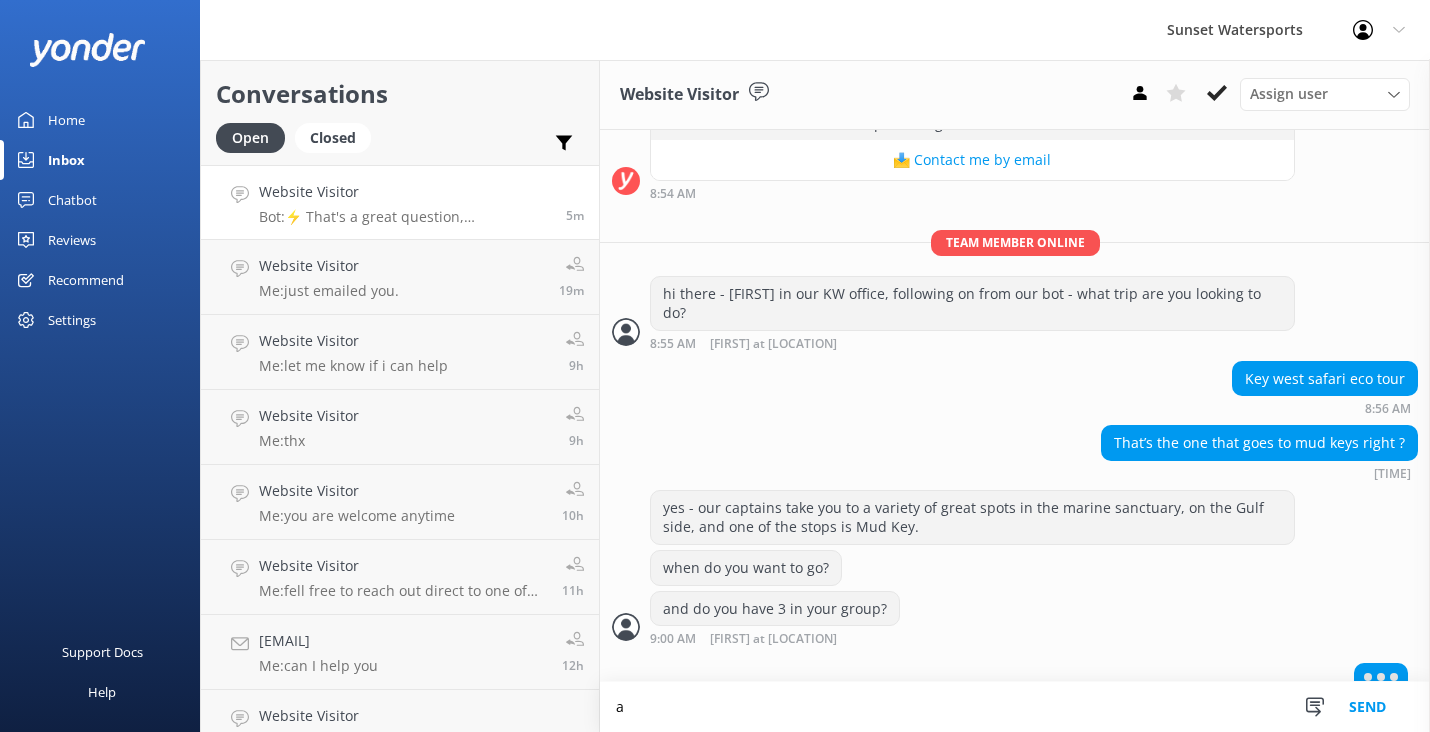 scroll, scrollTop: 0, scrollLeft: 0, axis: both 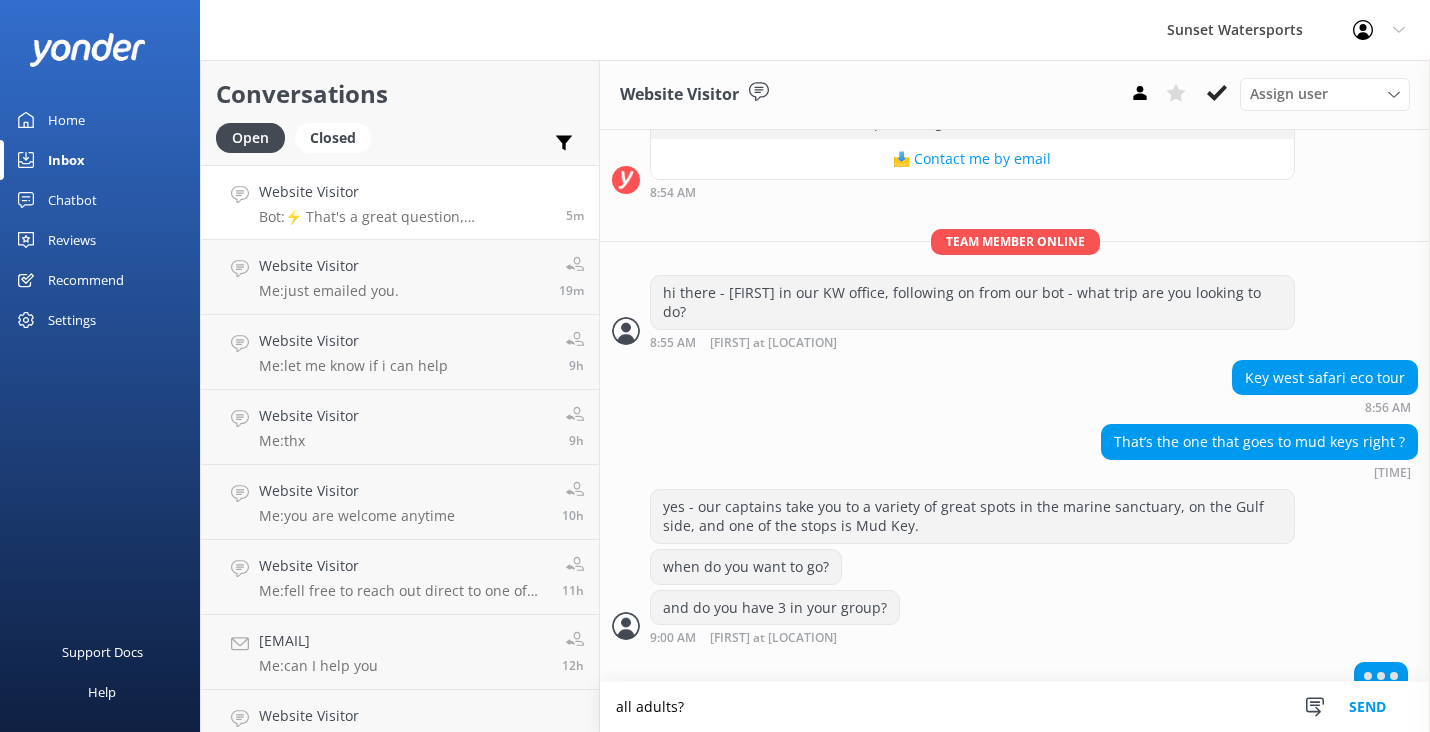 type on "all adults?" 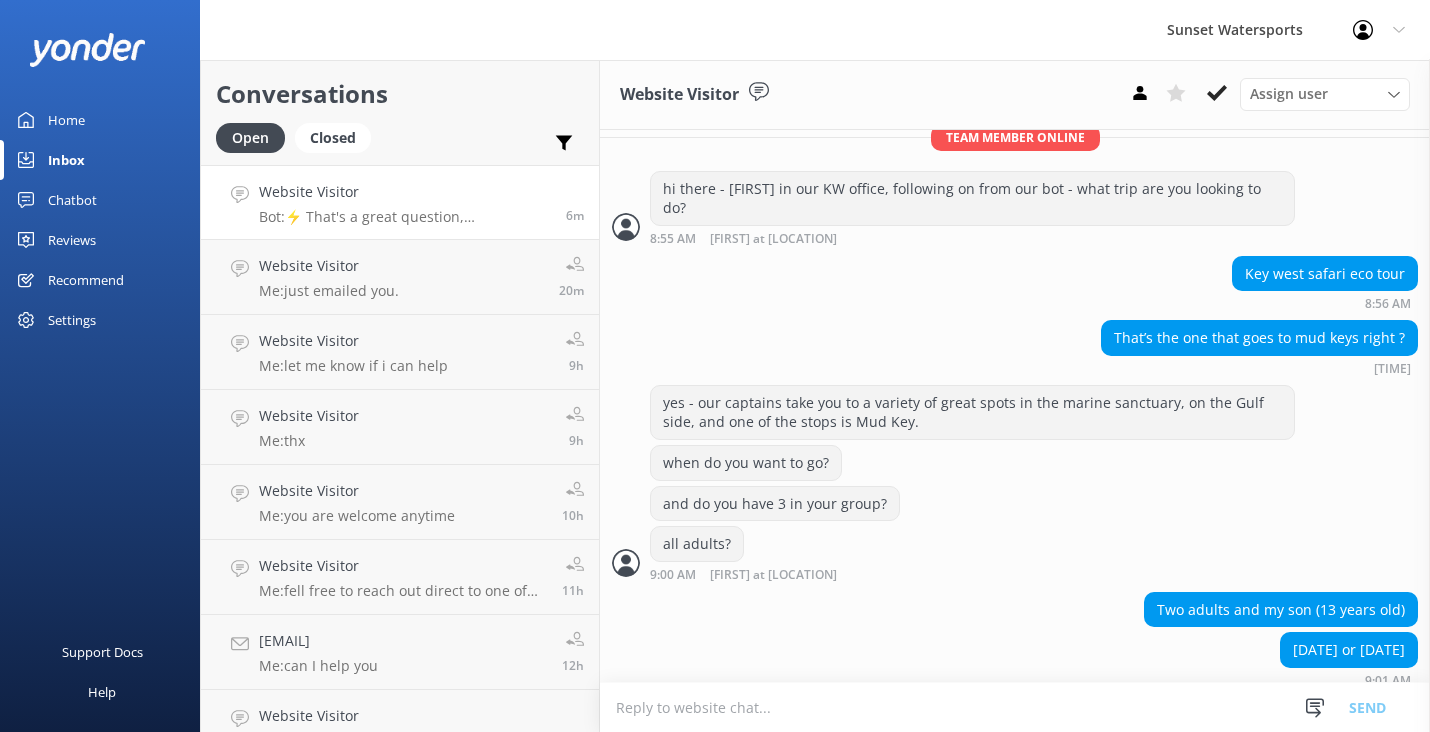 scroll, scrollTop: 438, scrollLeft: 0, axis: vertical 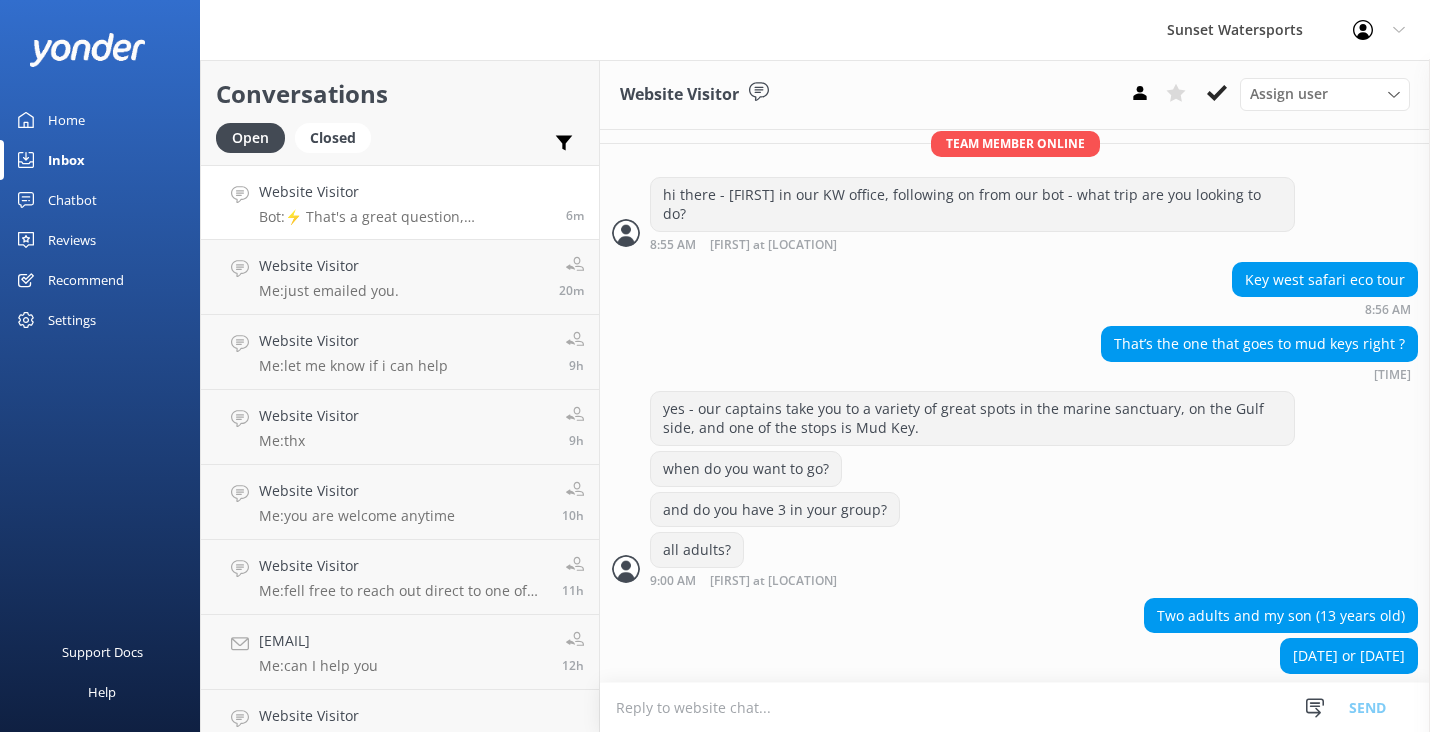 click at bounding box center (1015, 707) 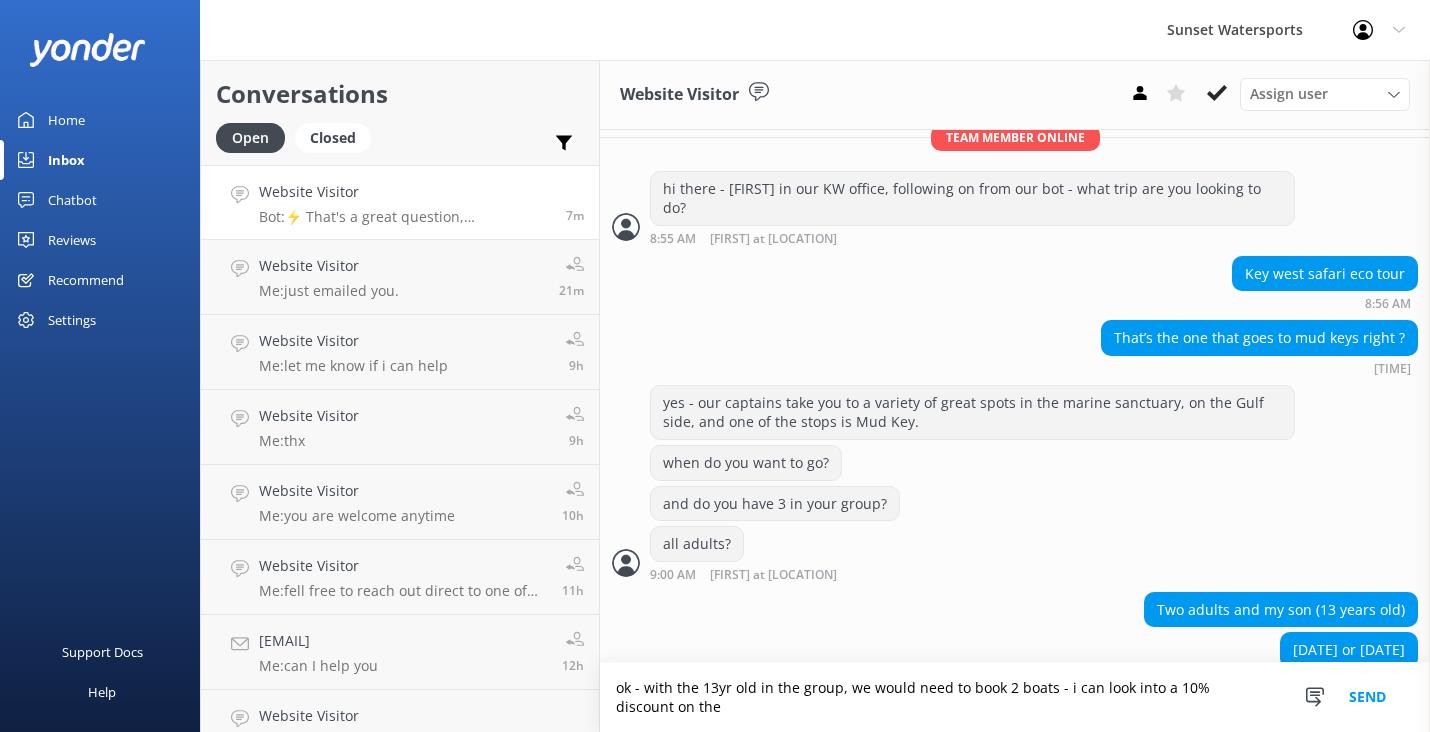 scroll, scrollTop: 458, scrollLeft: 0, axis: vertical 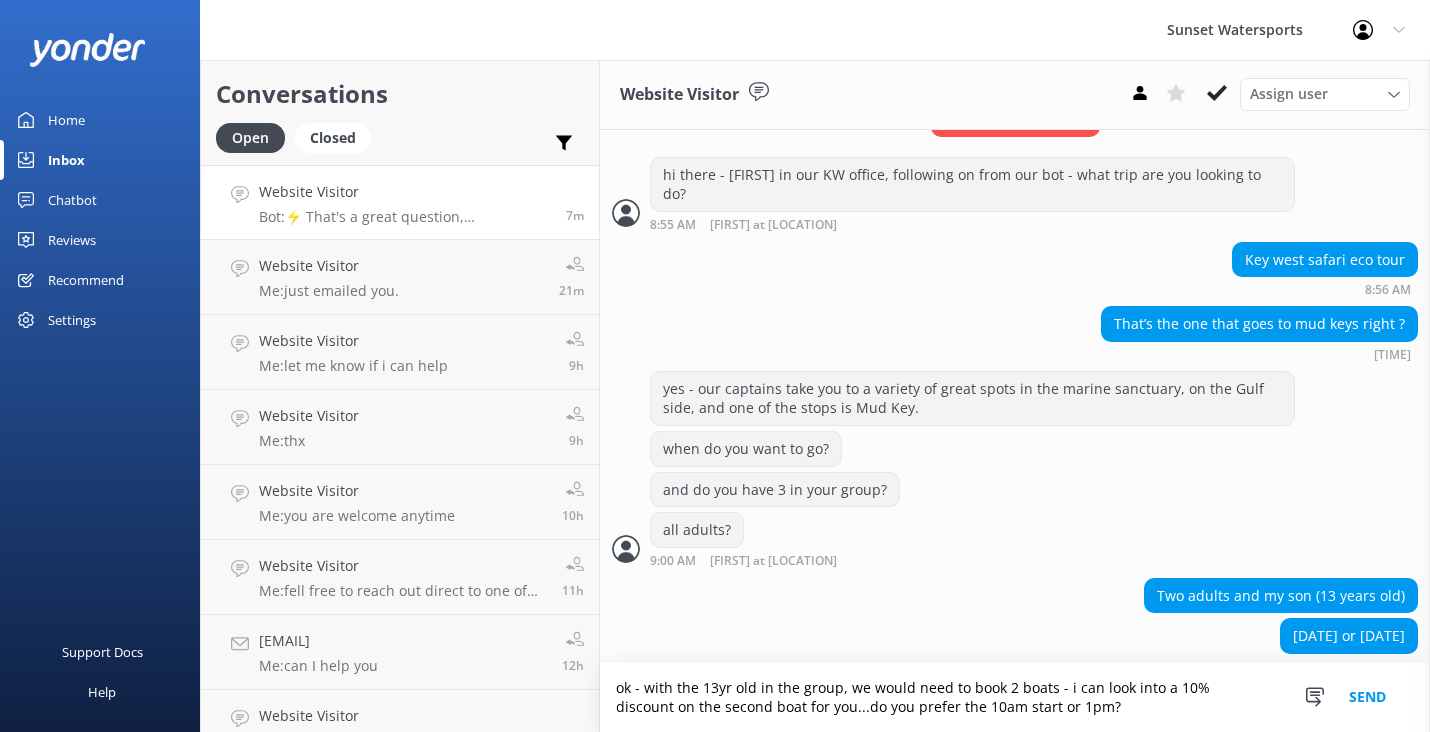 type on "ok - with the 13yr old in the group, we would need to book 2 boats - i can look into a 10% discount on the second boat for you...do you prefer the 10am start or 1pm?" 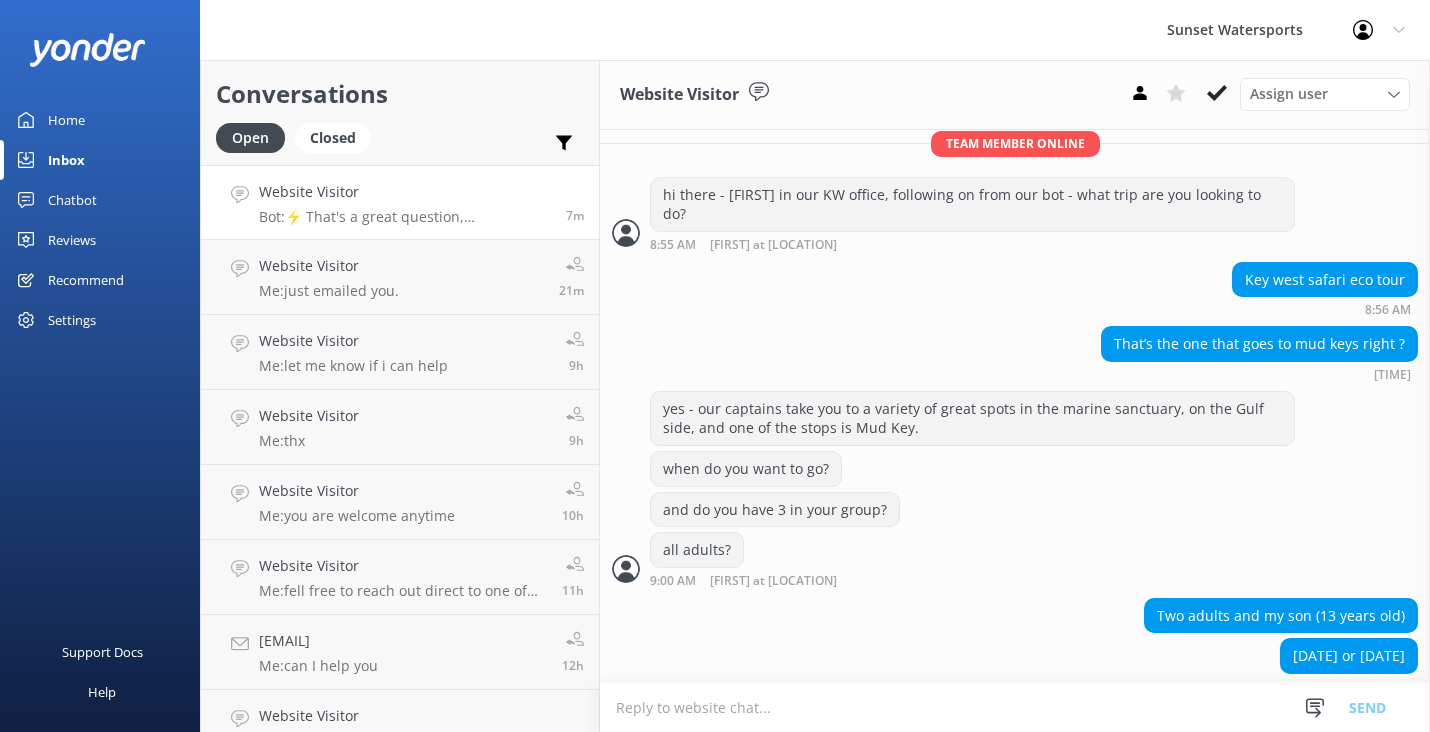 scroll, scrollTop: 522, scrollLeft: 0, axis: vertical 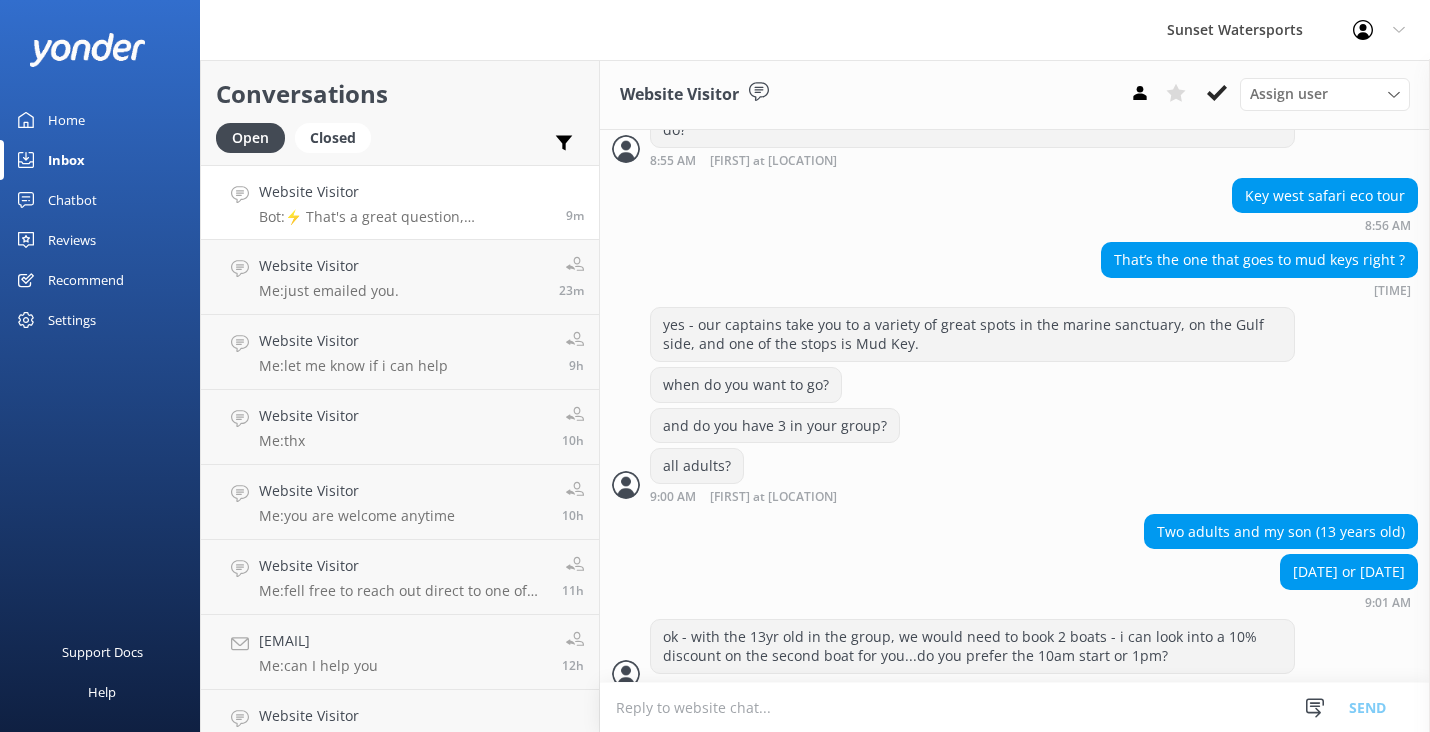 click at bounding box center (1015, 707) 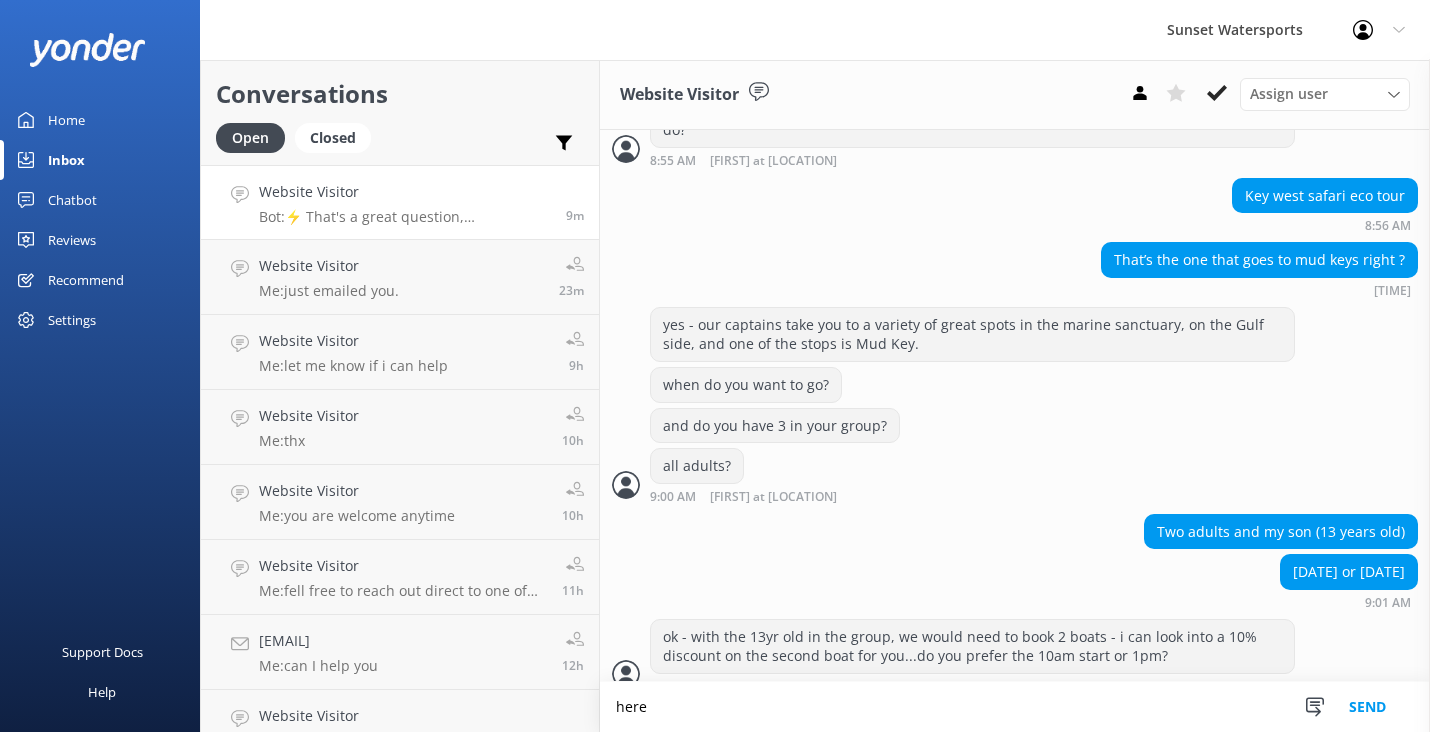 scroll, scrollTop: 523, scrollLeft: 0, axis: vertical 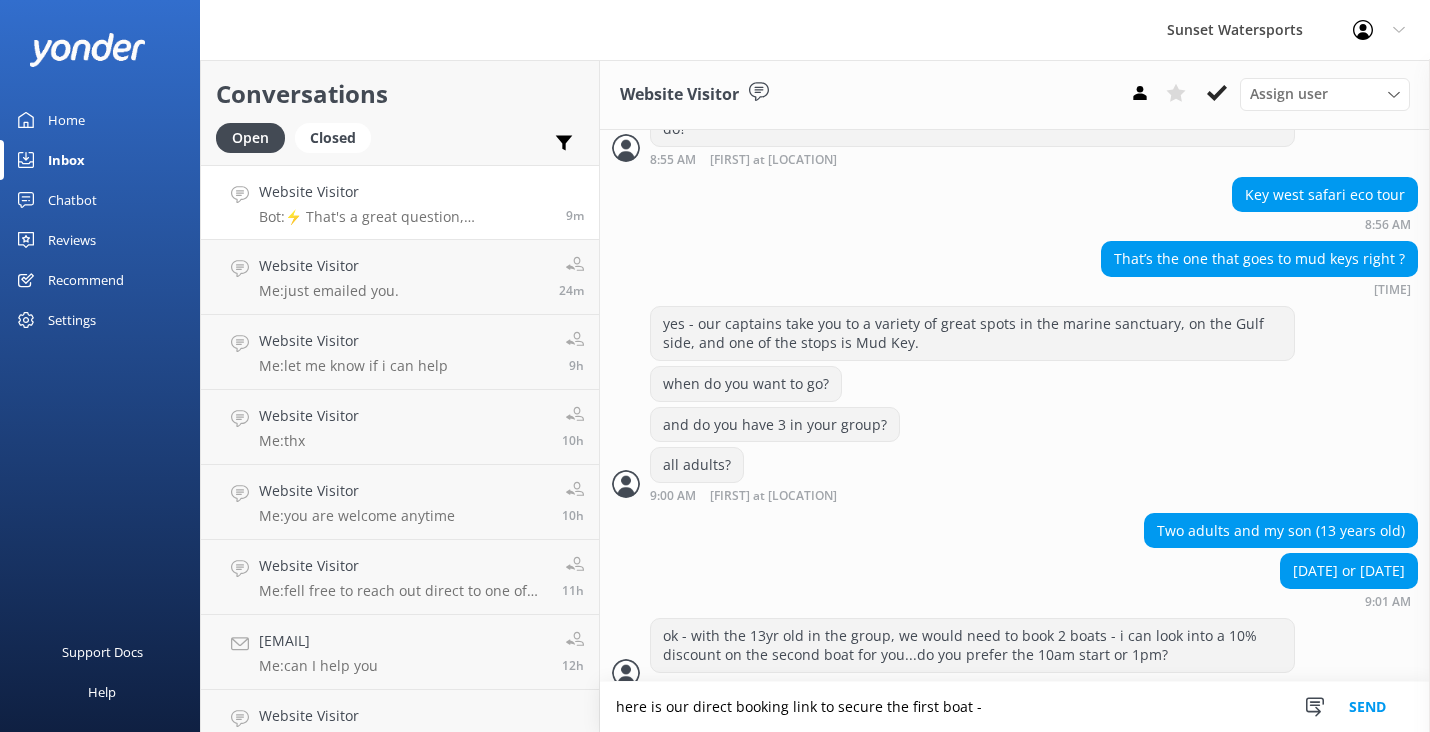 paste on "https://fareharbor.com/embeds/book/sunsetwatersportskeywest/items/?flow=634263&asn=shauncorcoran&schedule=5548&full-items=yes&ref=QR" 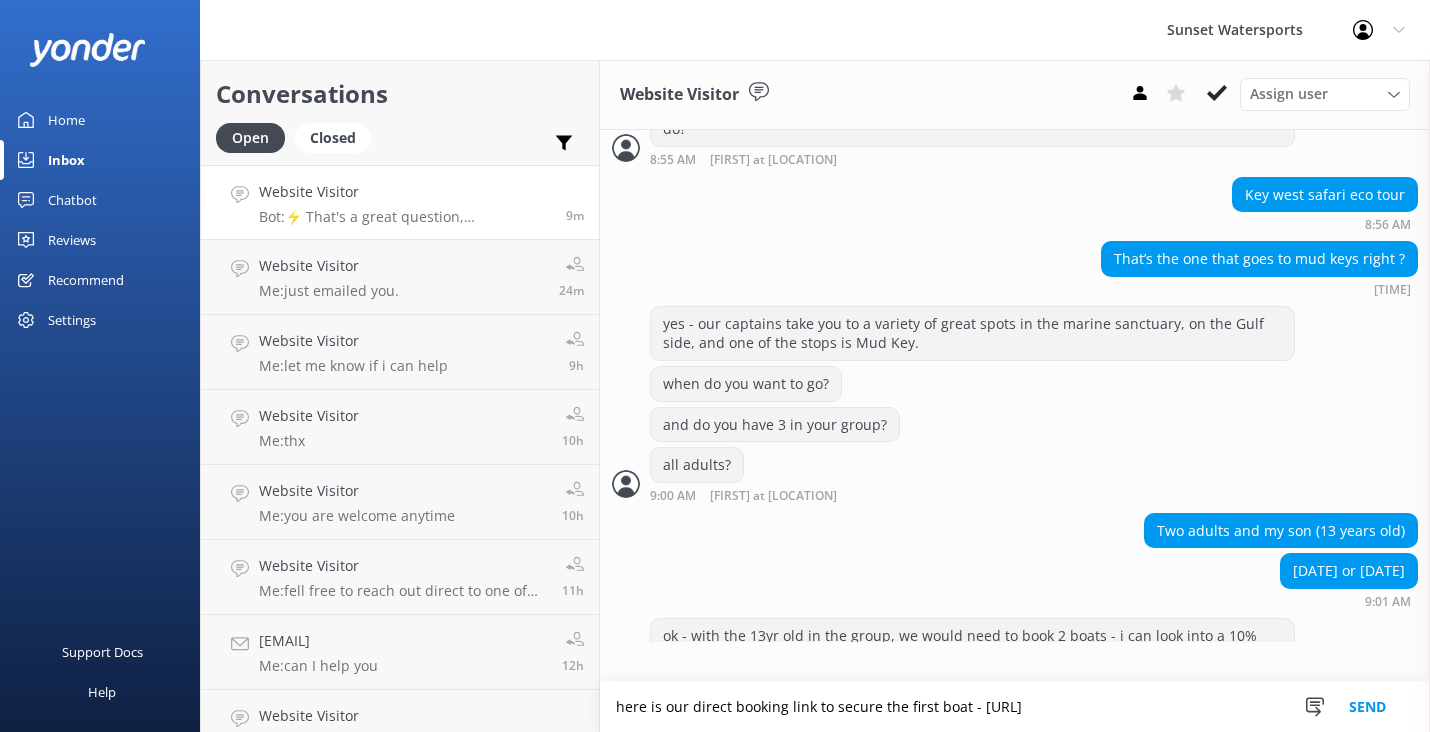 scroll, scrollTop: 562, scrollLeft: 0, axis: vertical 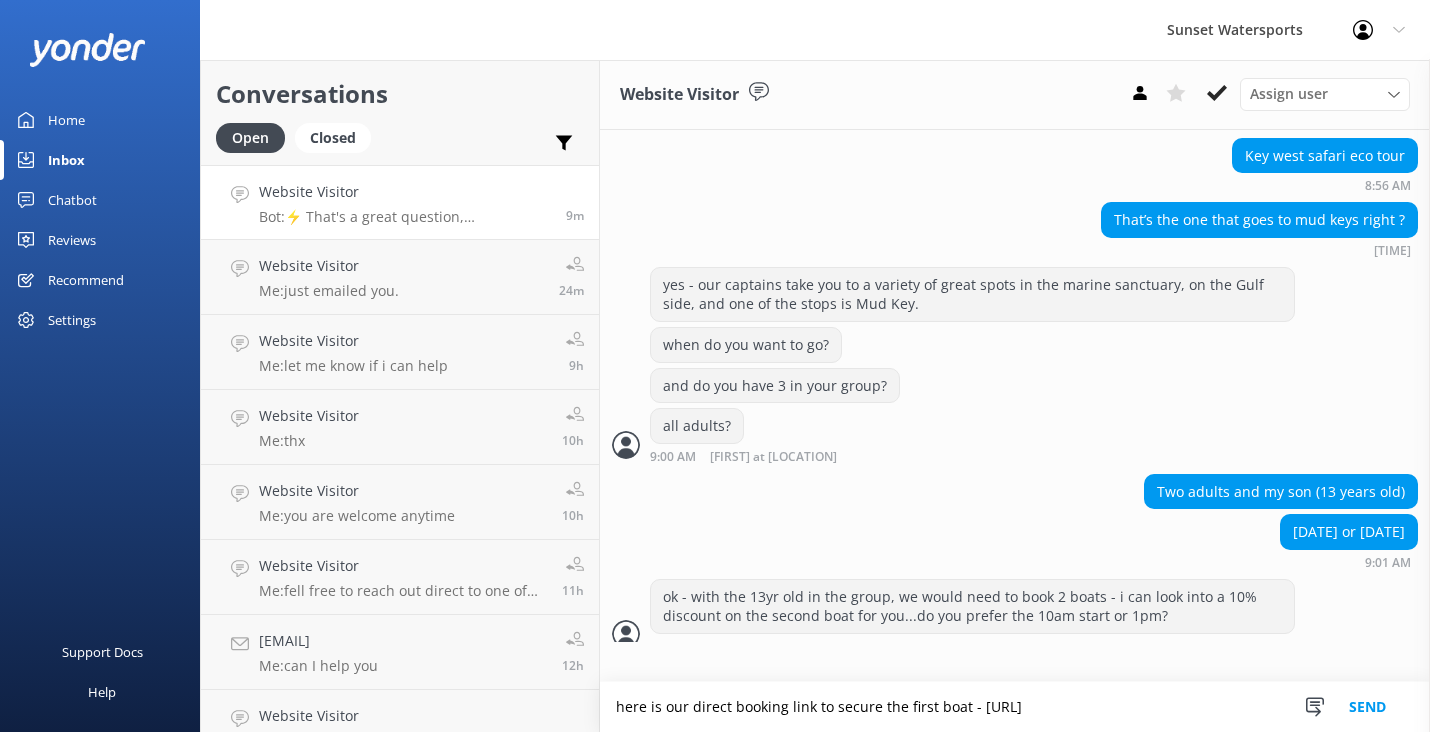 type on "here is our direct booking link to secure the first boat - [URL]" 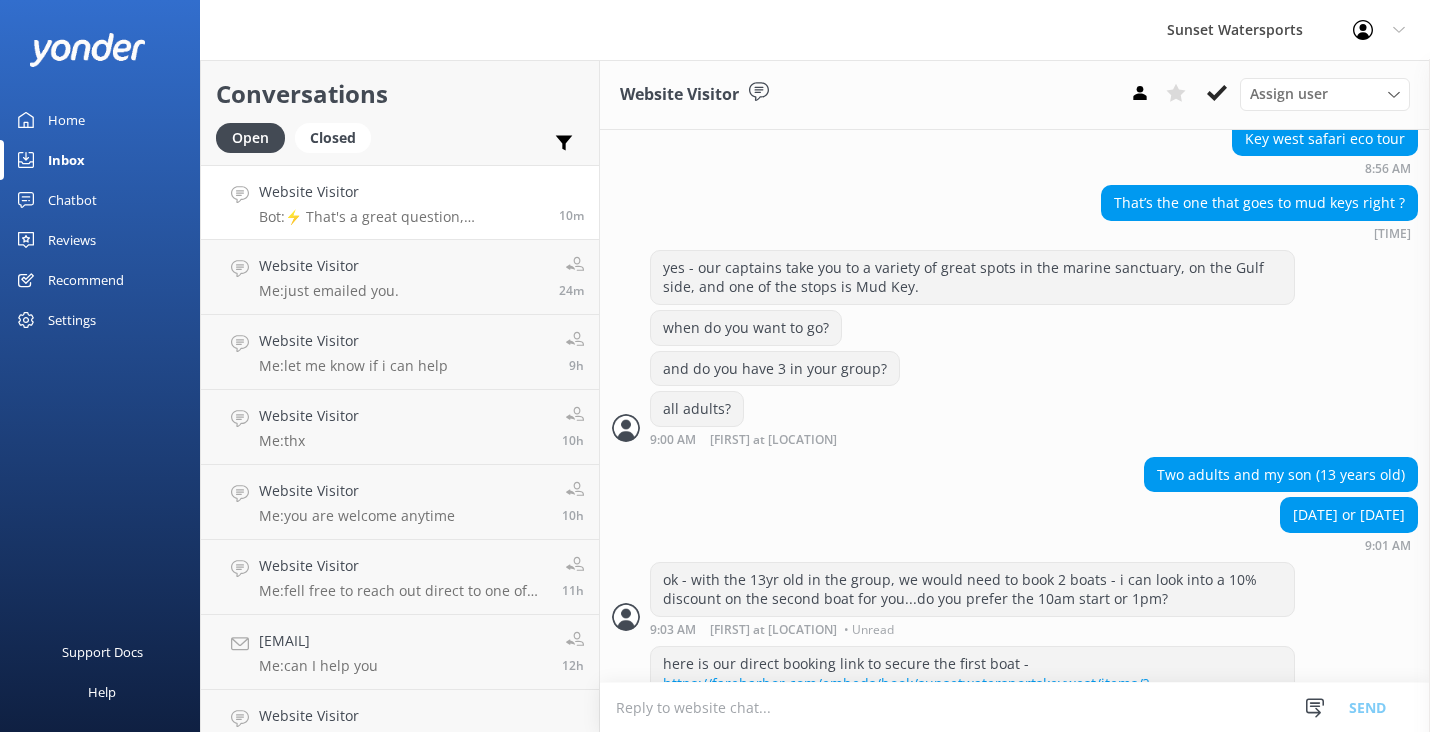 scroll, scrollTop: 626, scrollLeft: 0, axis: vertical 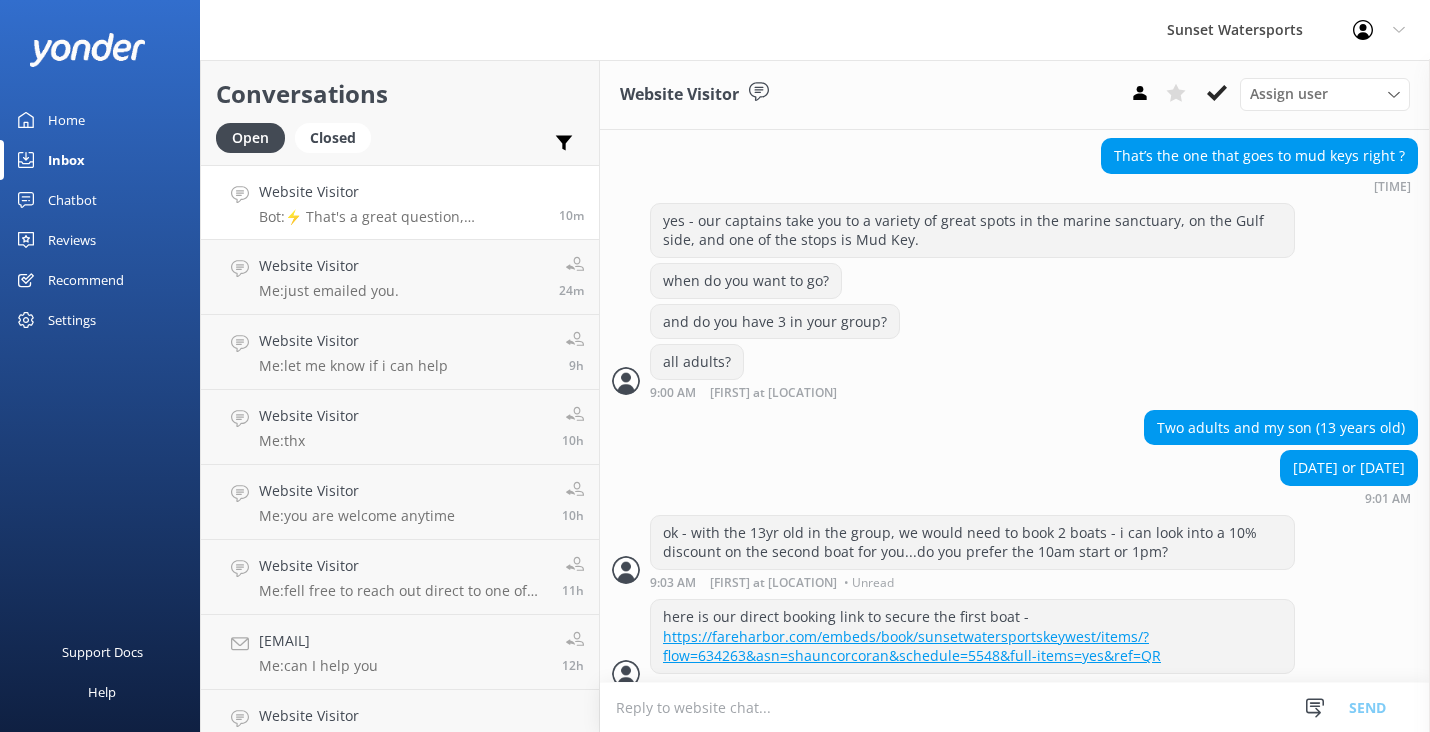click at bounding box center [1015, 707] 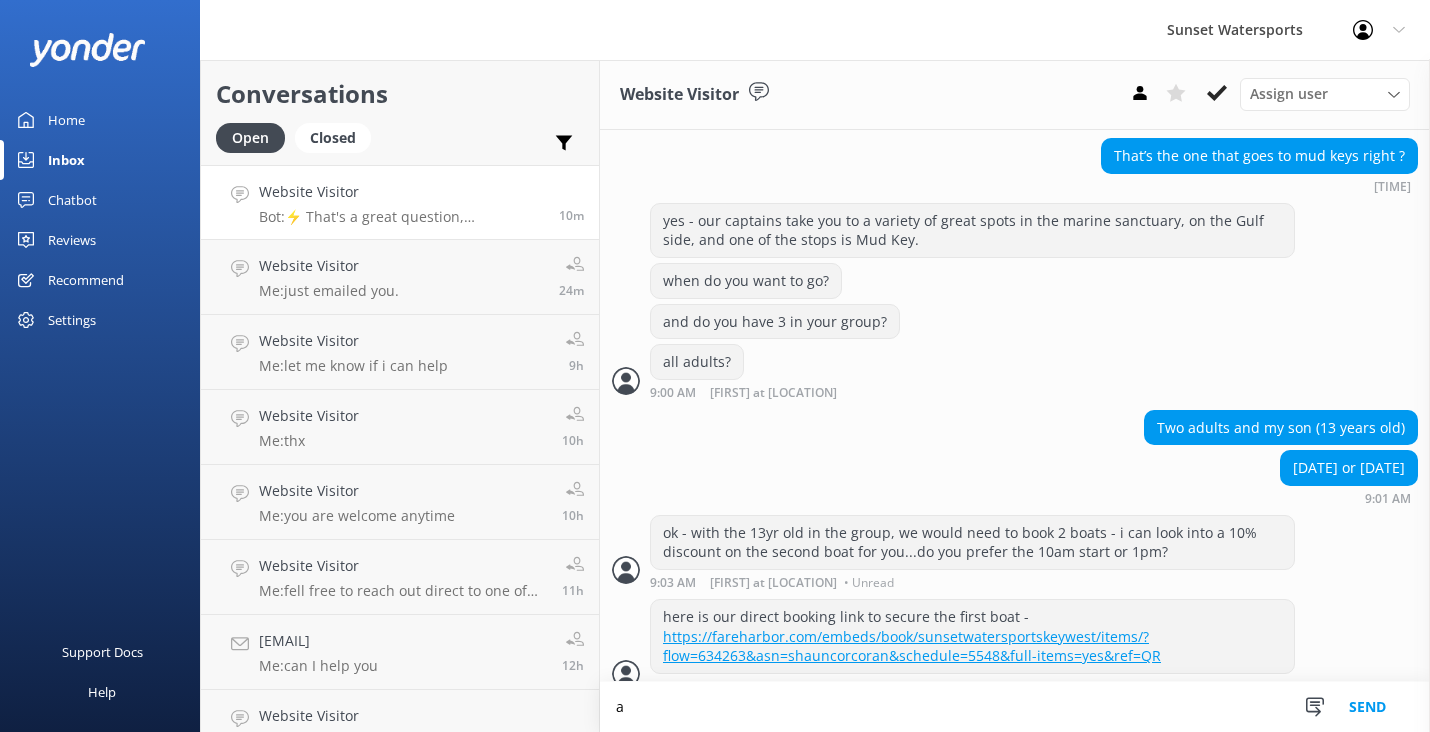 scroll, scrollTop: 0, scrollLeft: 0, axis: both 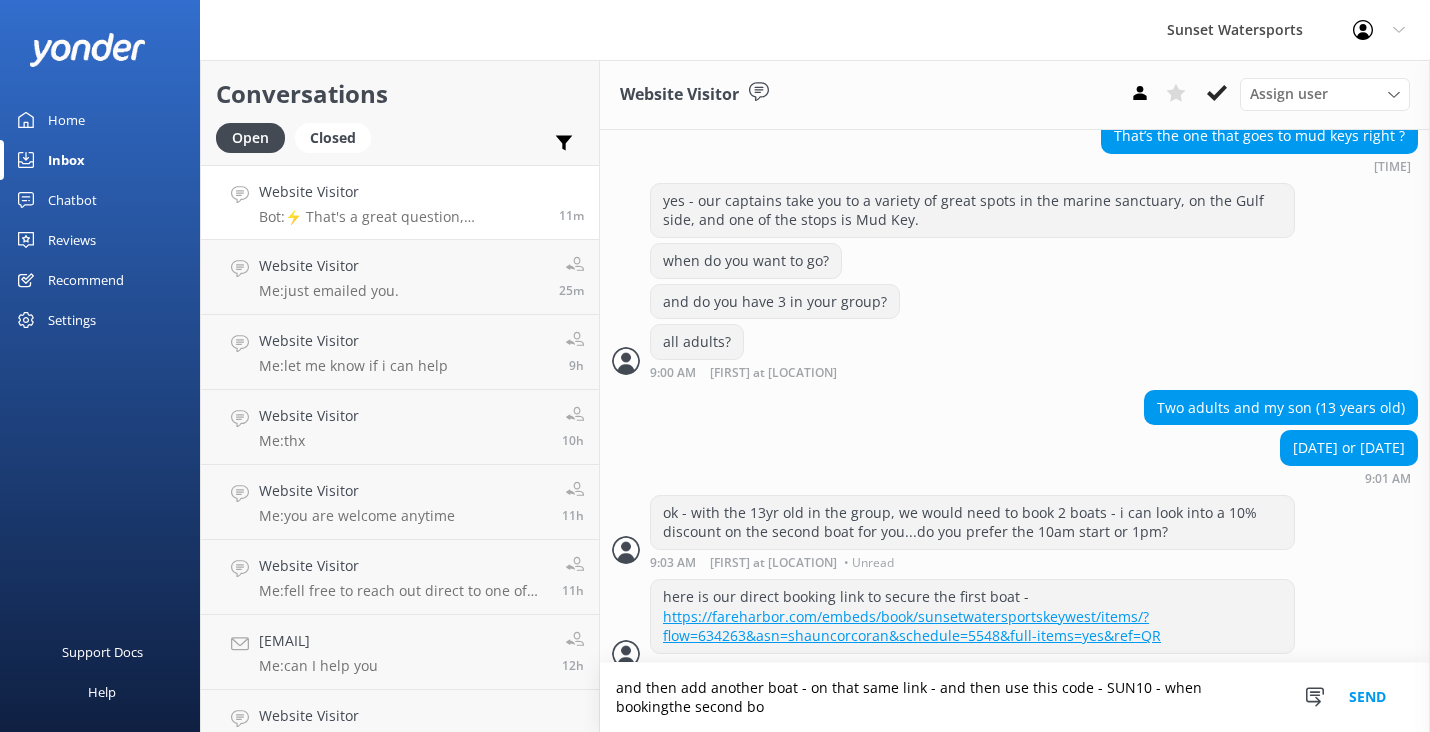 click on "and then add another boat - on that same link - and then use this code - SUN10 - when bookingthe second bo" at bounding box center (1015, 697) 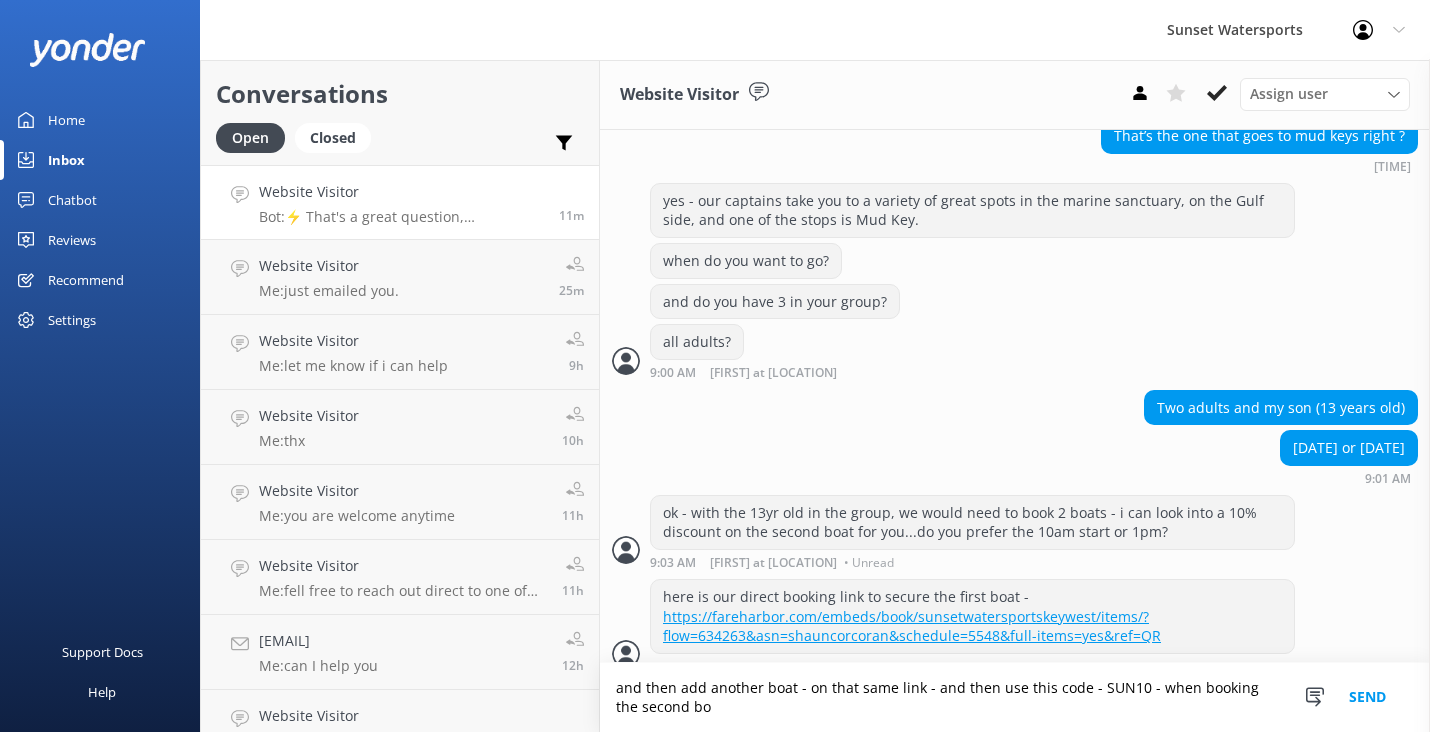 click on "and then add another boat - on that same link - and then use this code - SUN10 - when booking the second bo" at bounding box center (1015, 697) 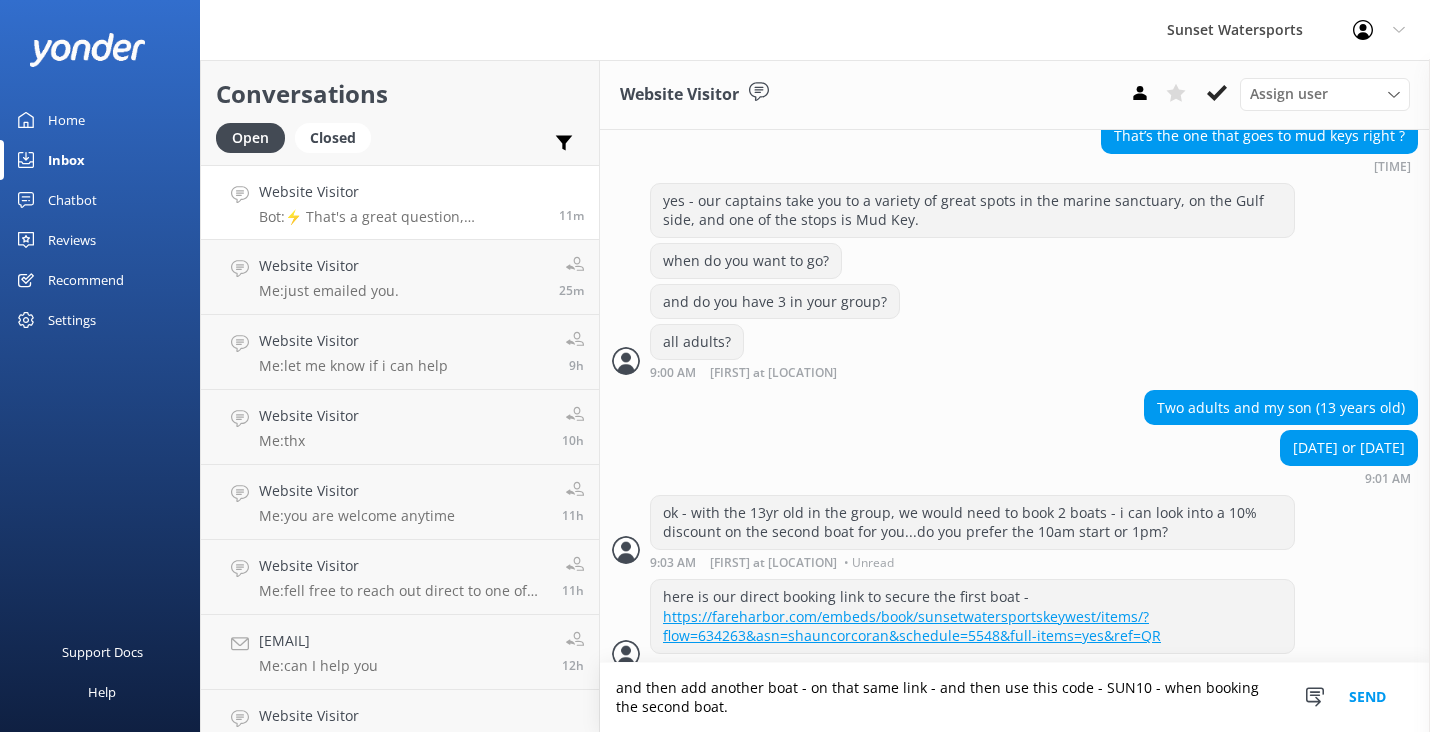 type on "and then add another boat - on that same link - and then use this code - SUN10 - when booking the second boat." 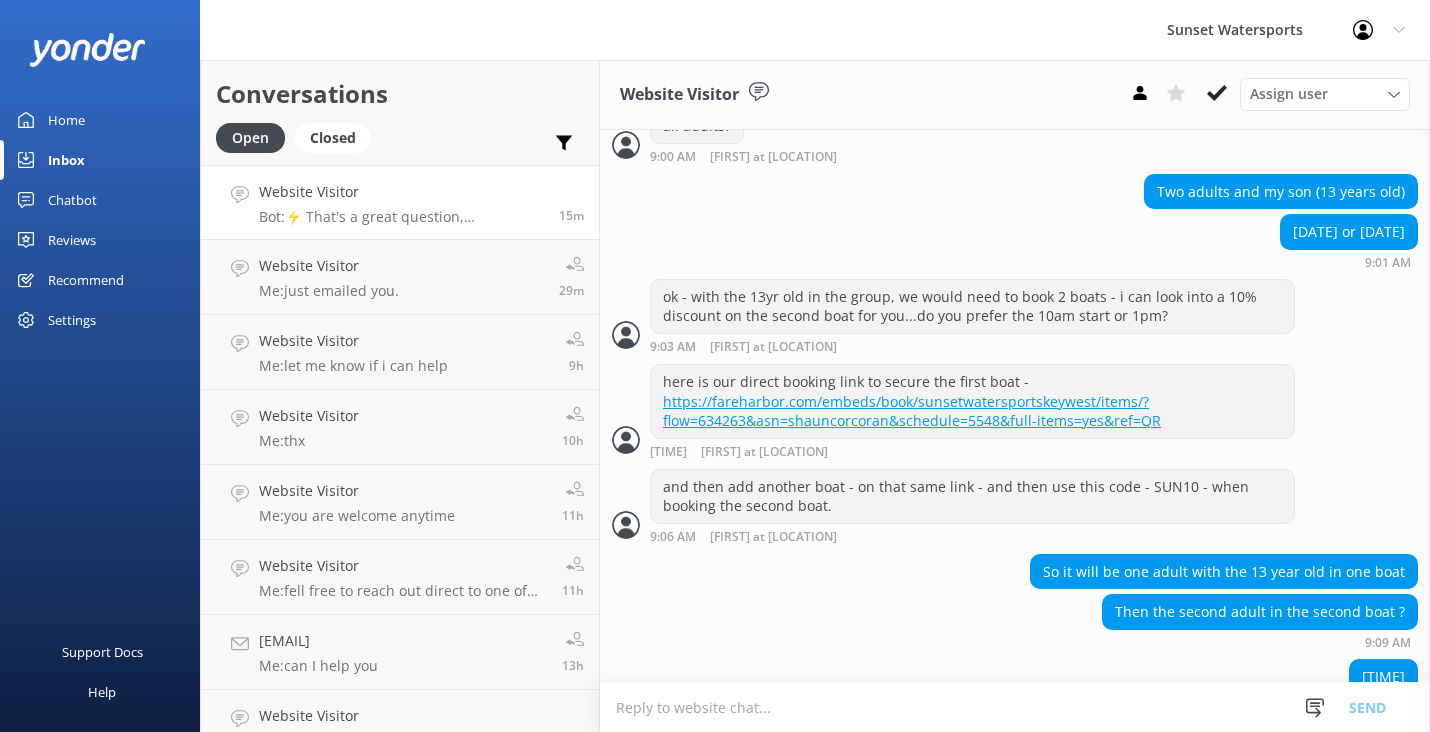 scroll, scrollTop: 883, scrollLeft: 0, axis: vertical 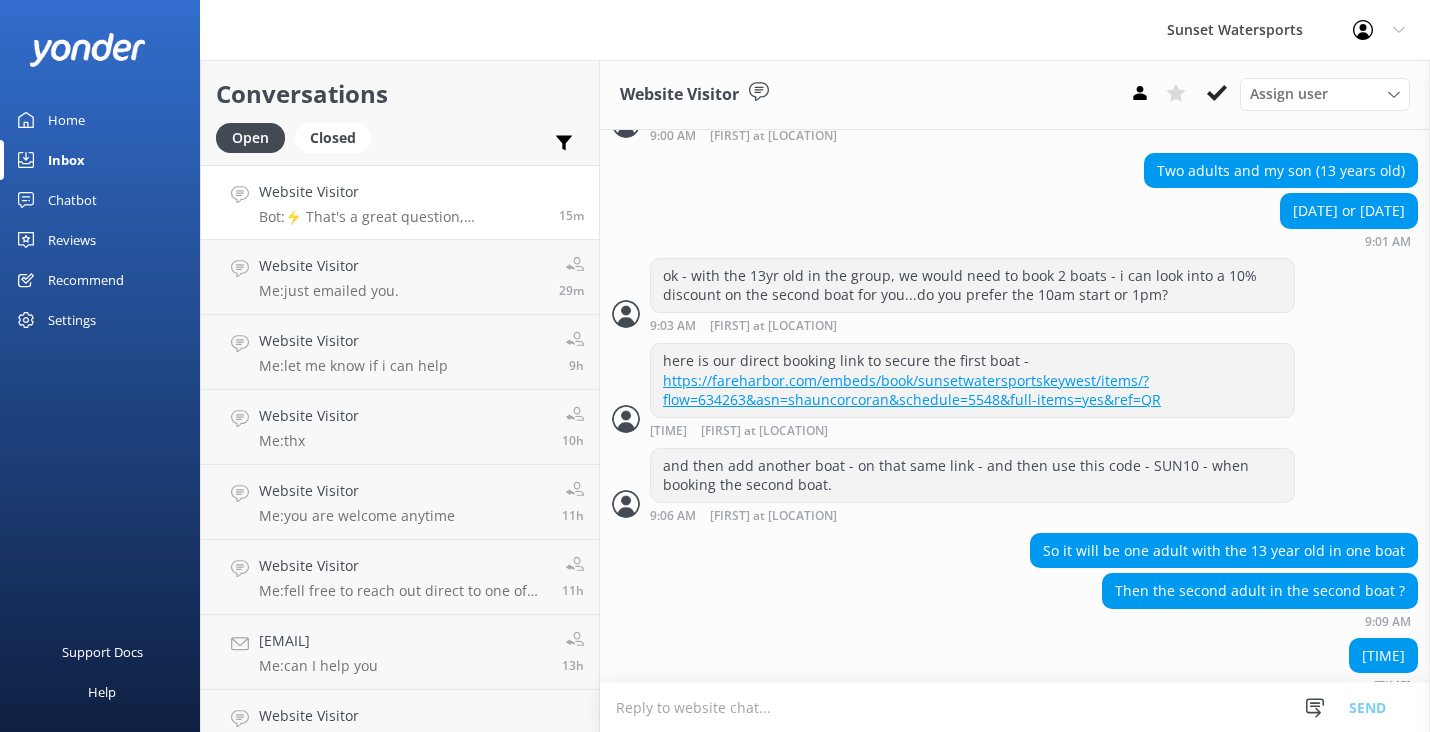 click at bounding box center [1015, 707] 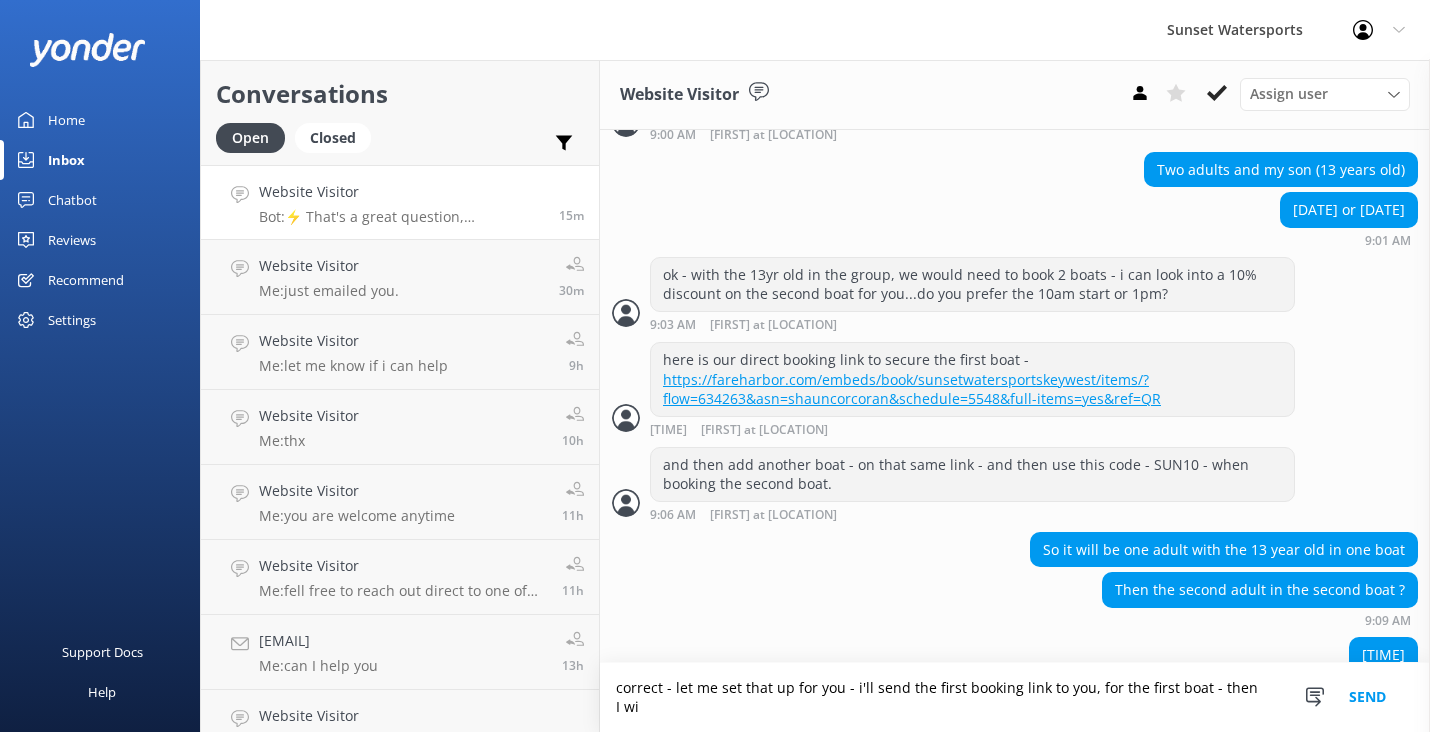 scroll, scrollTop: 903, scrollLeft: 0, axis: vertical 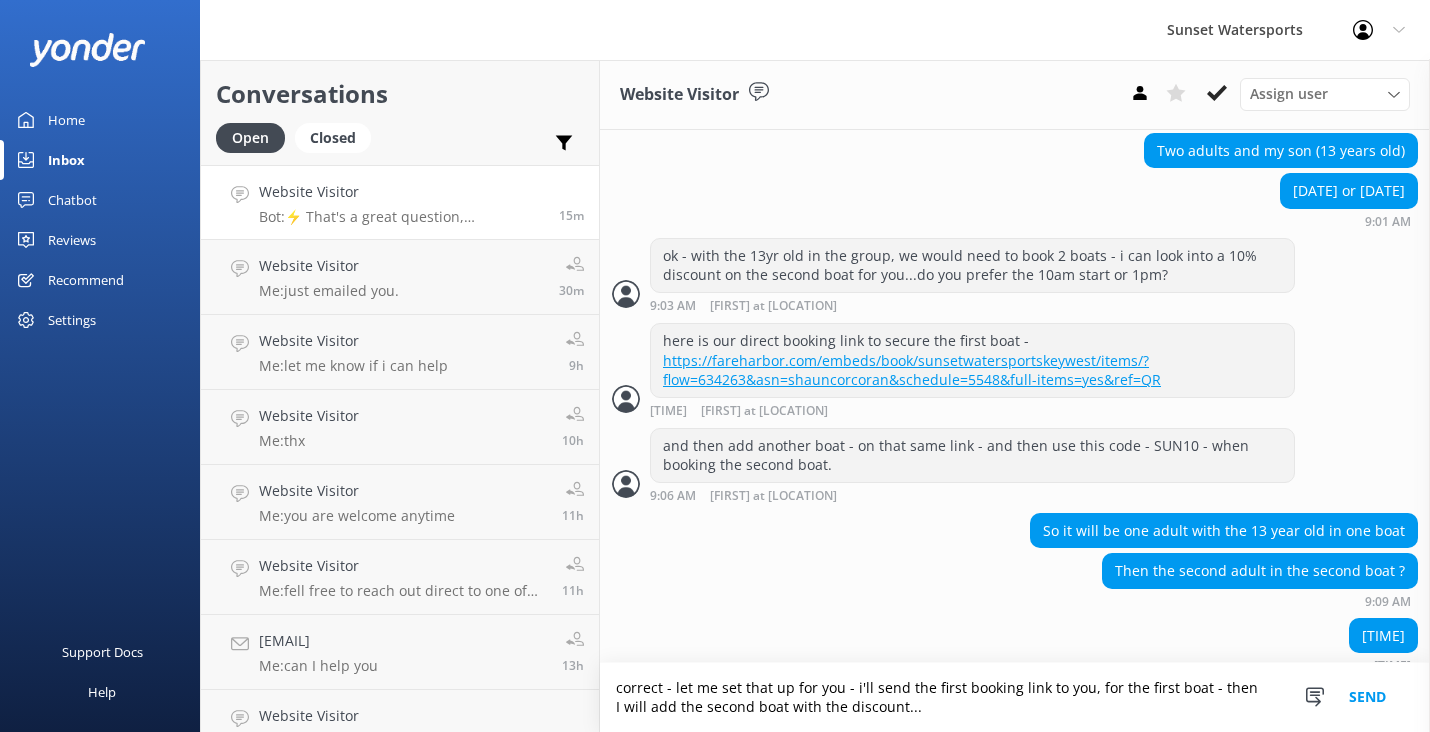 type on "correct - let me set that up for you - i'll send the first booking link to you, for the first boat - then I will add the second boat with the discount..." 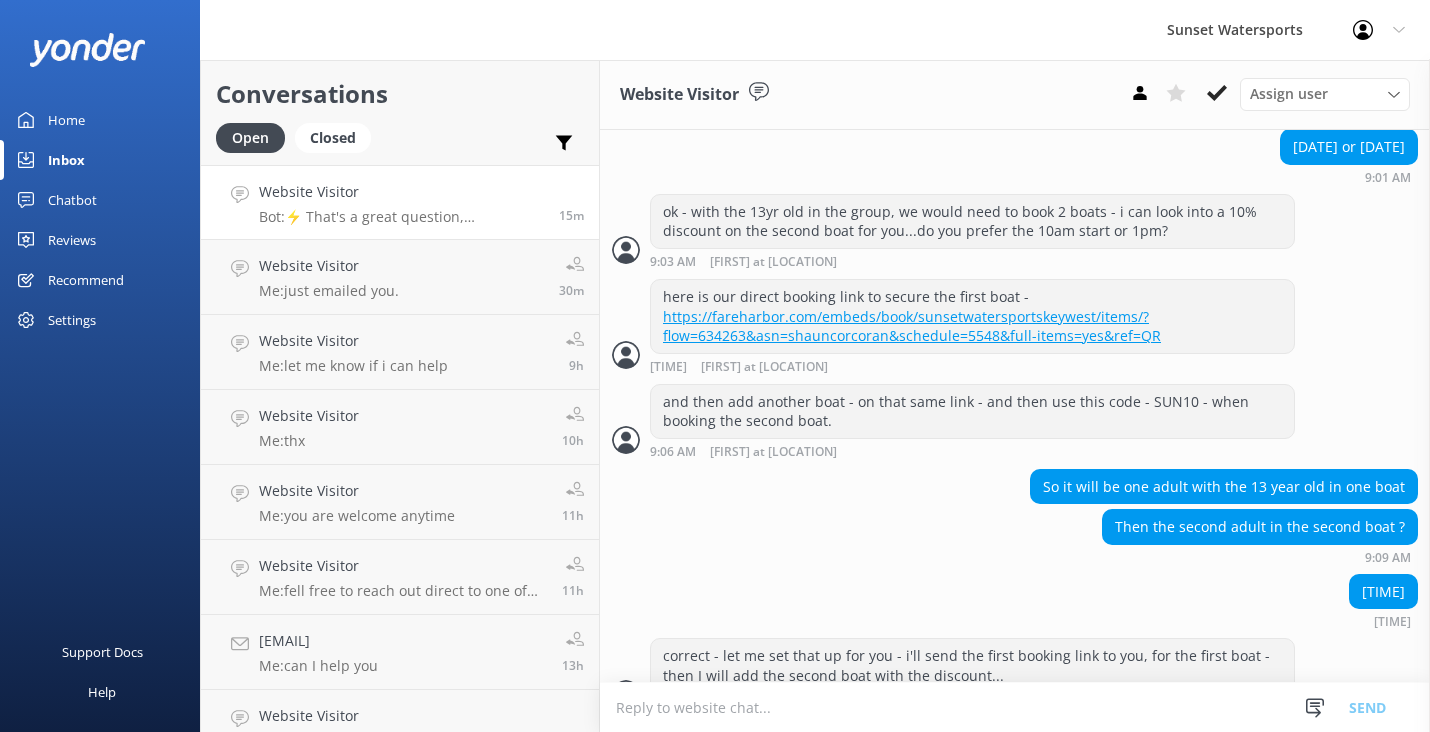 scroll, scrollTop: 967, scrollLeft: 0, axis: vertical 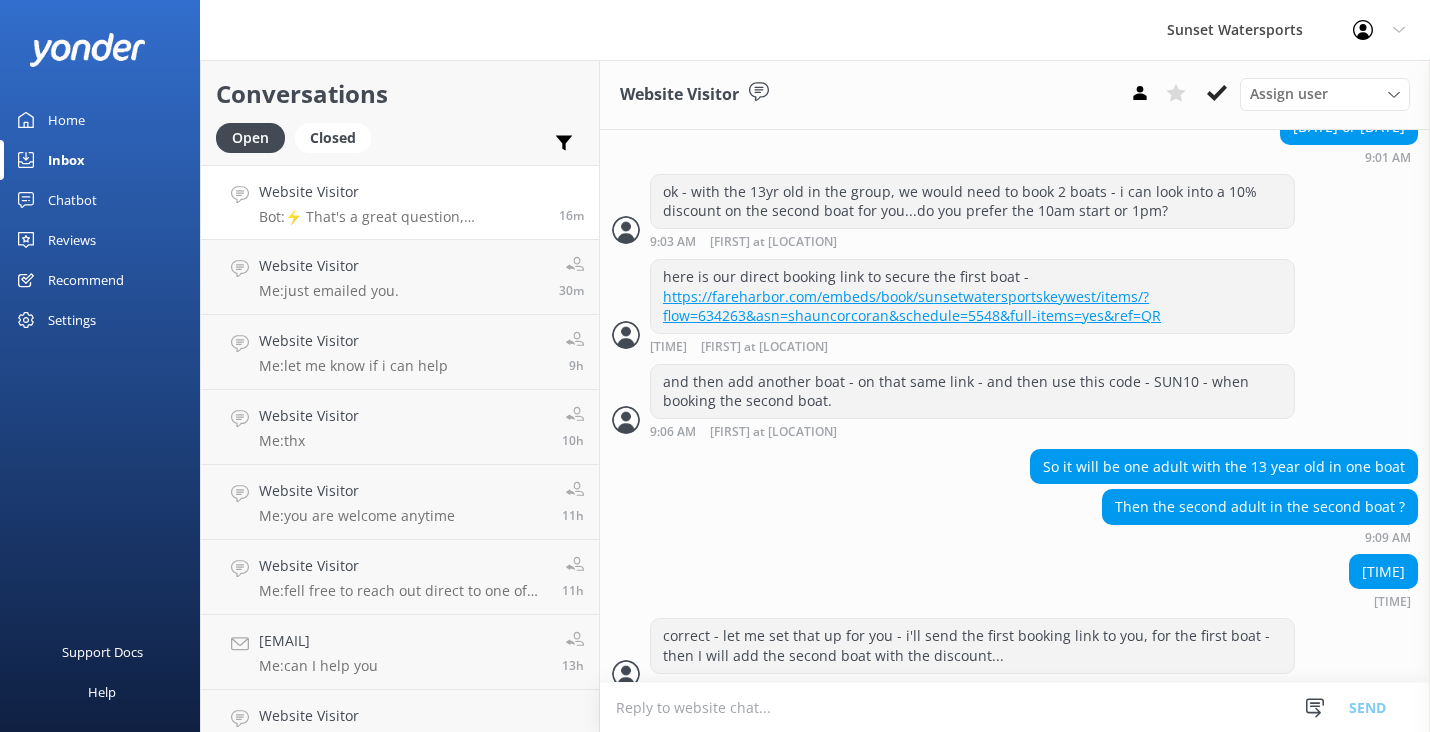 click at bounding box center (1015, 707) 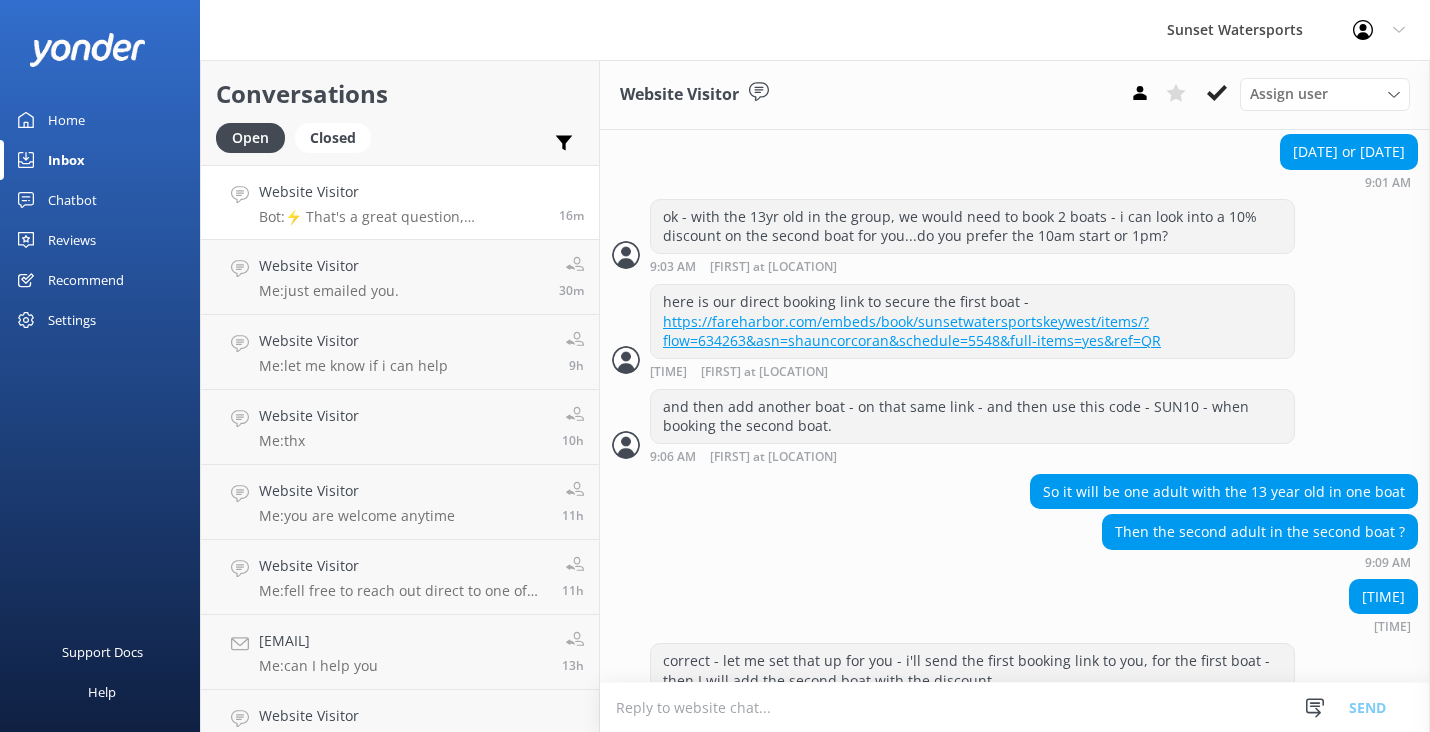 scroll, scrollTop: 967, scrollLeft: 0, axis: vertical 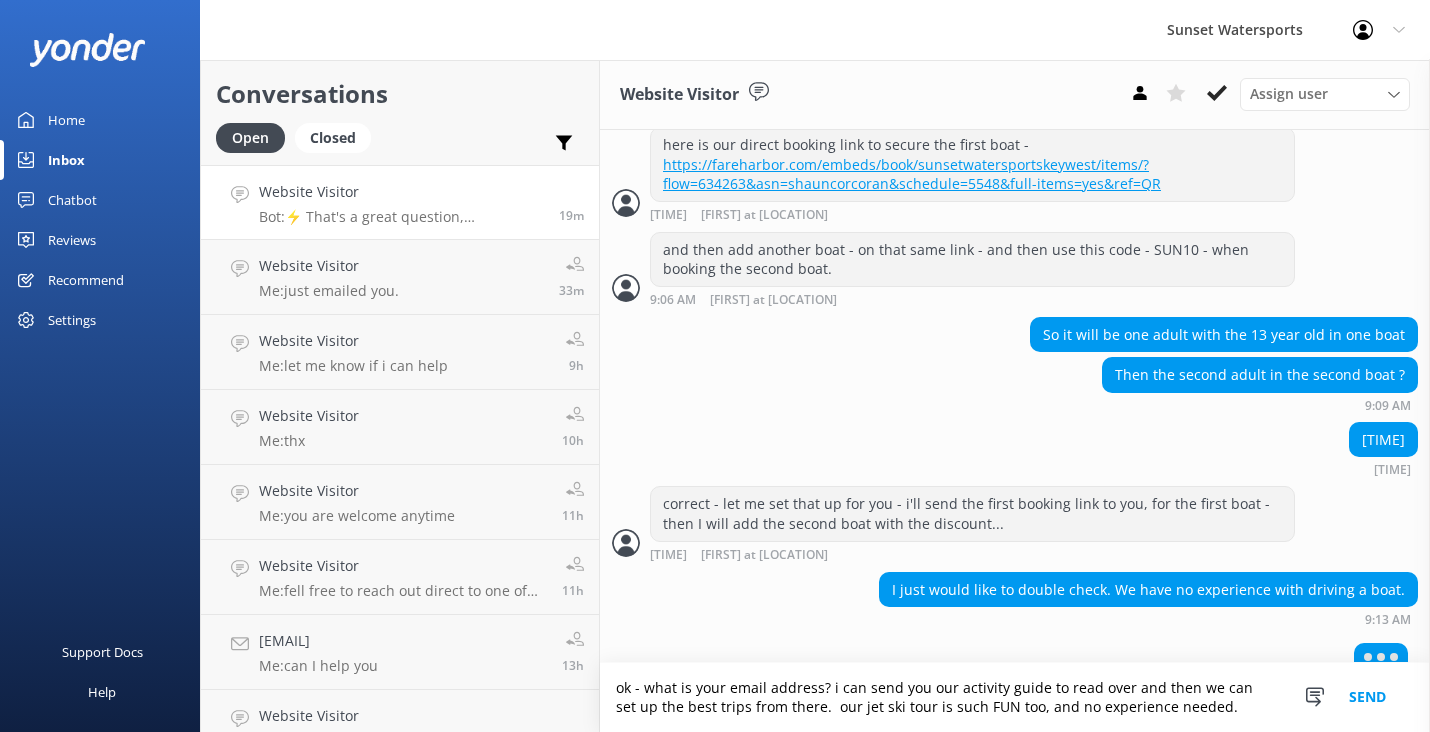 type on "ok - what is your email address? i can send you our activity guide to read over and then we can set up the best trips from there.  our jet ski tour is such FUN too, and no experience needed." 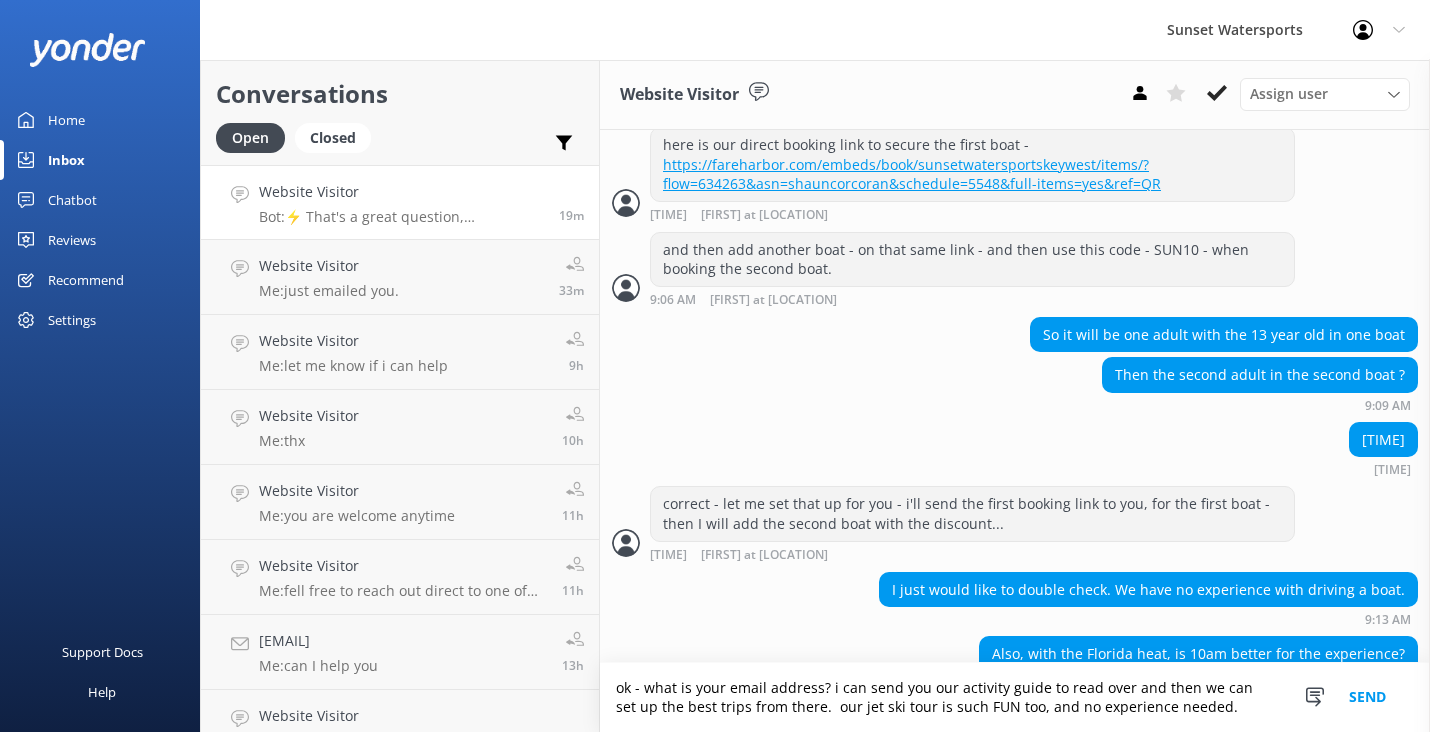 scroll, scrollTop: 1117, scrollLeft: 0, axis: vertical 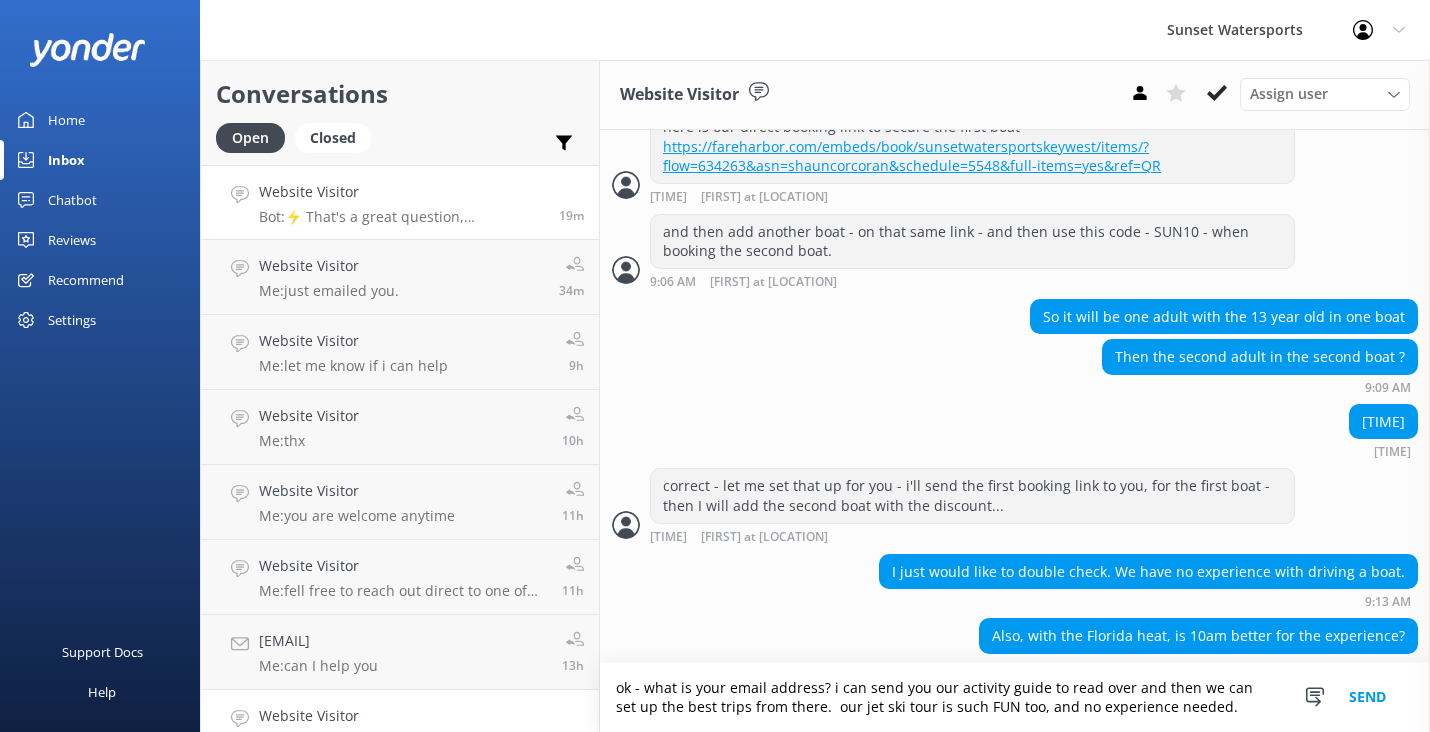 drag, startPoint x: 1195, startPoint y: 713, endPoint x: 577, endPoint y: 691, distance: 618.3915 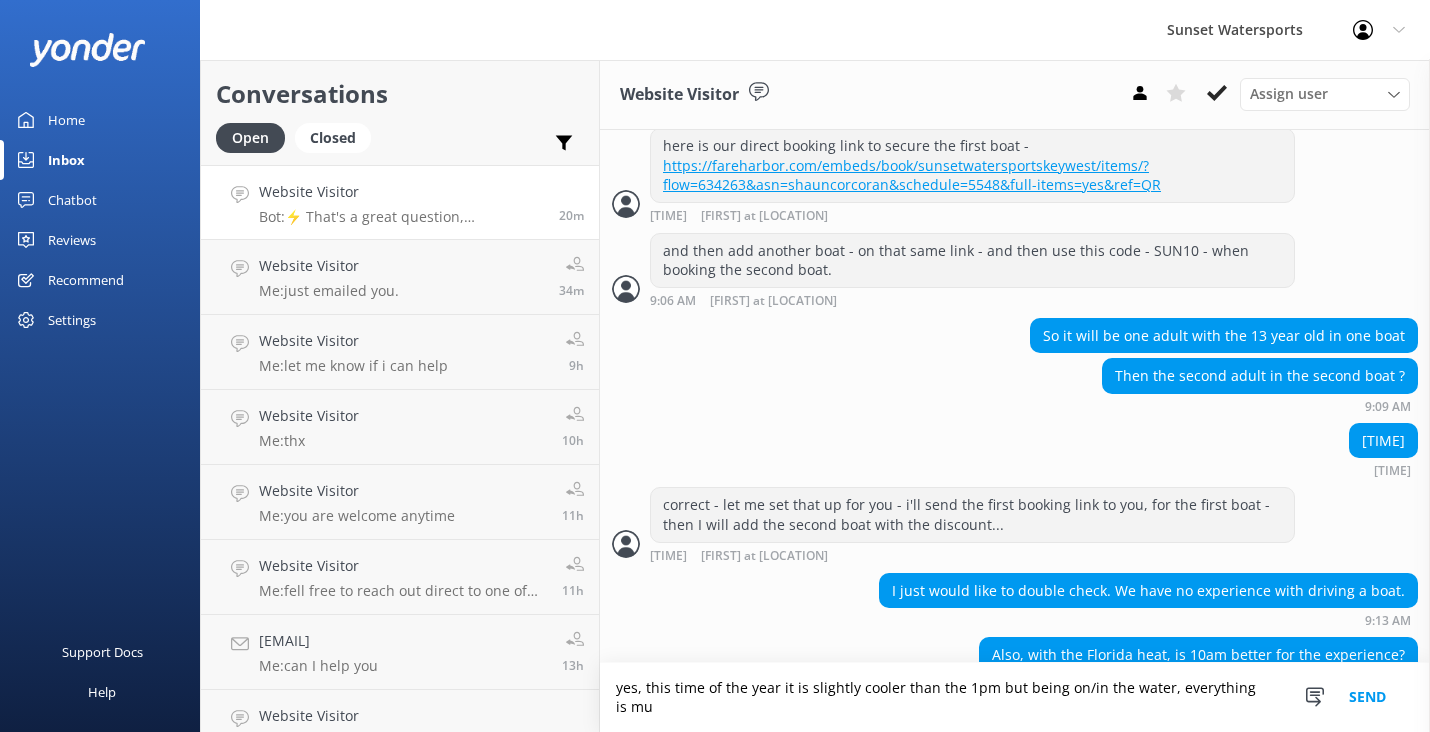 scroll, scrollTop: 1117, scrollLeft: 0, axis: vertical 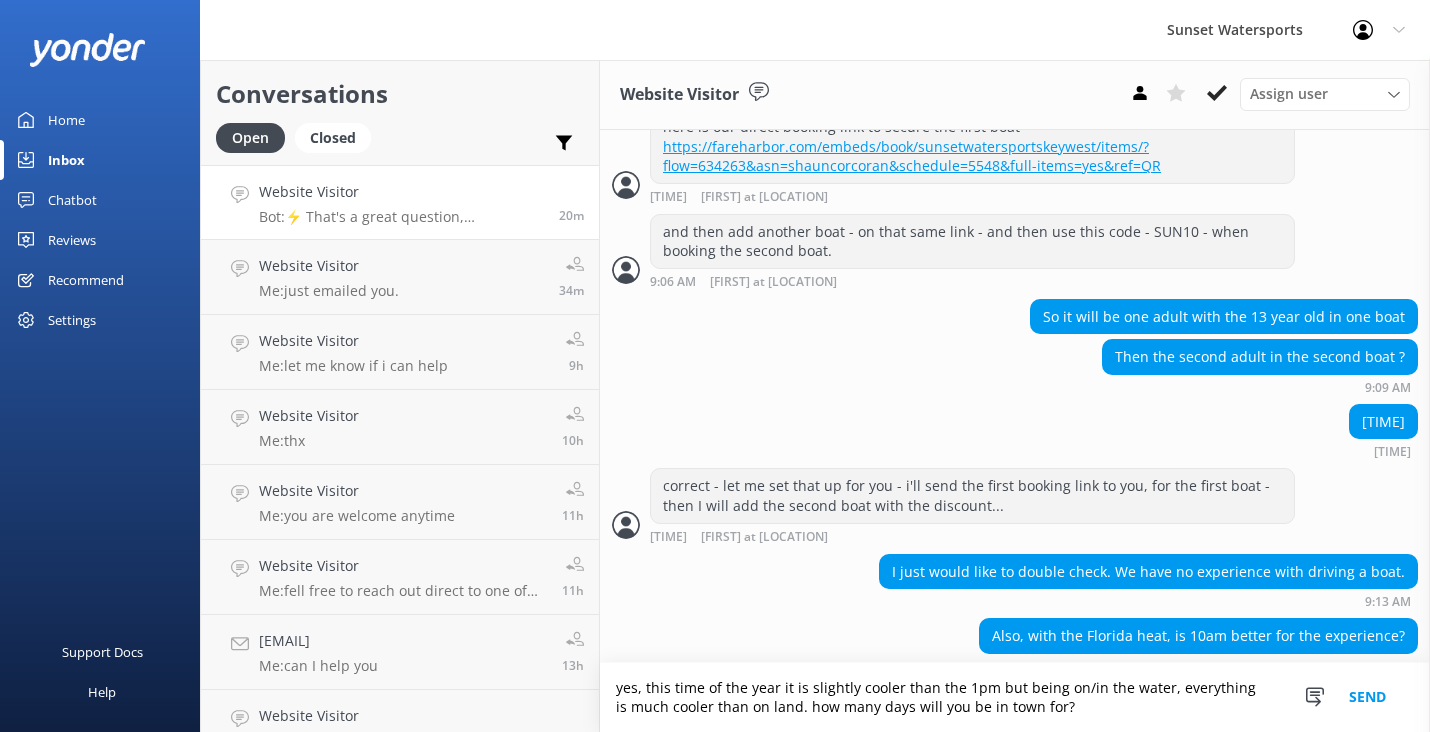 type on "yes, this time of the year it is slightly cooler than the 1pm but being on/in the water, everything is much cooler than on land. how many days will you be in town for?" 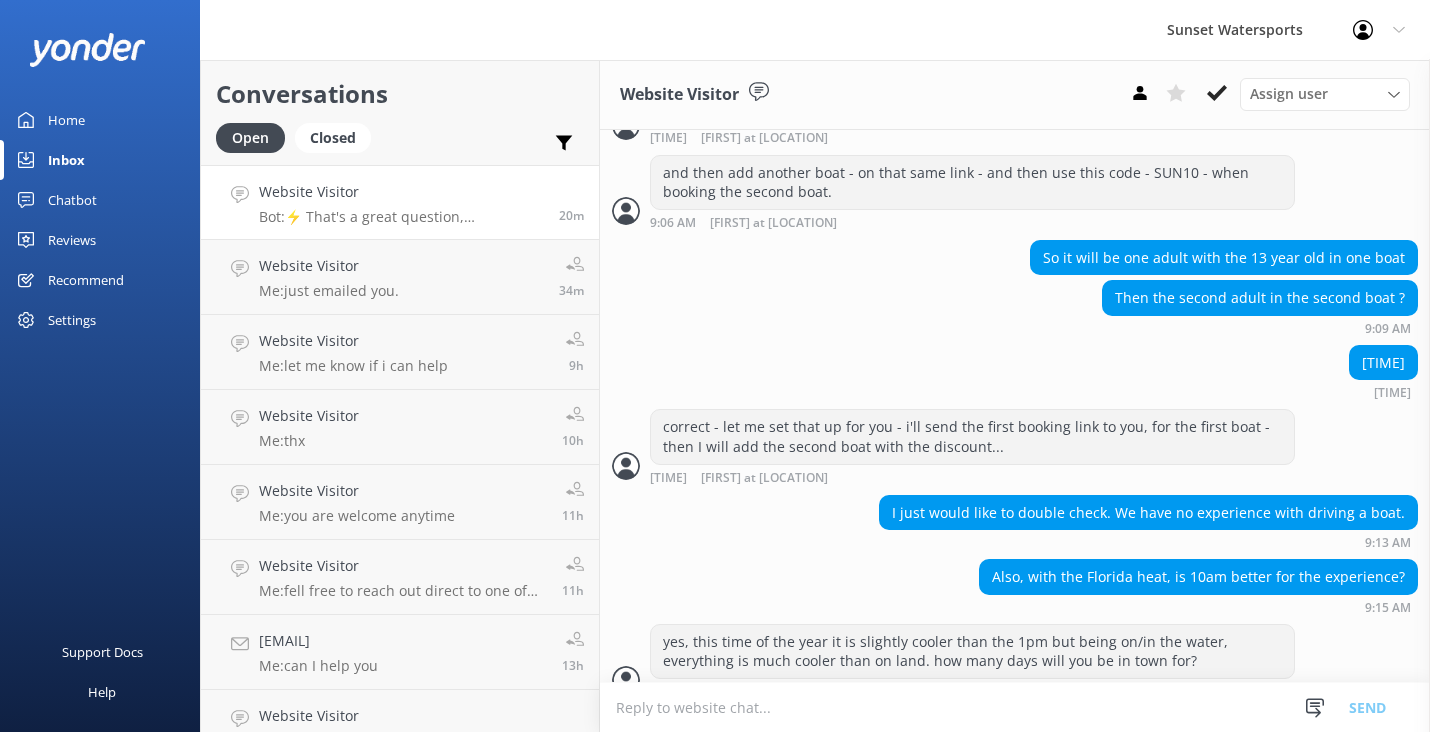 scroll, scrollTop: 1182, scrollLeft: 0, axis: vertical 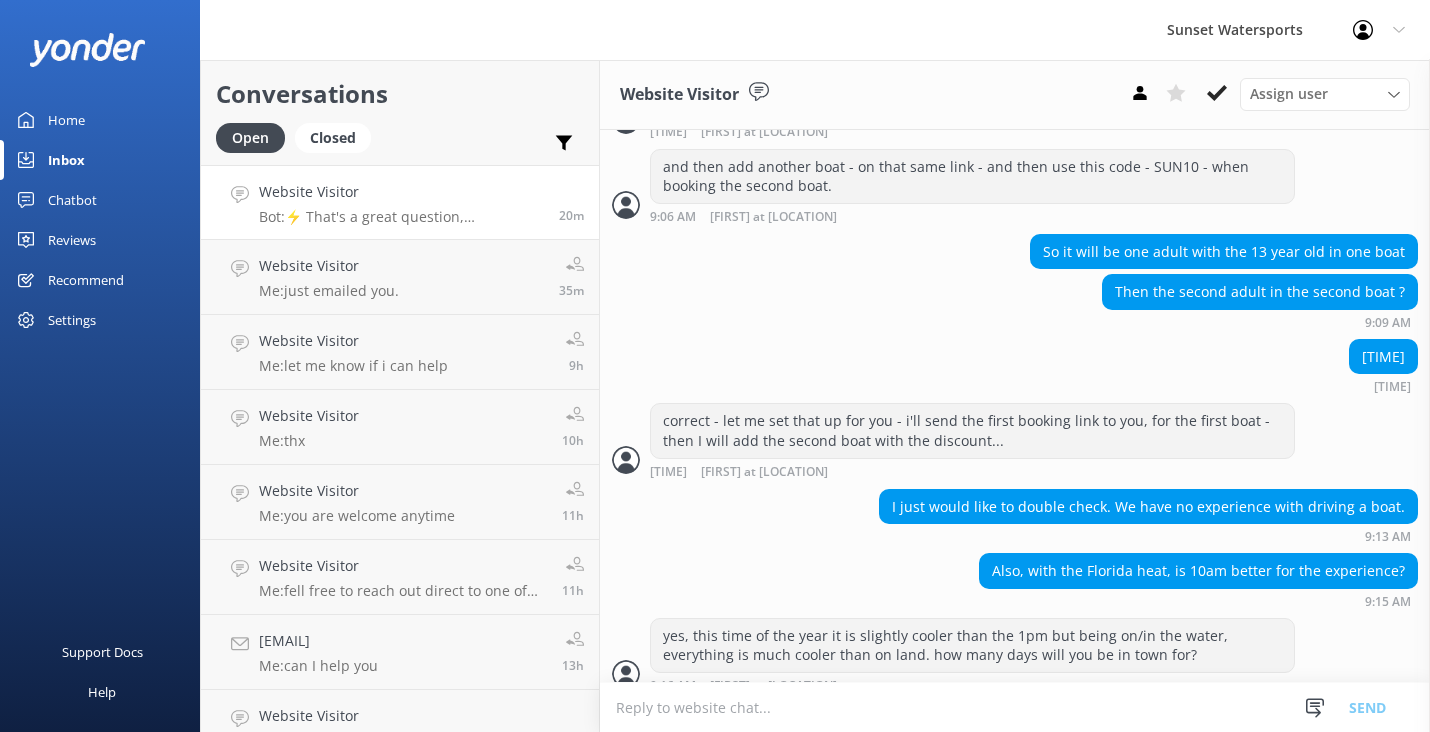 click at bounding box center (1015, 707) 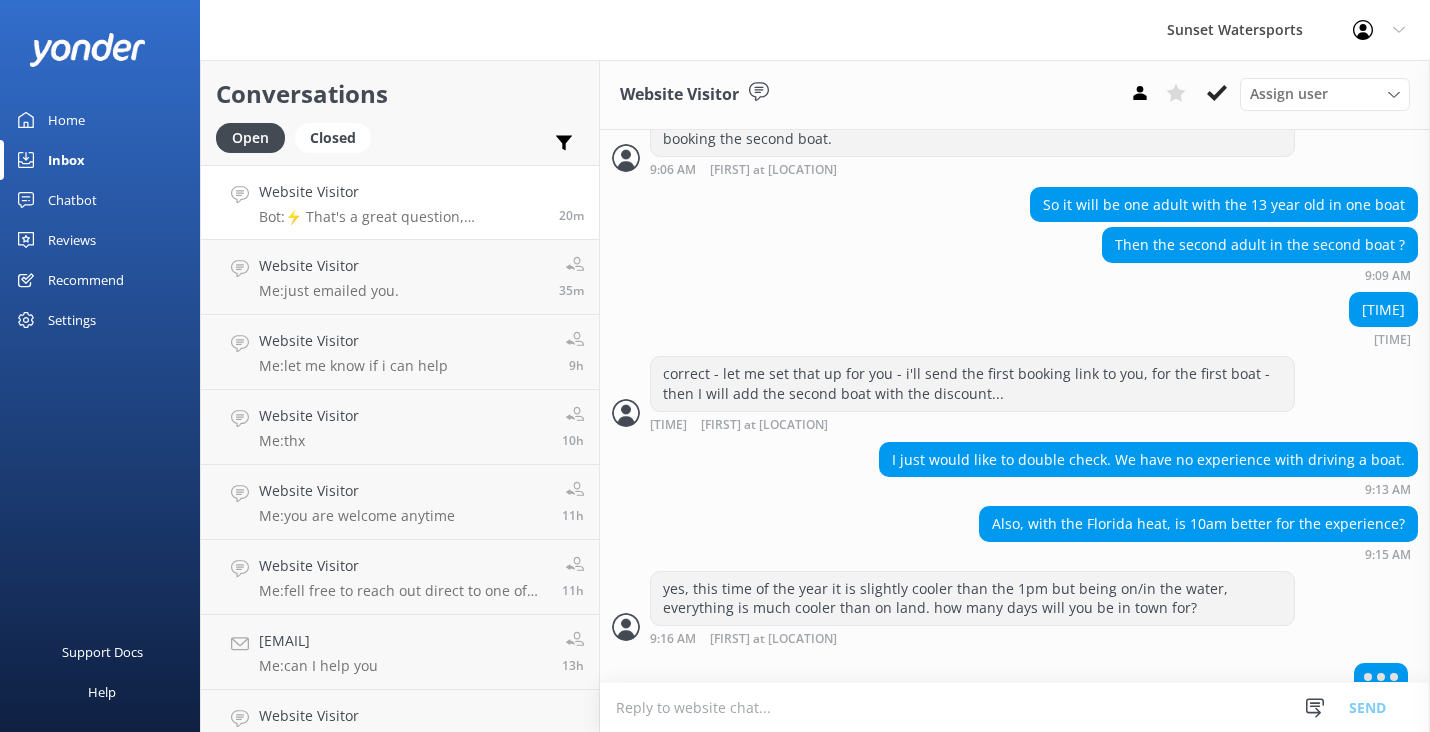 paste on "ok - what is your email address? i can send you our activity guide to read over and then we can set up the best trips from there.  our jet ski tour is such FUN too, and no experience needed." 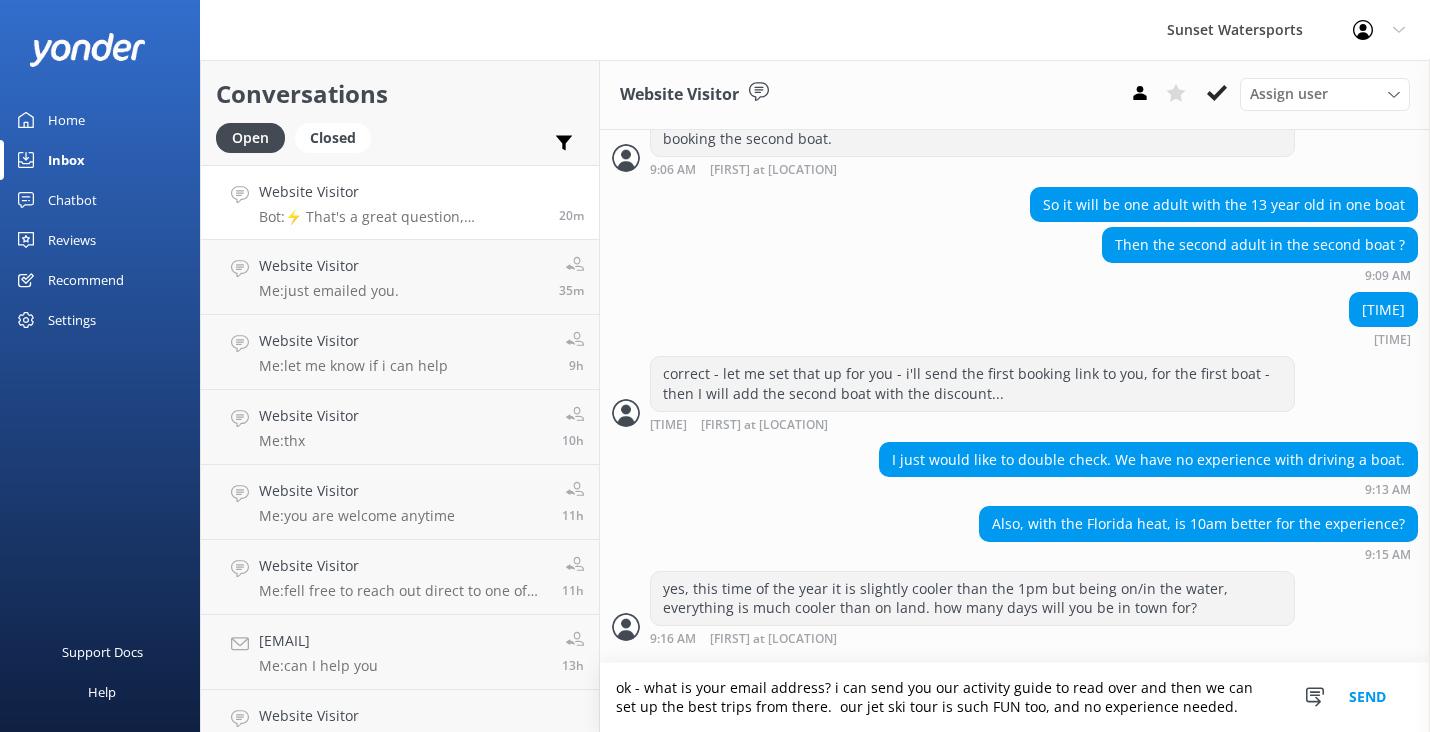 scroll, scrollTop: 1249, scrollLeft: 0, axis: vertical 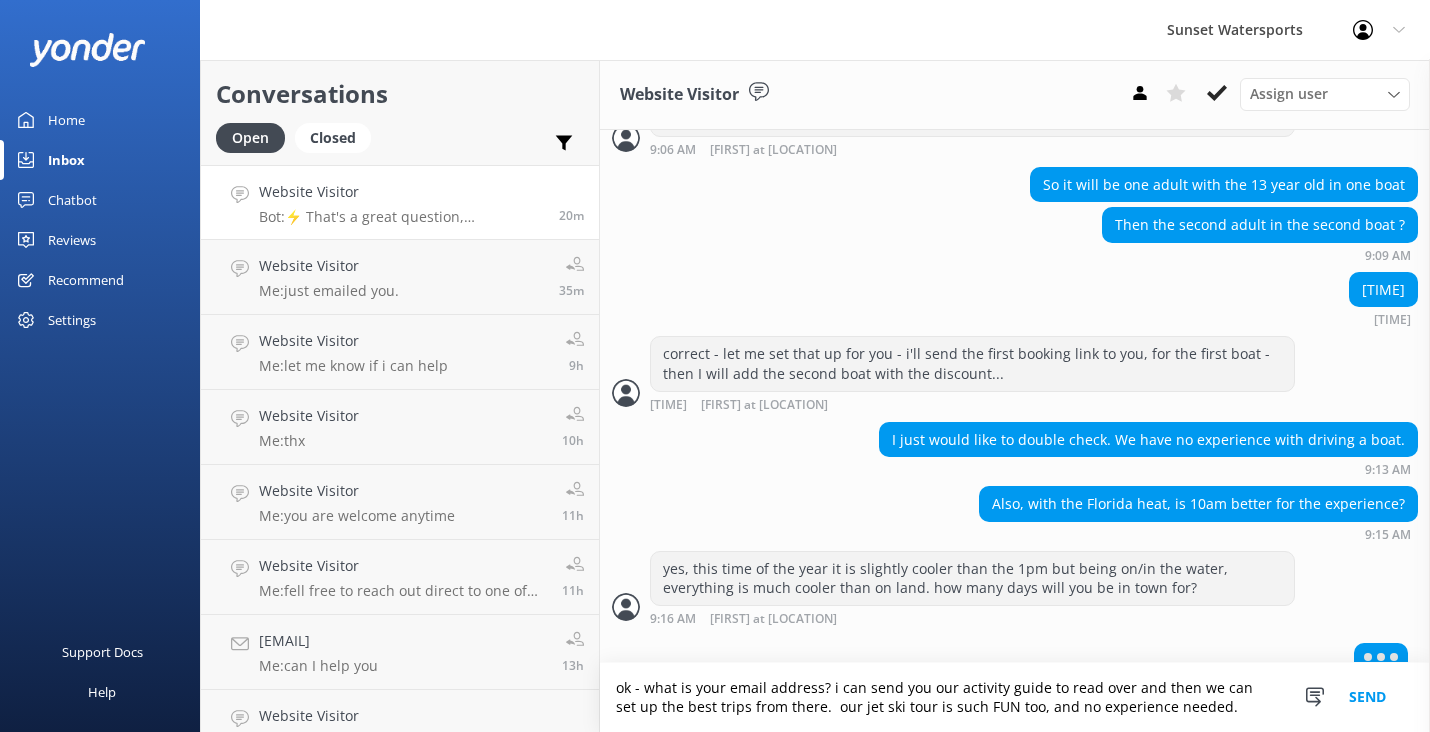 drag, startPoint x: 799, startPoint y: 705, endPoint x: 616, endPoint y: 685, distance: 184.08965 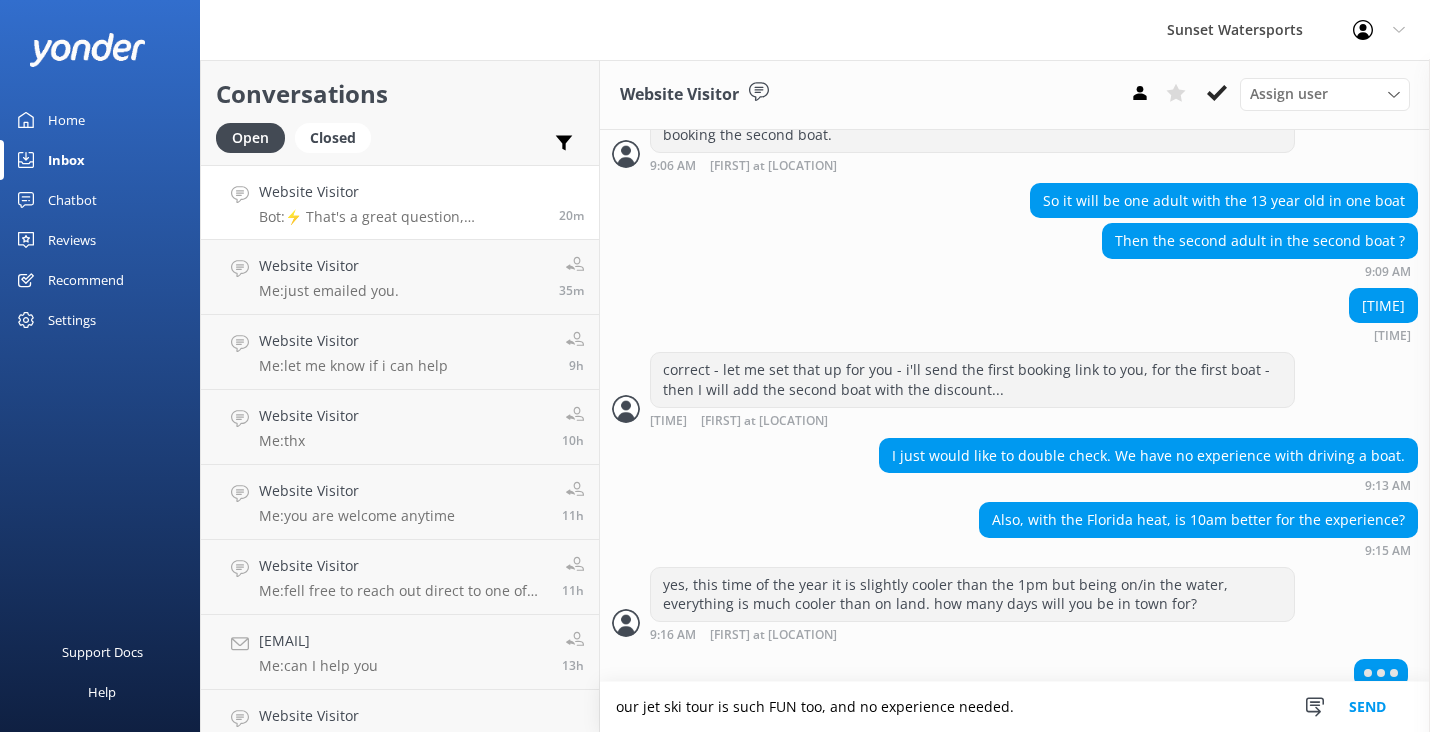 scroll, scrollTop: 1230, scrollLeft: 0, axis: vertical 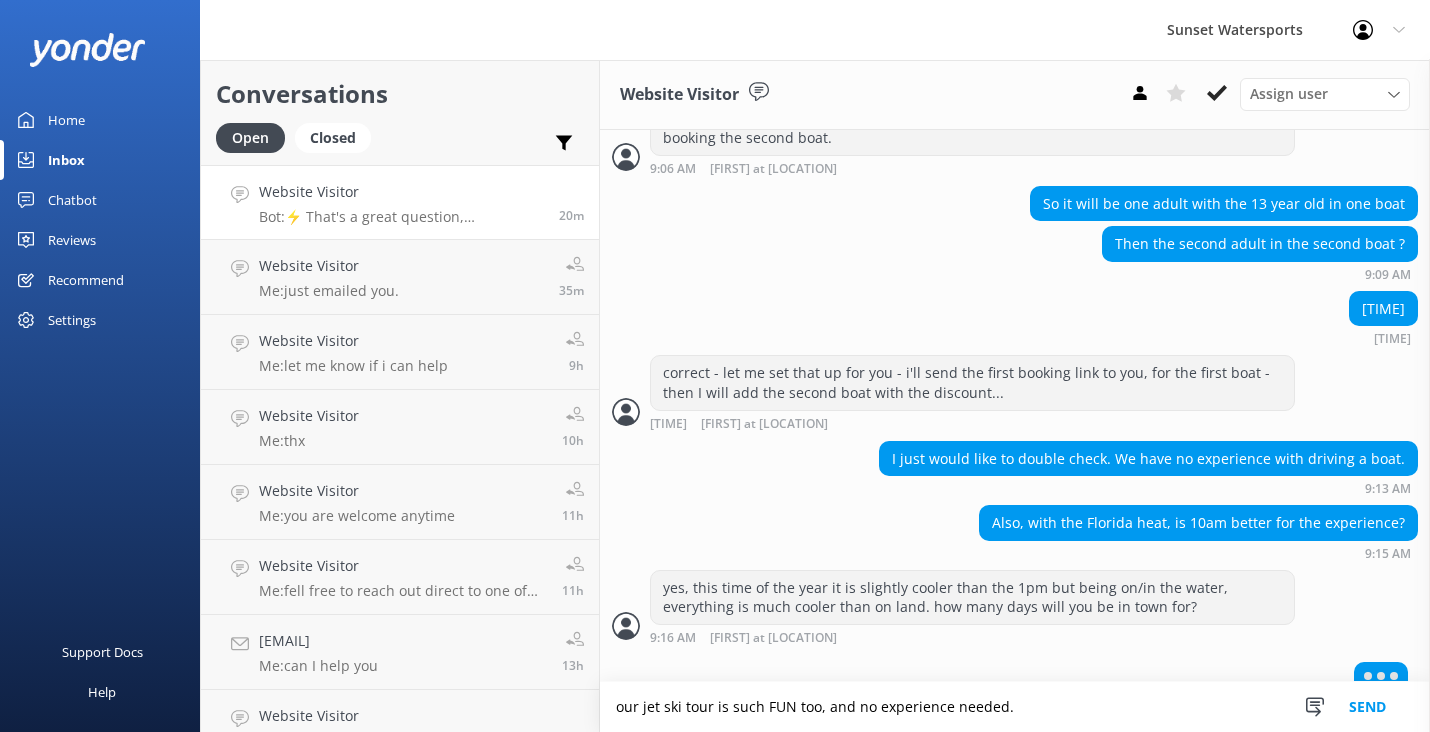 click on "our jet ski tour is such FUN too, and no experience needed." at bounding box center (1015, 707) 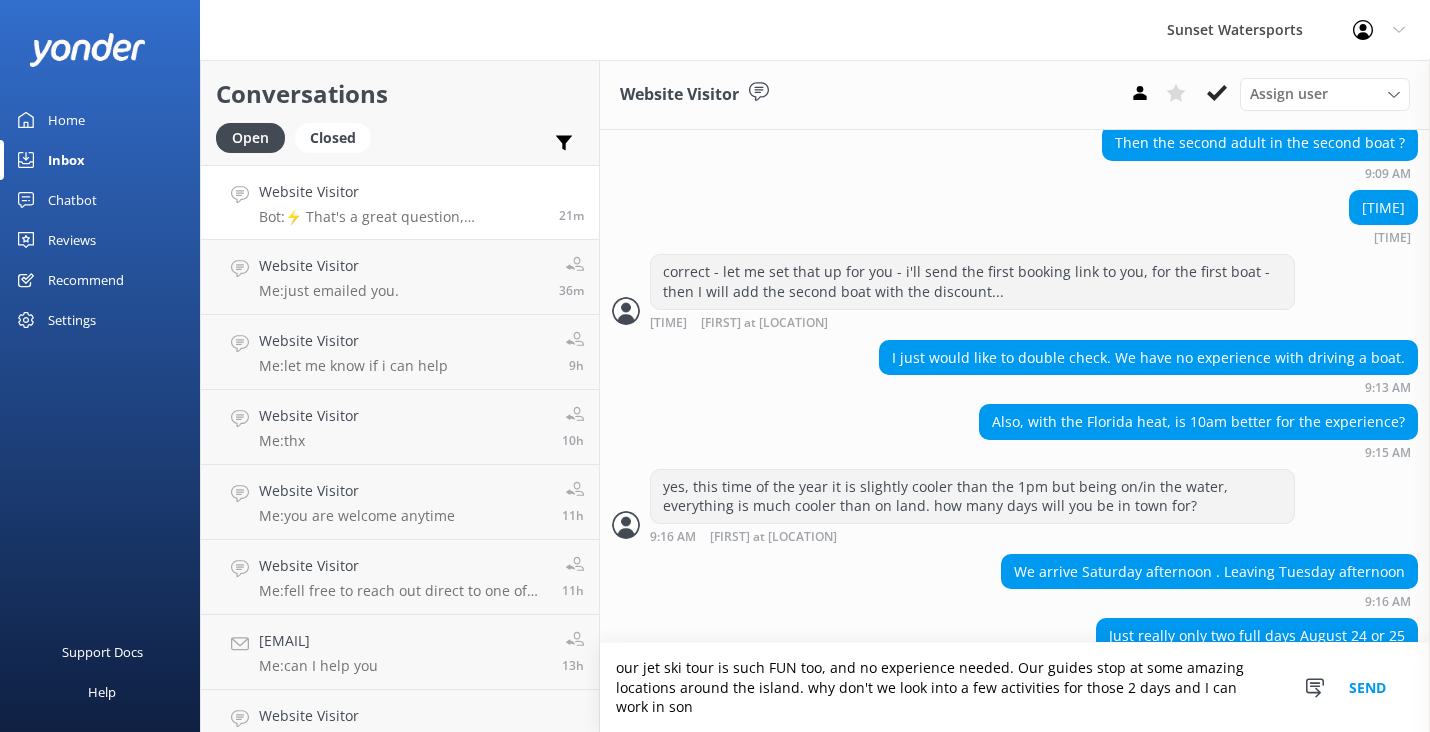 scroll, scrollTop: 1351, scrollLeft: 0, axis: vertical 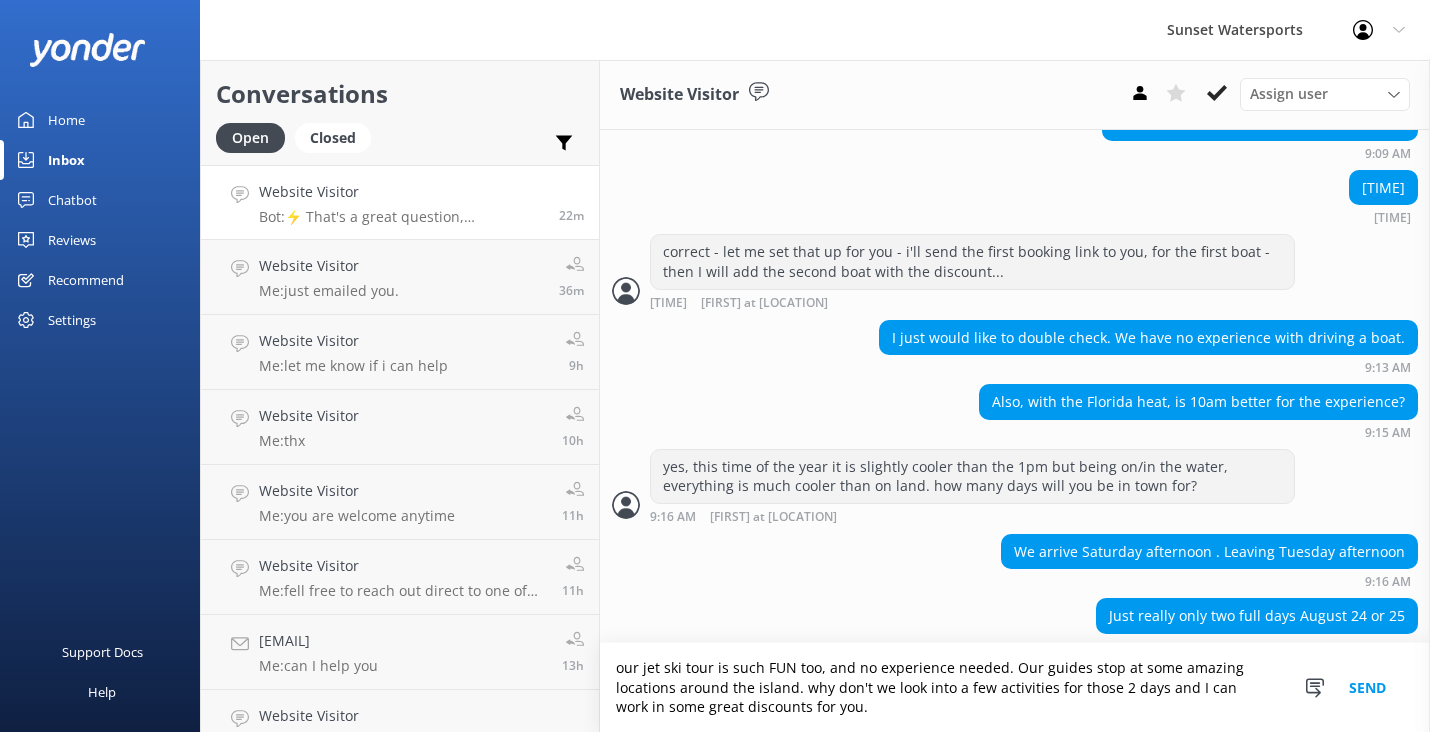 type on "our jet ski tour is such FUN too, and no experience needed. Our guides stop at some amazing locations around the island. why don't we look into a few activities for those 2 days and I can work in some great discounts for you." 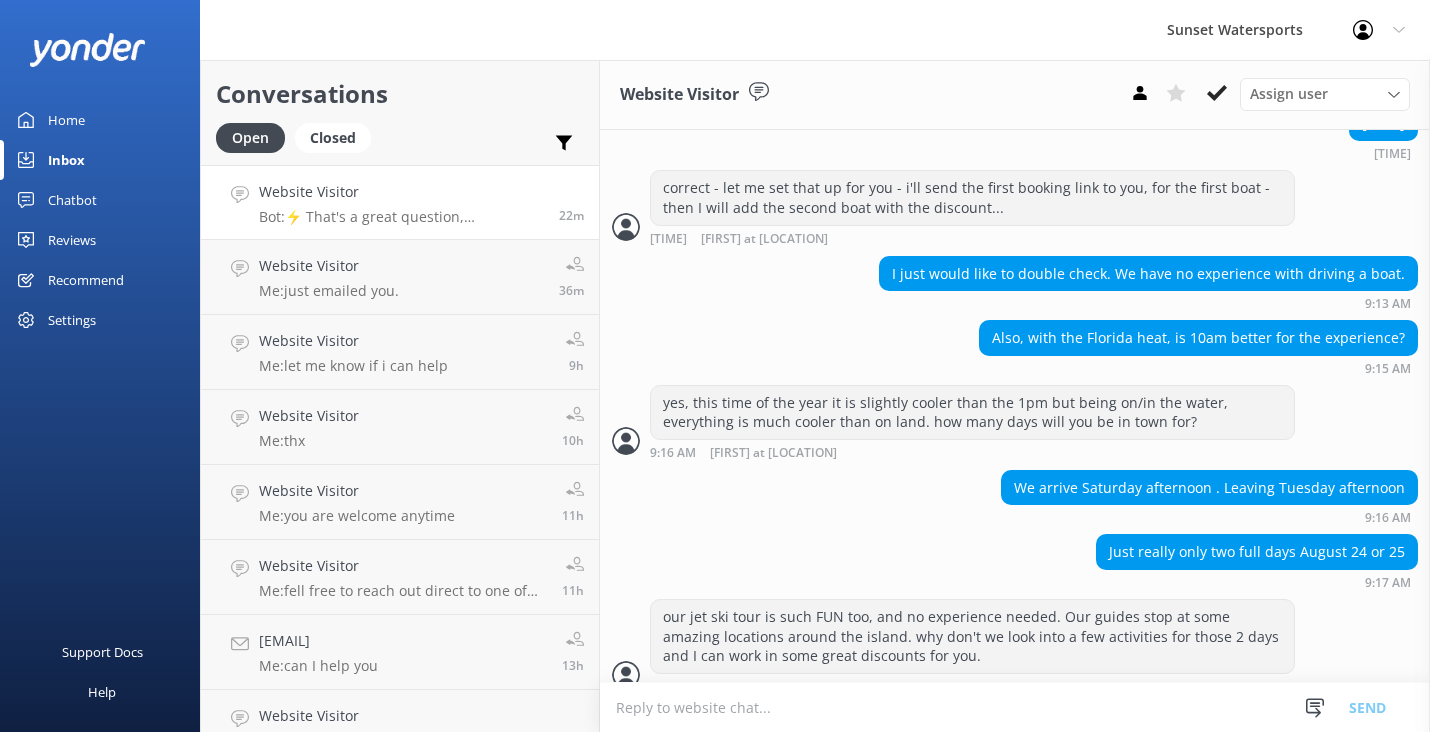 scroll, scrollTop: 1416, scrollLeft: 0, axis: vertical 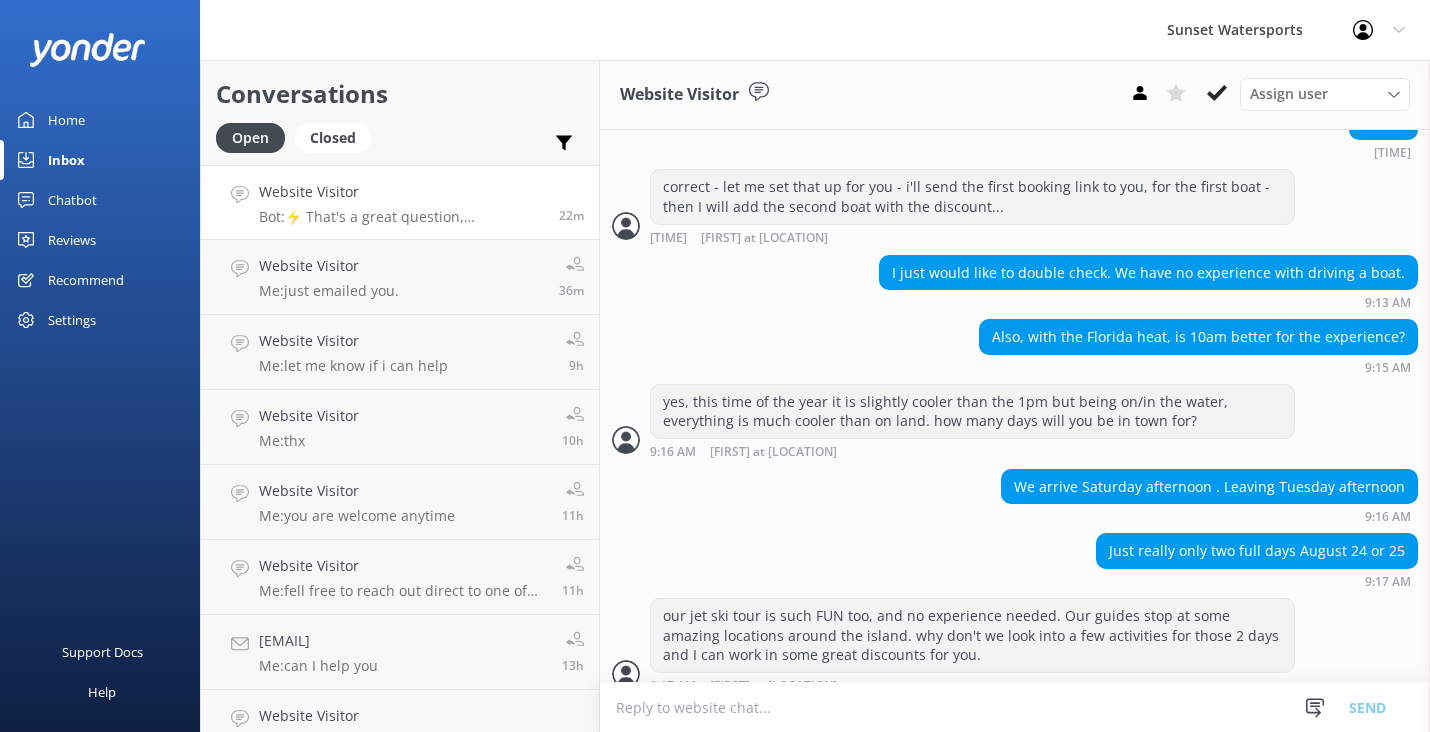 click at bounding box center (1015, 707) 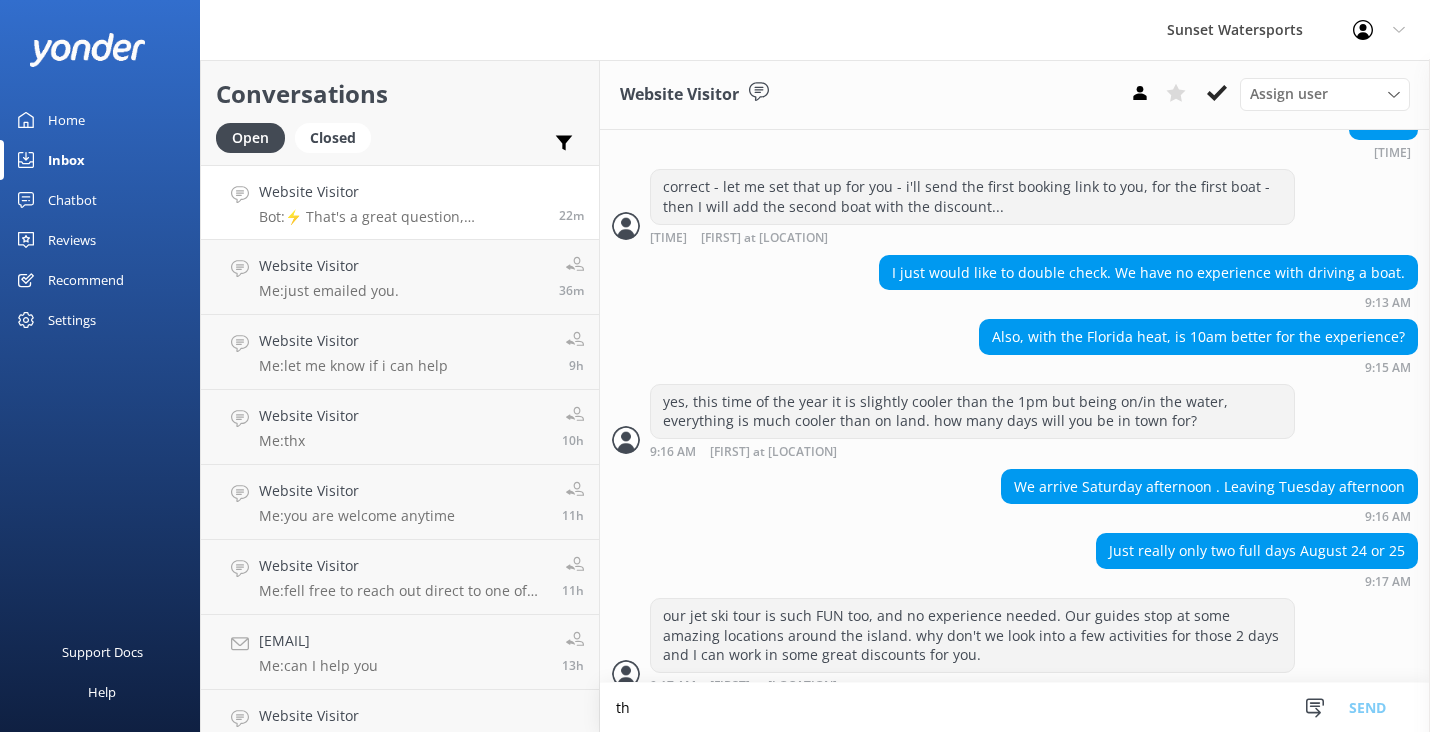 scroll, scrollTop: 0, scrollLeft: 0, axis: both 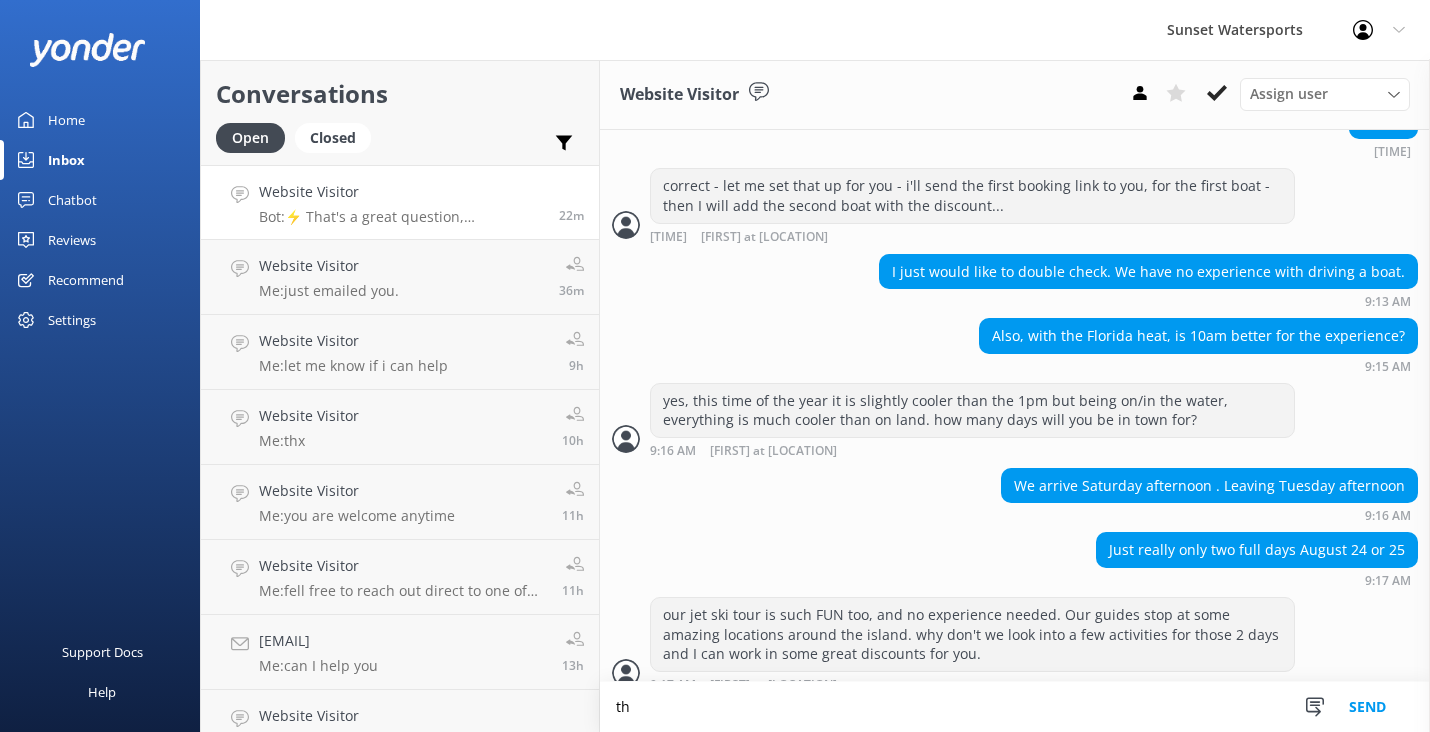 type on "t" 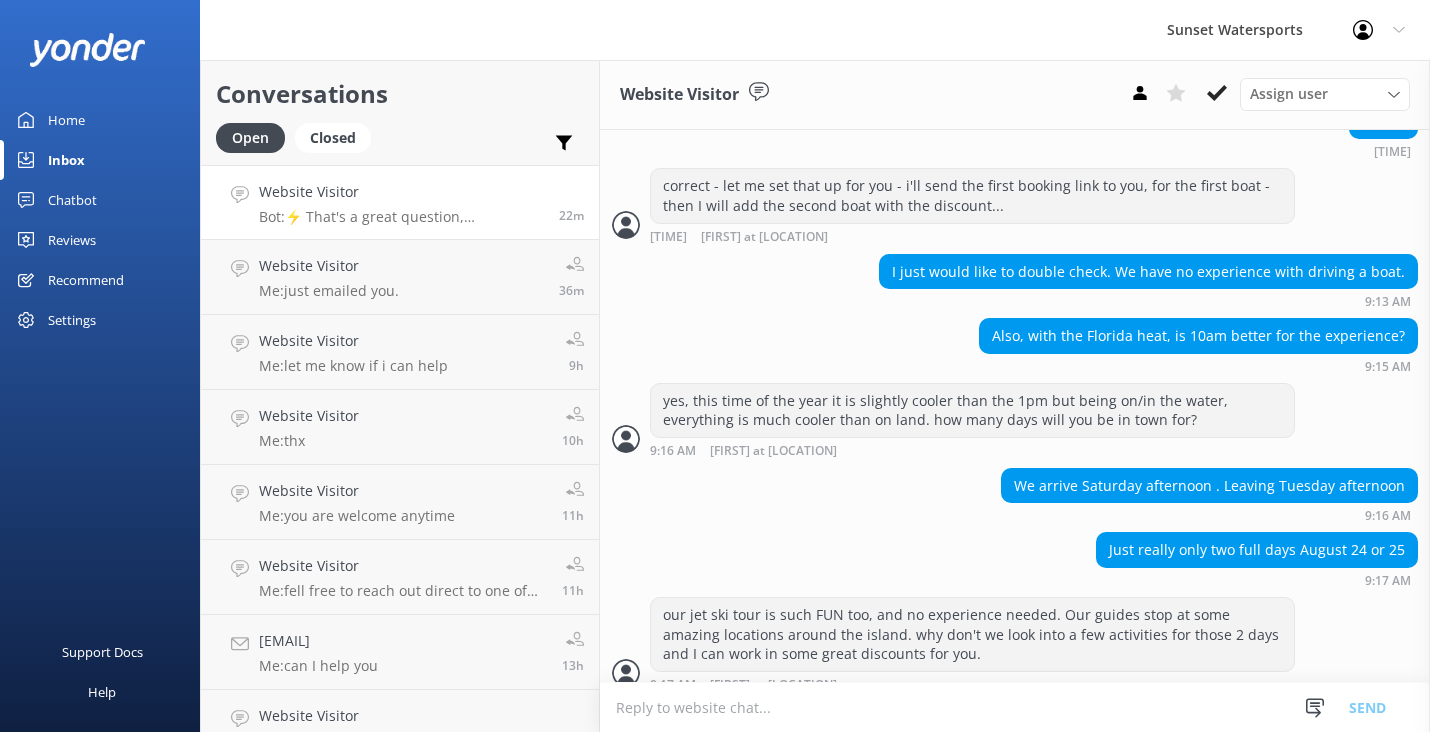 scroll, scrollTop: 1416, scrollLeft: 0, axis: vertical 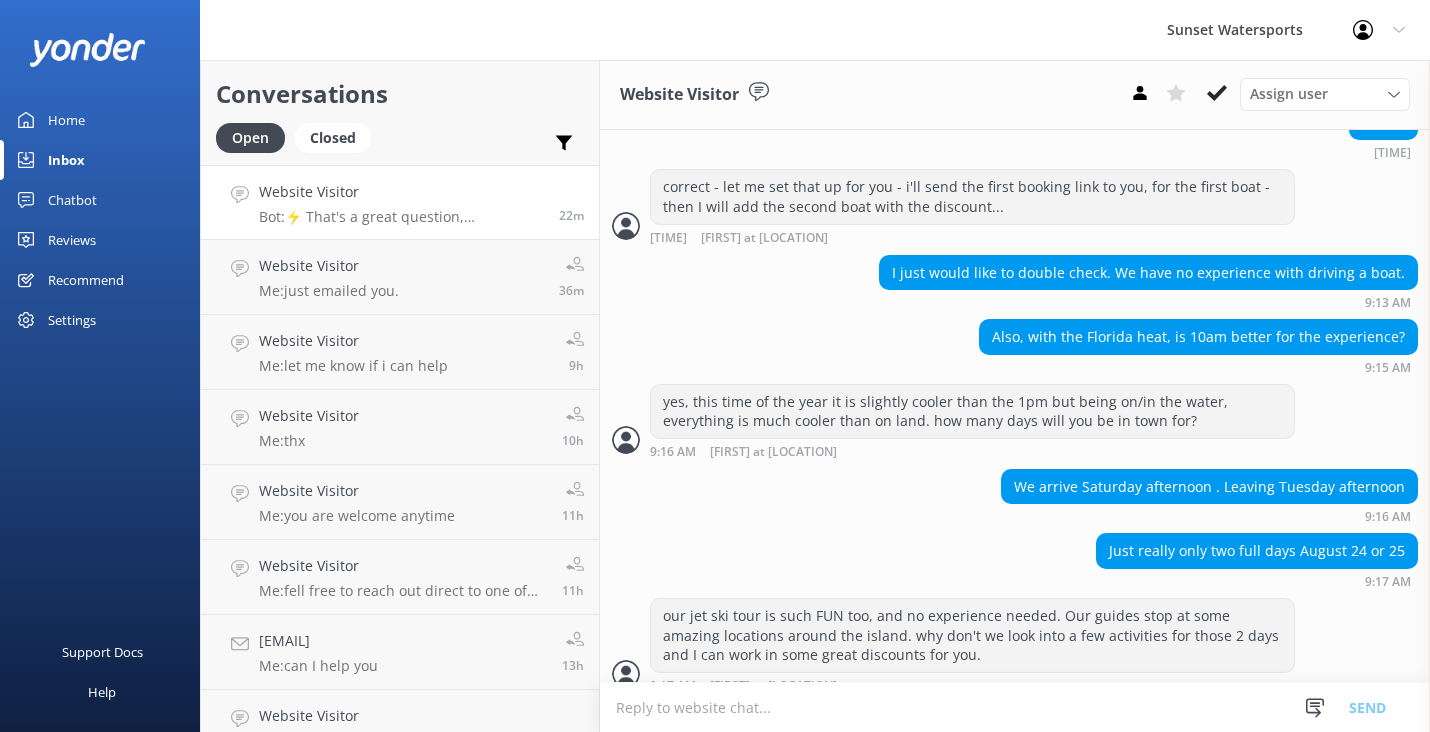 click at bounding box center (1015, 707) 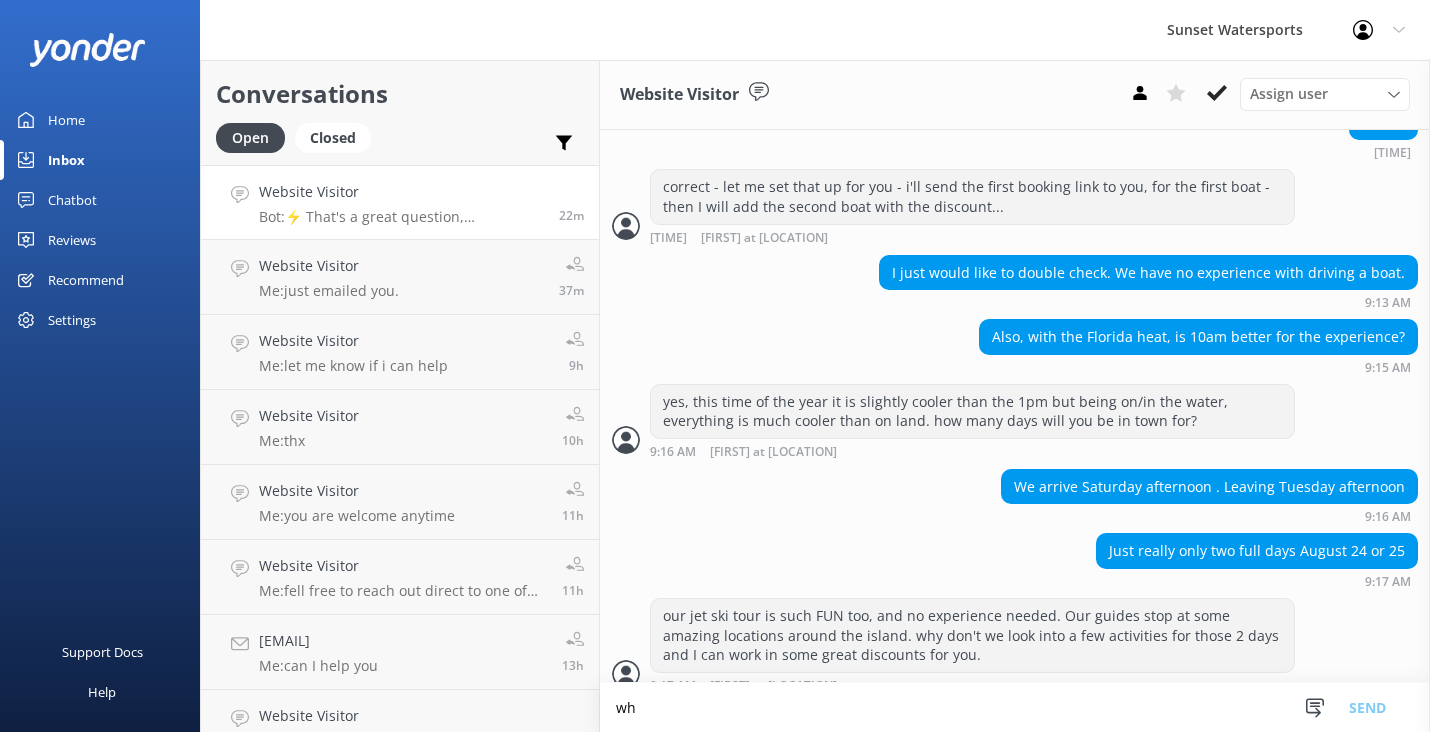 scroll, scrollTop: 1417, scrollLeft: 0, axis: vertical 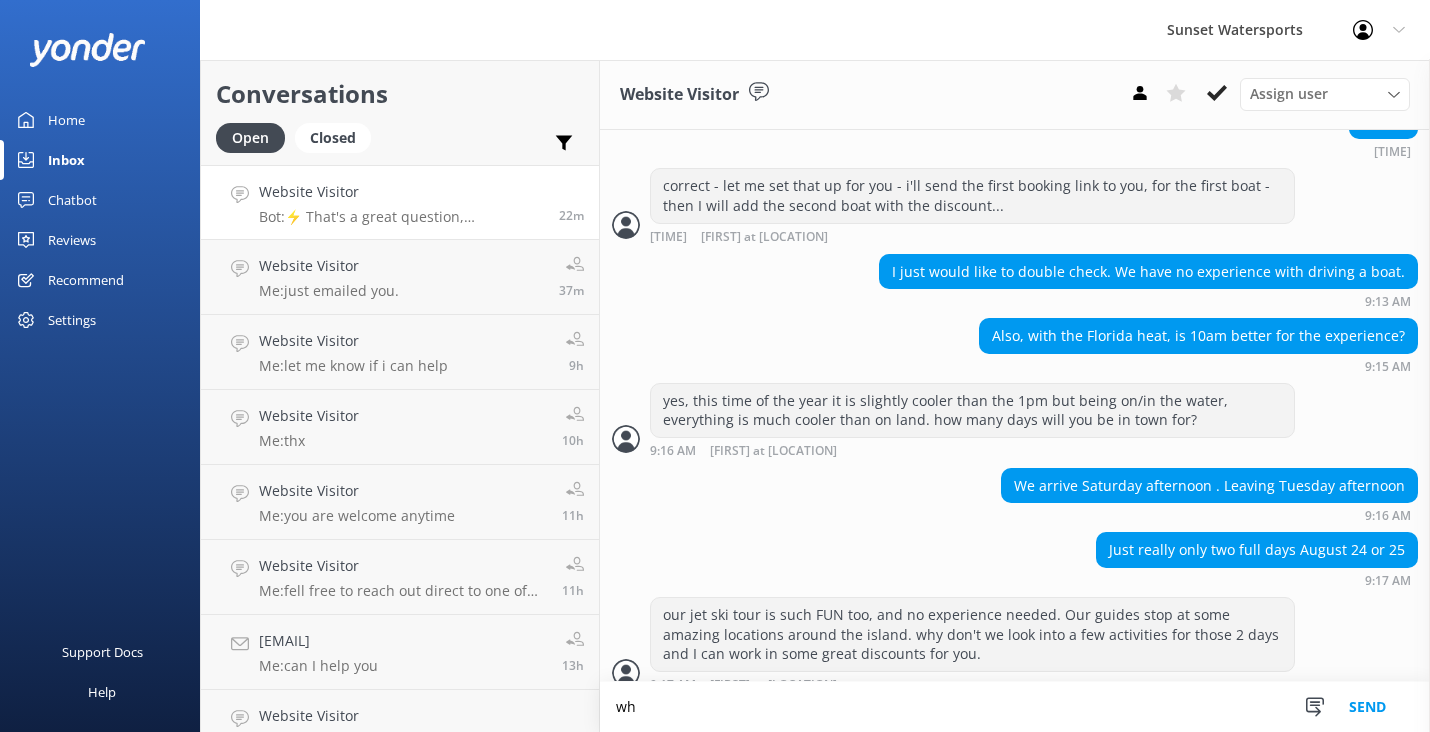 type on "w" 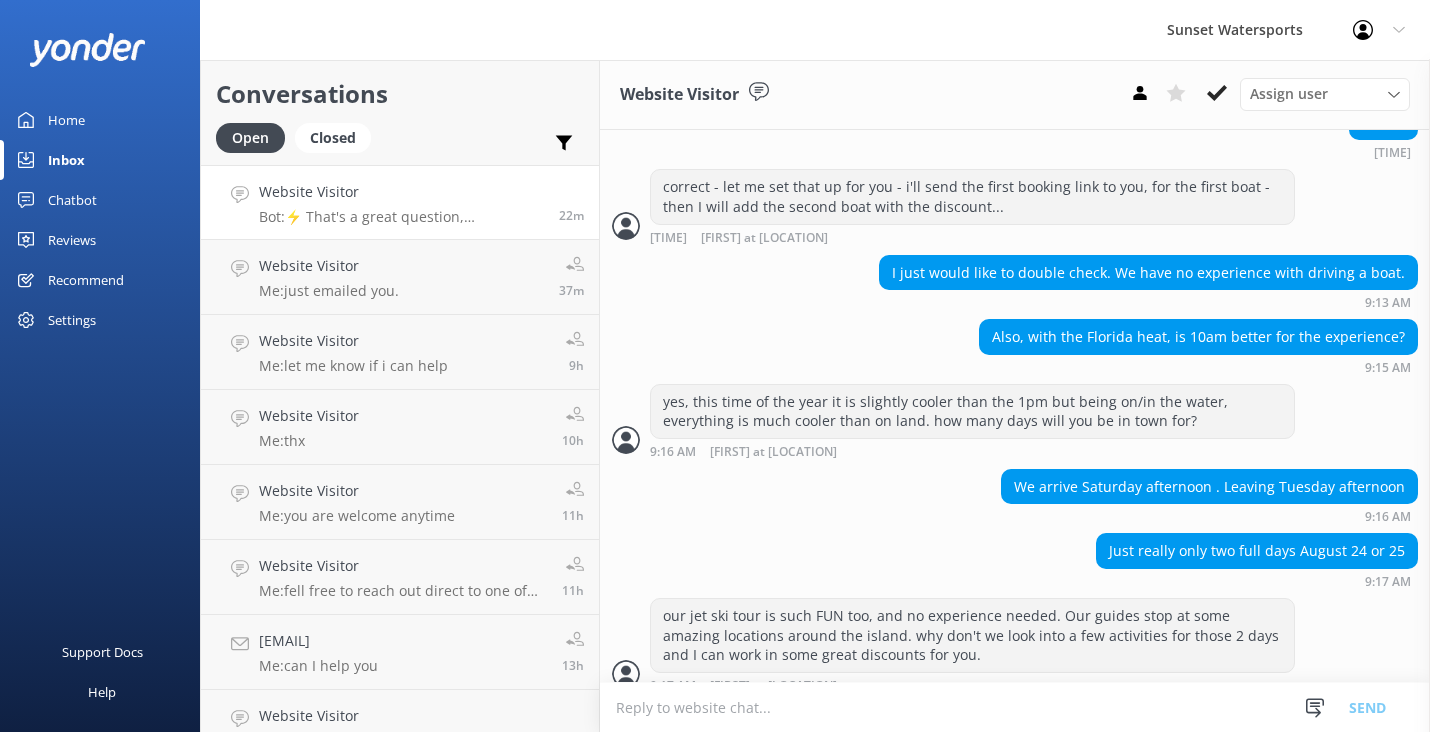 paste on "ok - what is your email address? i can send you our activity guide to read over and then we can set up the best trips from there.  our jet ski tour is such FUN too, and no experience needed." 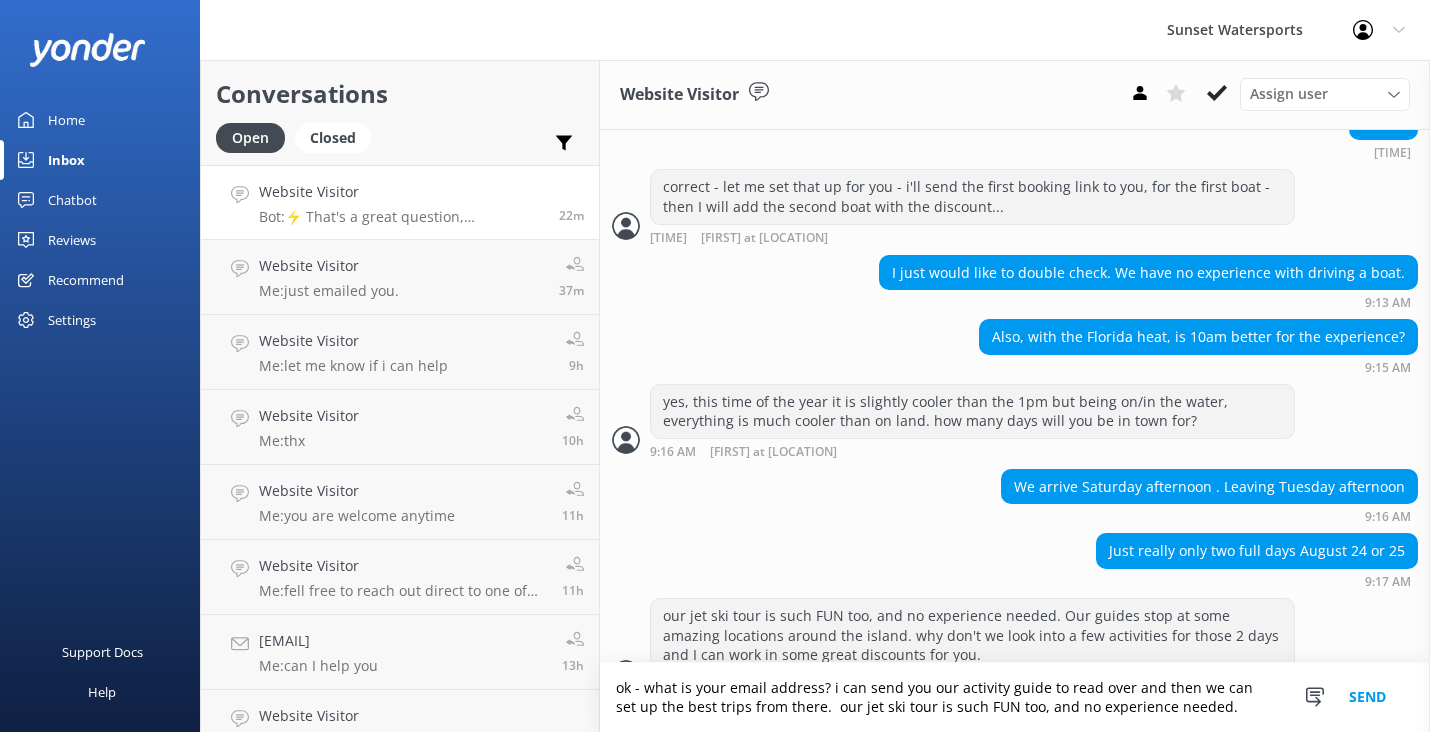 scroll, scrollTop: 1436, scrollLeft: 0, axis: vertical 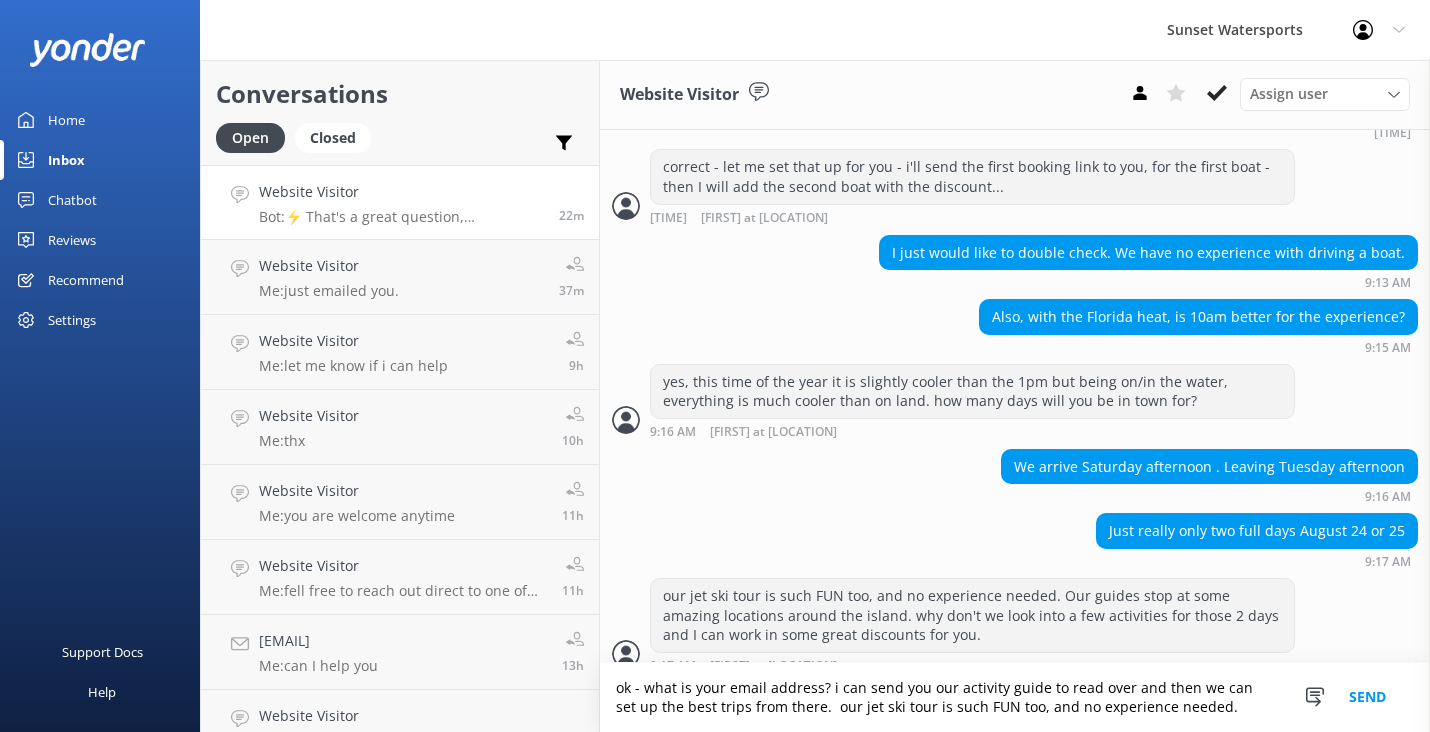 drag, startPoint x: 642, startPoint y: 689, endPoint x: 621, endPoint y: 689, distance: 21 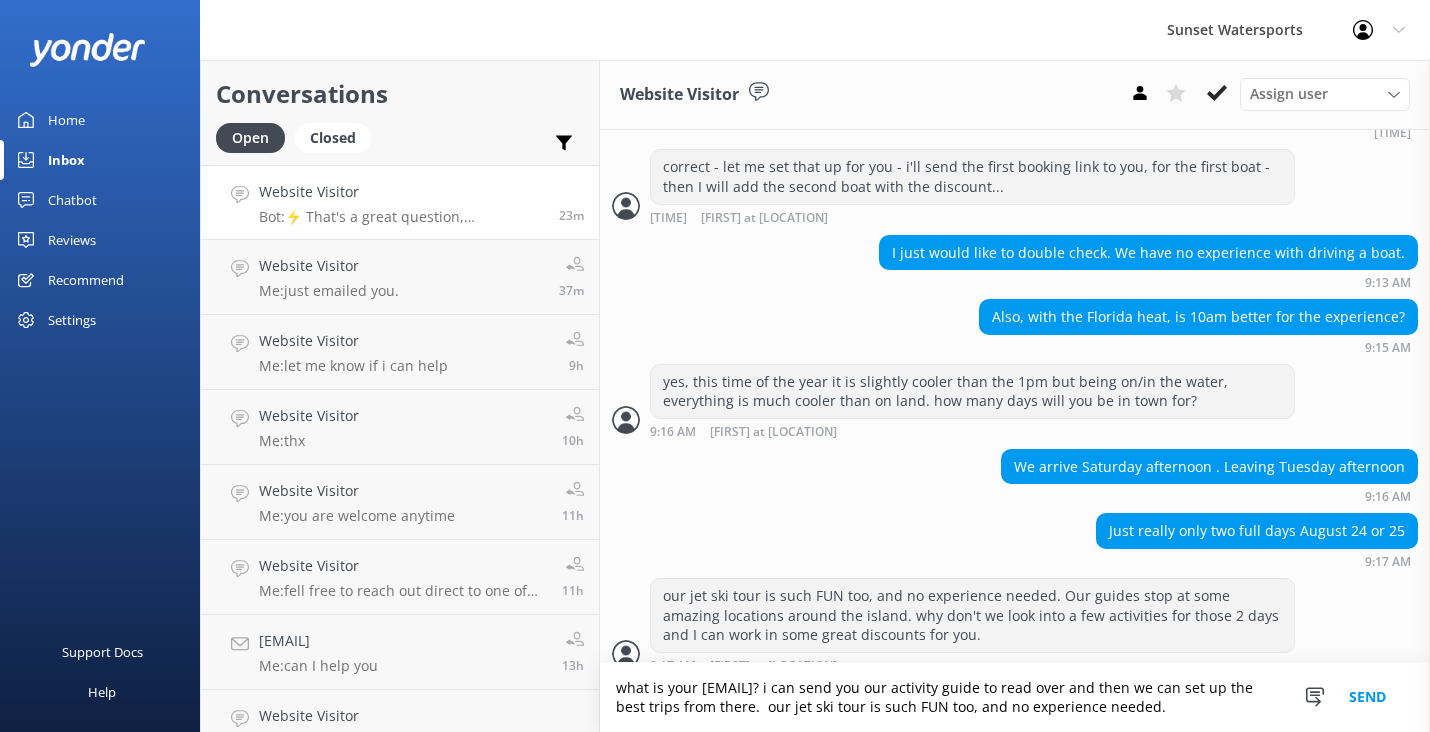 drag, startPoint x: 780, startPoint y: 712, endPoint x: 1157, endPoint y: 723, distance: 377.16043 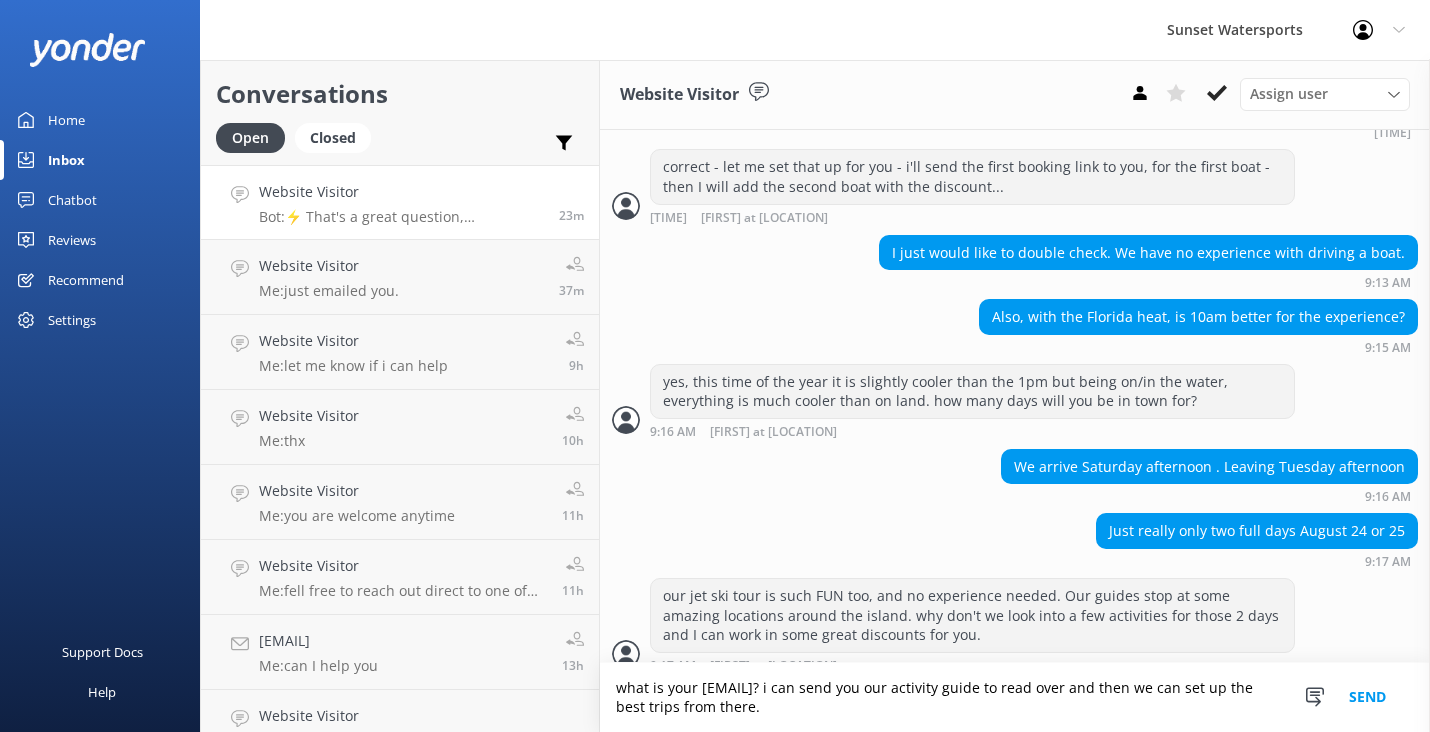 click on "what is your [EMAIL]? i can send you our activity guide to read over and then we can set up the best trips from there." at bounding box center [1015, 697] 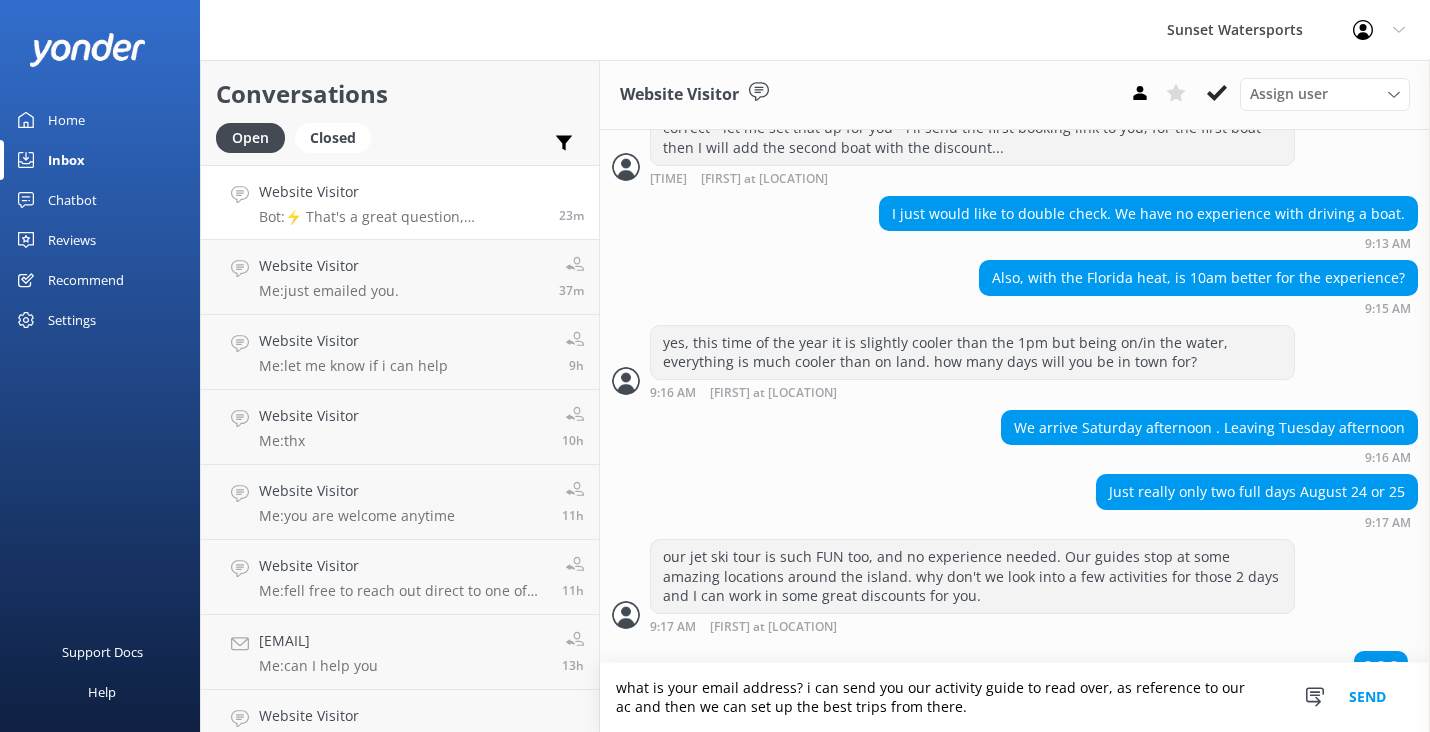 scroll, scrollTop: 1483, scrollLeft: 0, axis: vertical 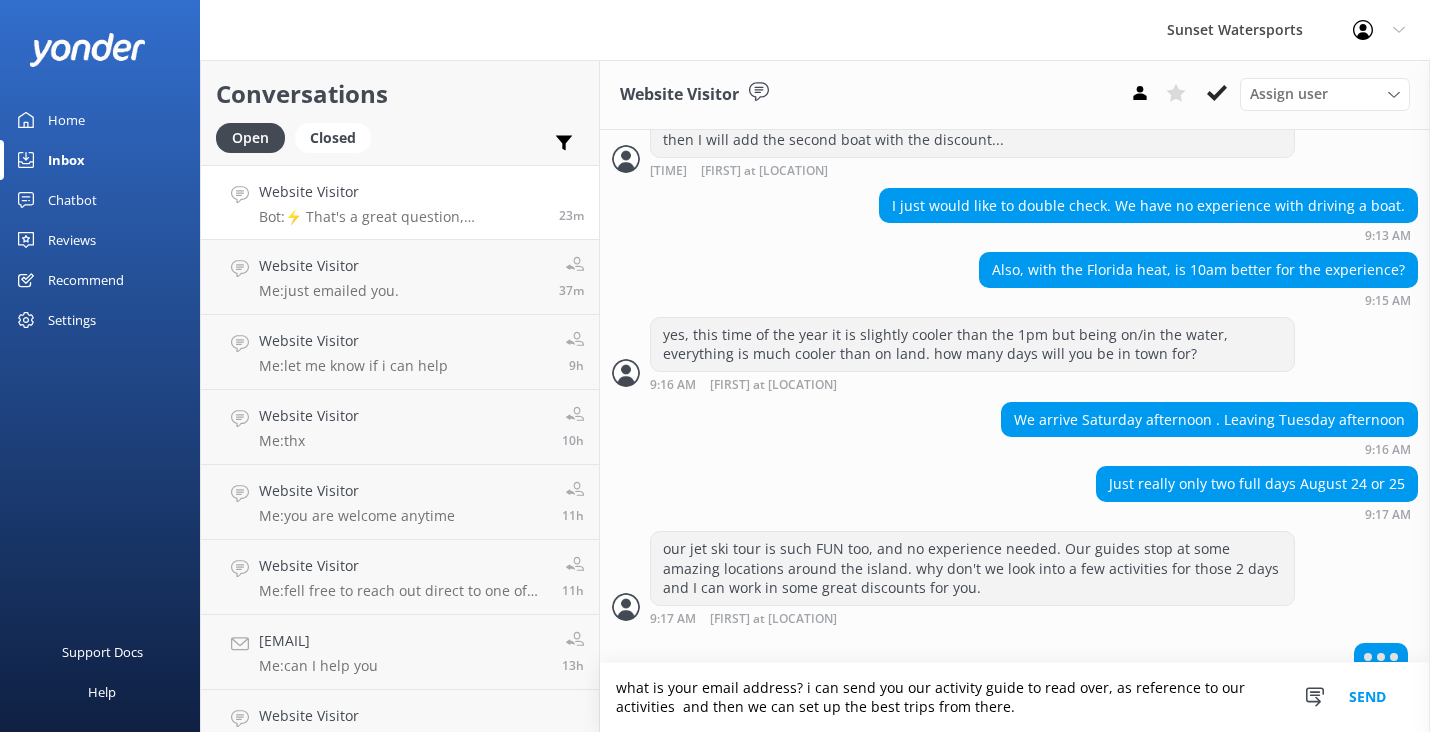 type on "what is your email address? i can send you our activity guide to read over, as reference to our activities and then we can set up the best trips from there." 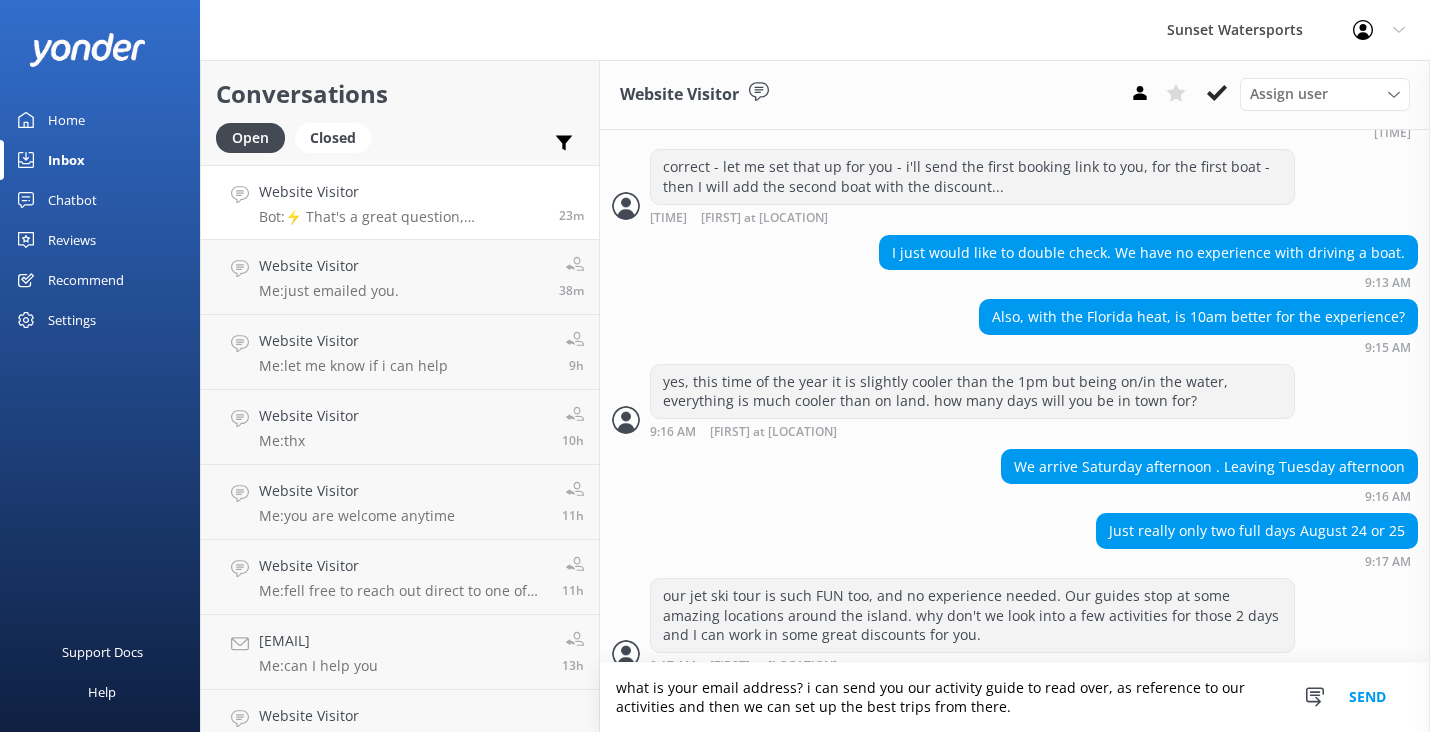scroll, scrollTop: 1520, scrollLeft: 0, axis: vertical 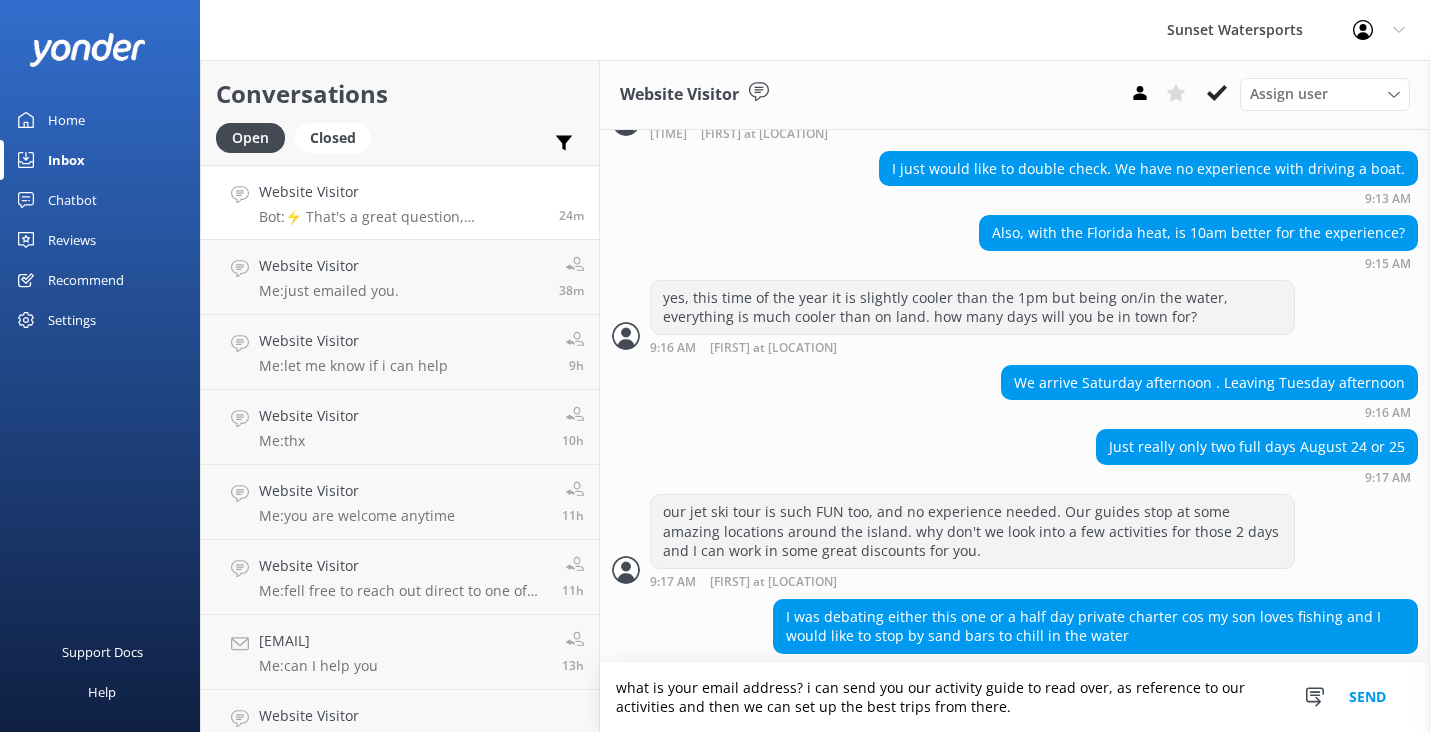 drag, startPoint x: 1004, startPoint y: 710, endPoint x: 607, endPoint y: 678, distance: 398.2876 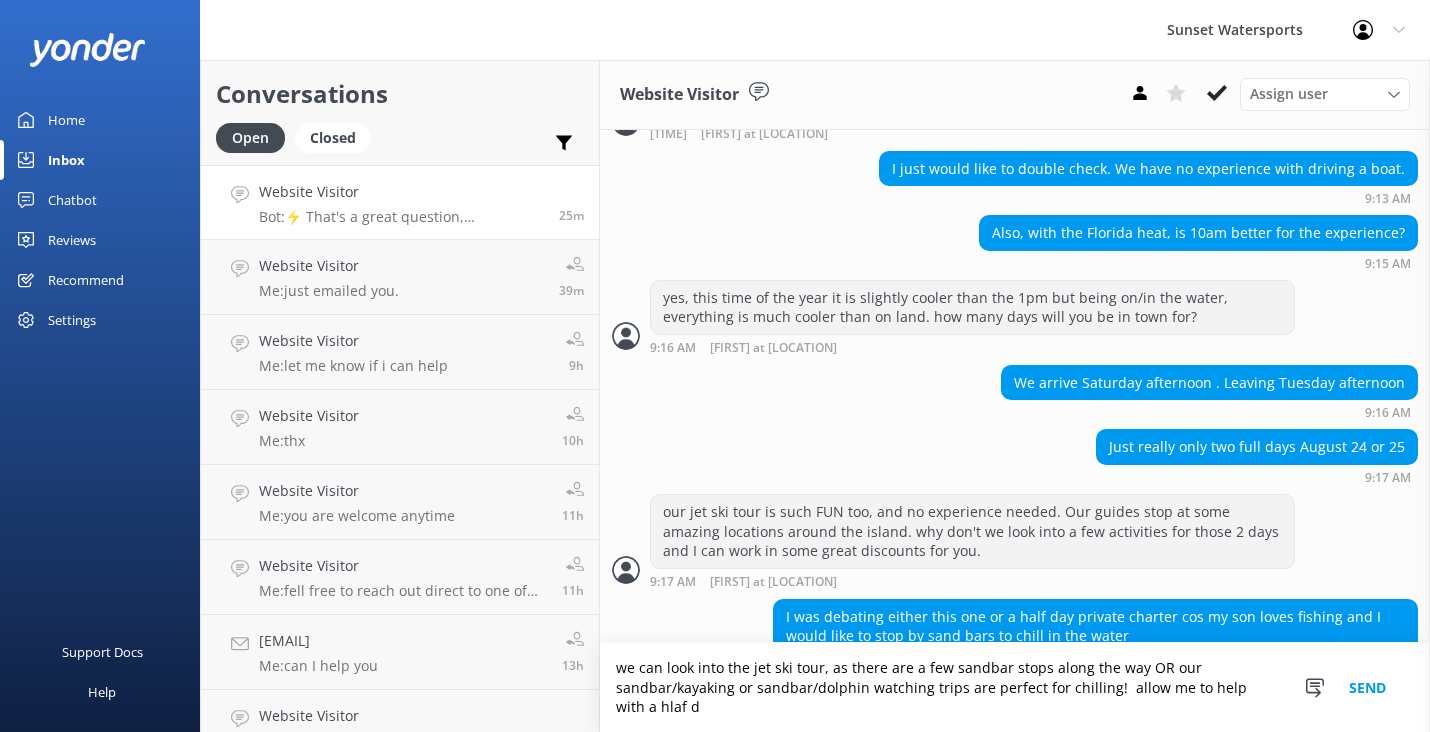 scroll, scrollTop: 1540, scrollLeft: 0, axis: vertical 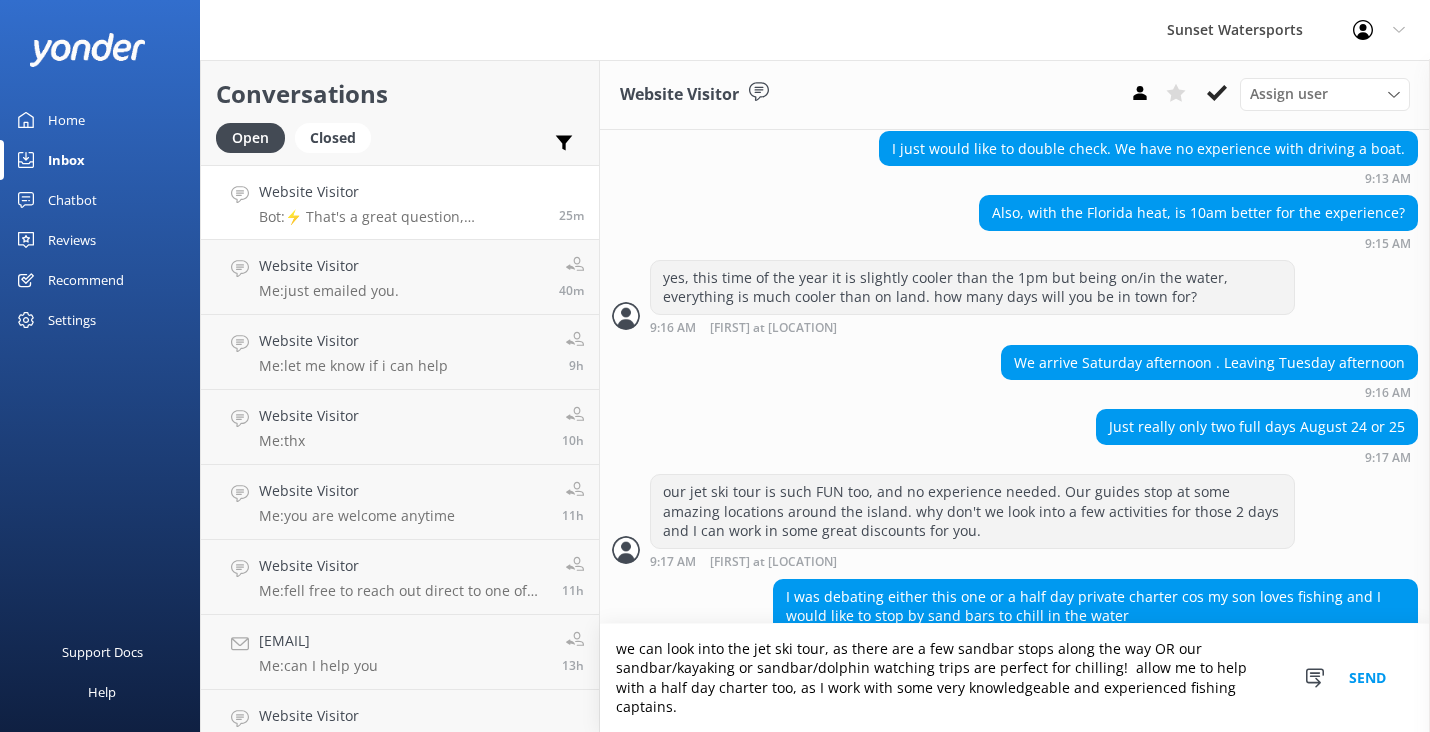 type on "we can look into the jet ski tour, as there are a few sandbar stops along the way OR our sandbar/kayaking or sandbar/dolphin watching trips are perfect for chilling!  allow me to help with a half day charter too, as I work with some very knowledgeable and experienced fishing captains." 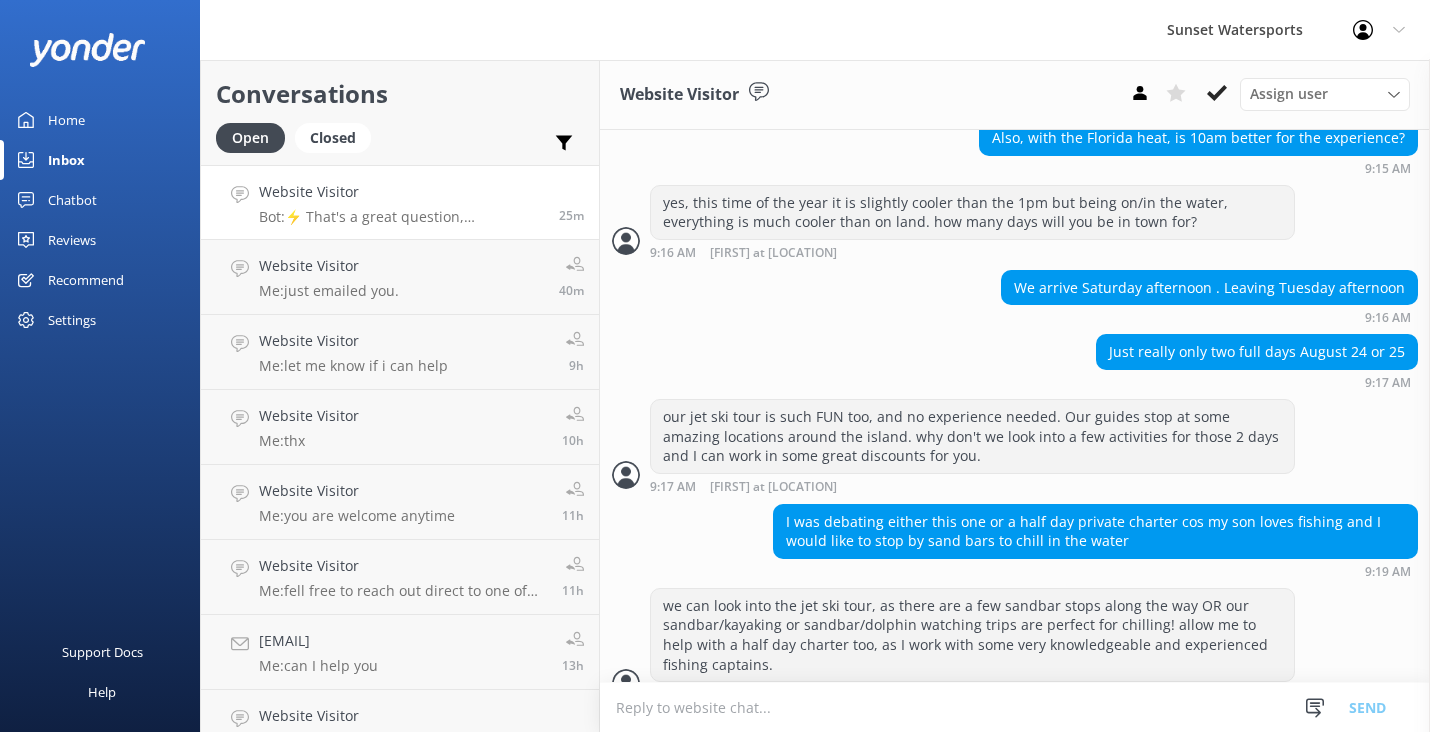 scroll, scrollTop: 1624, scrollLeft: 0, axis: vertical 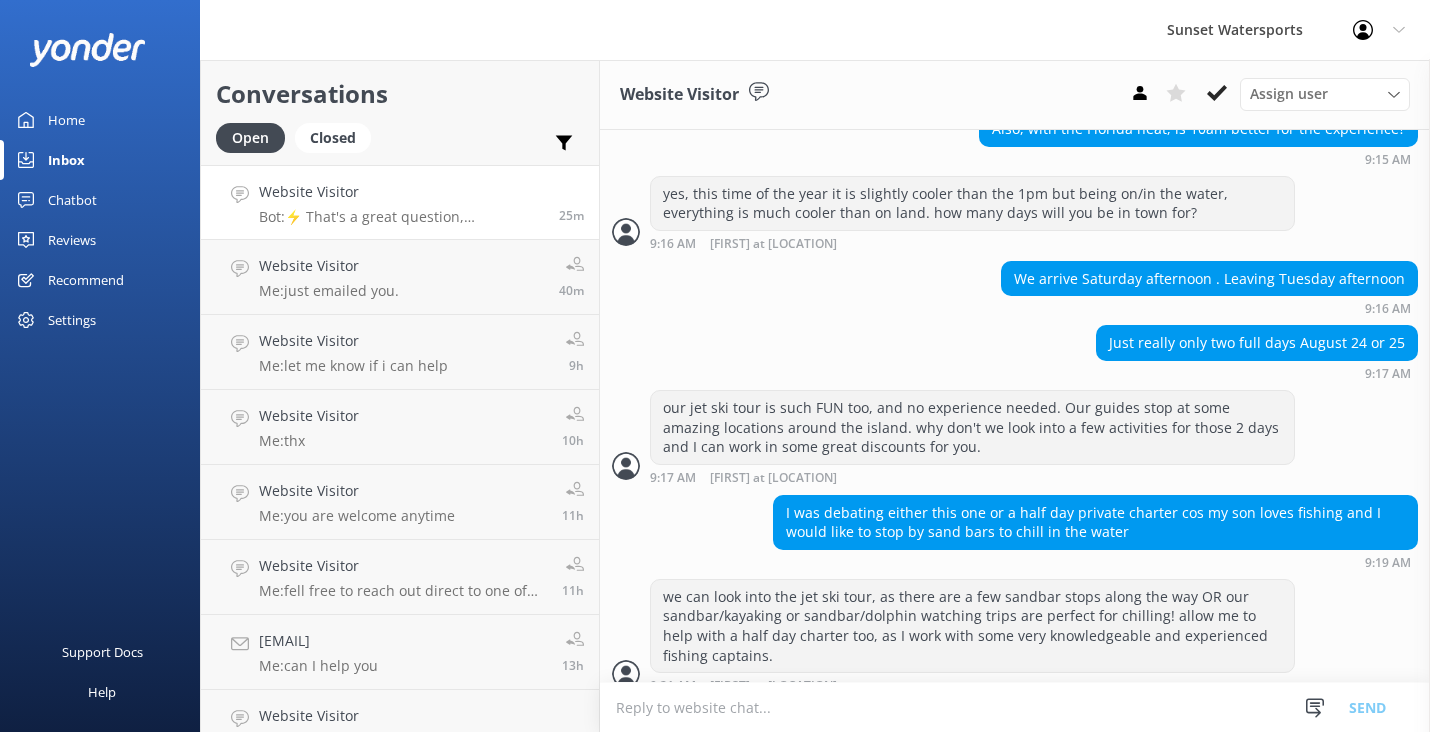 click at bounding box center [1015, 707] 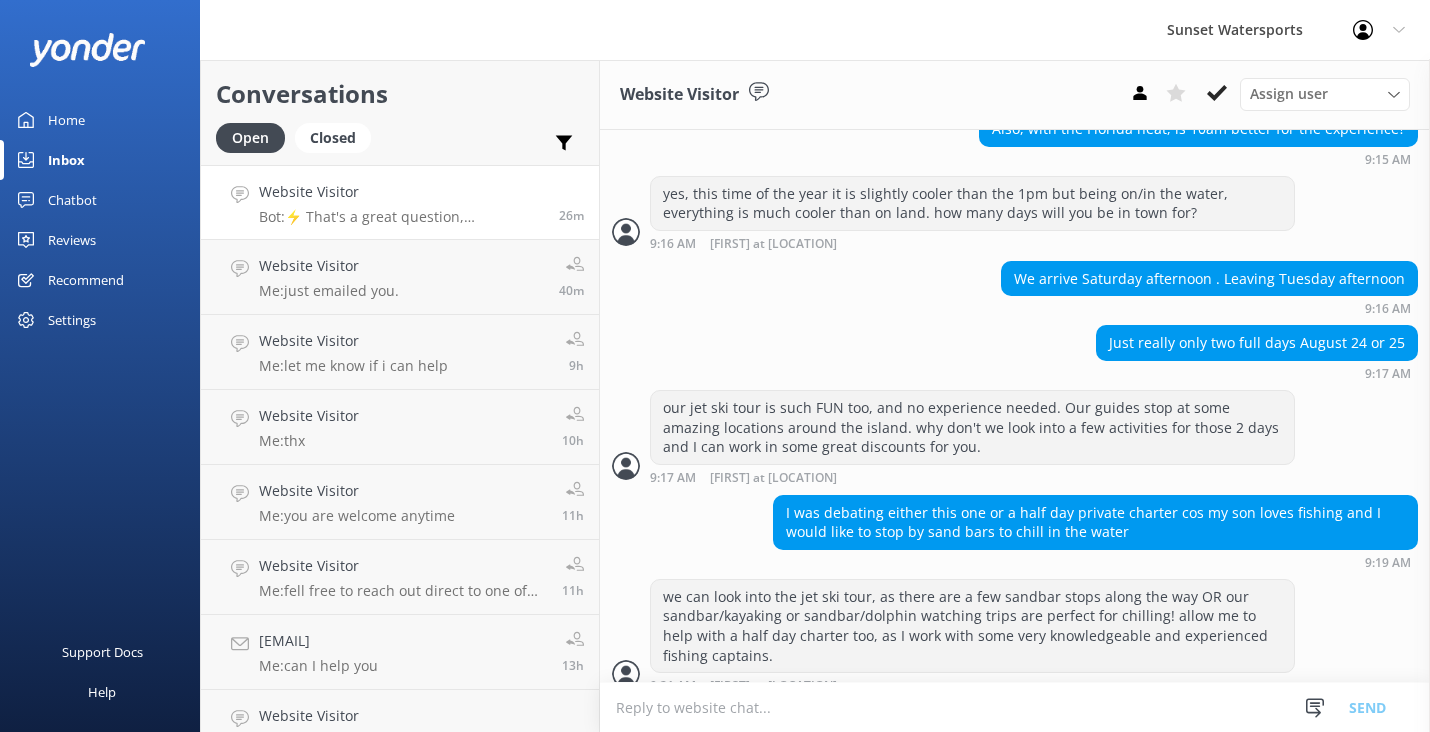paste on "ok - what is your email address? i can send you our activity guide to read over and then we can set up the best trips from there.  our jet ski tour is such FUN too, and no experience needed." 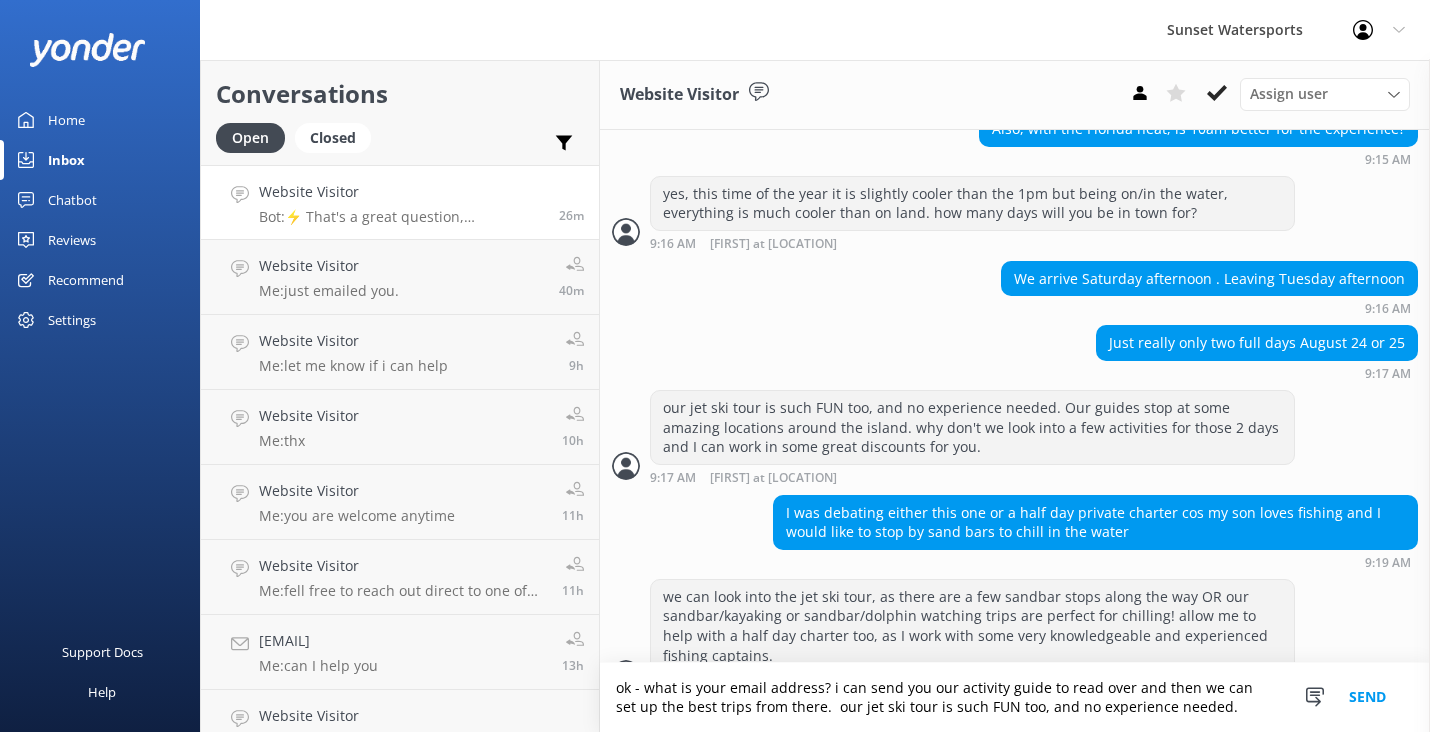 scroll, scrollTop: 1644, scrollLeft: 0, axis: vertical 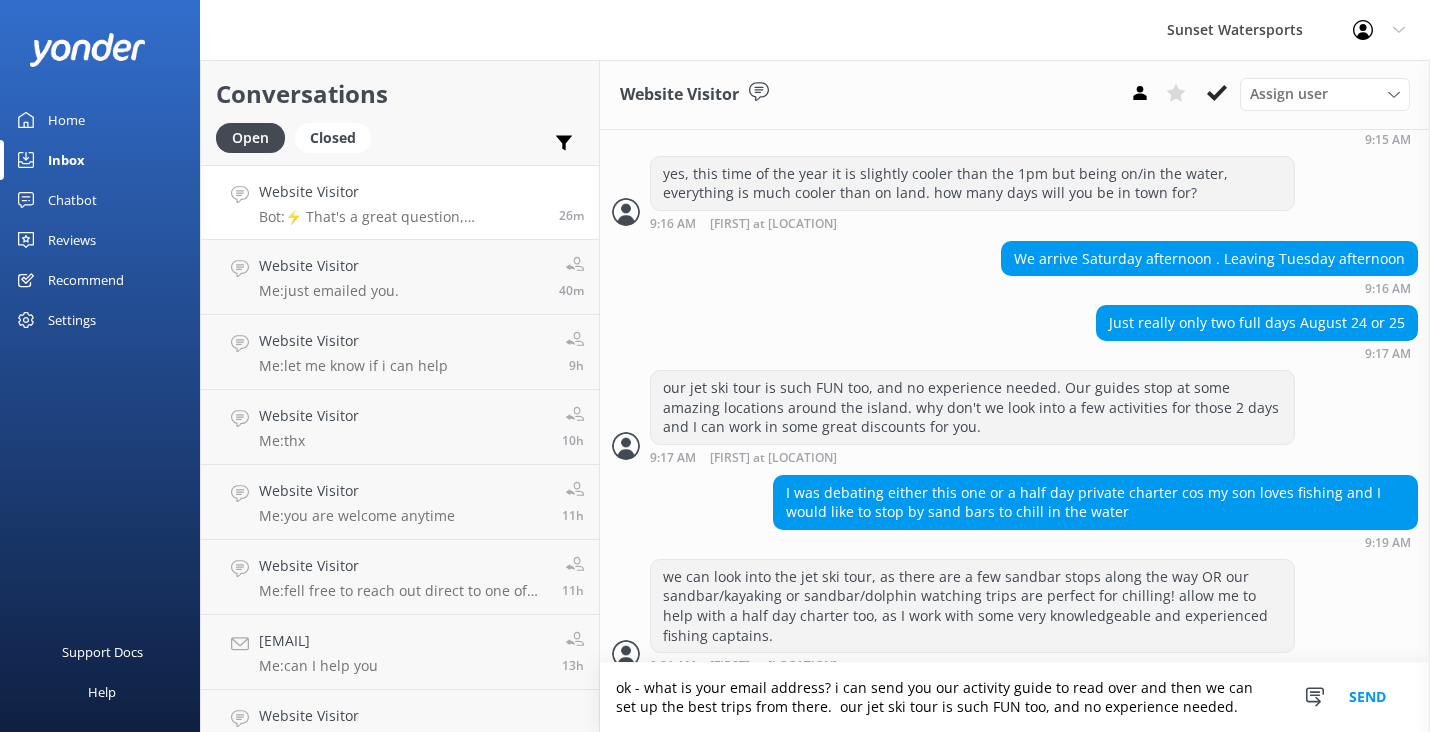 drag, startPoint x: 645, startPoint y: 690, endPoint x: 614, endPoint y: 690, distance: 31 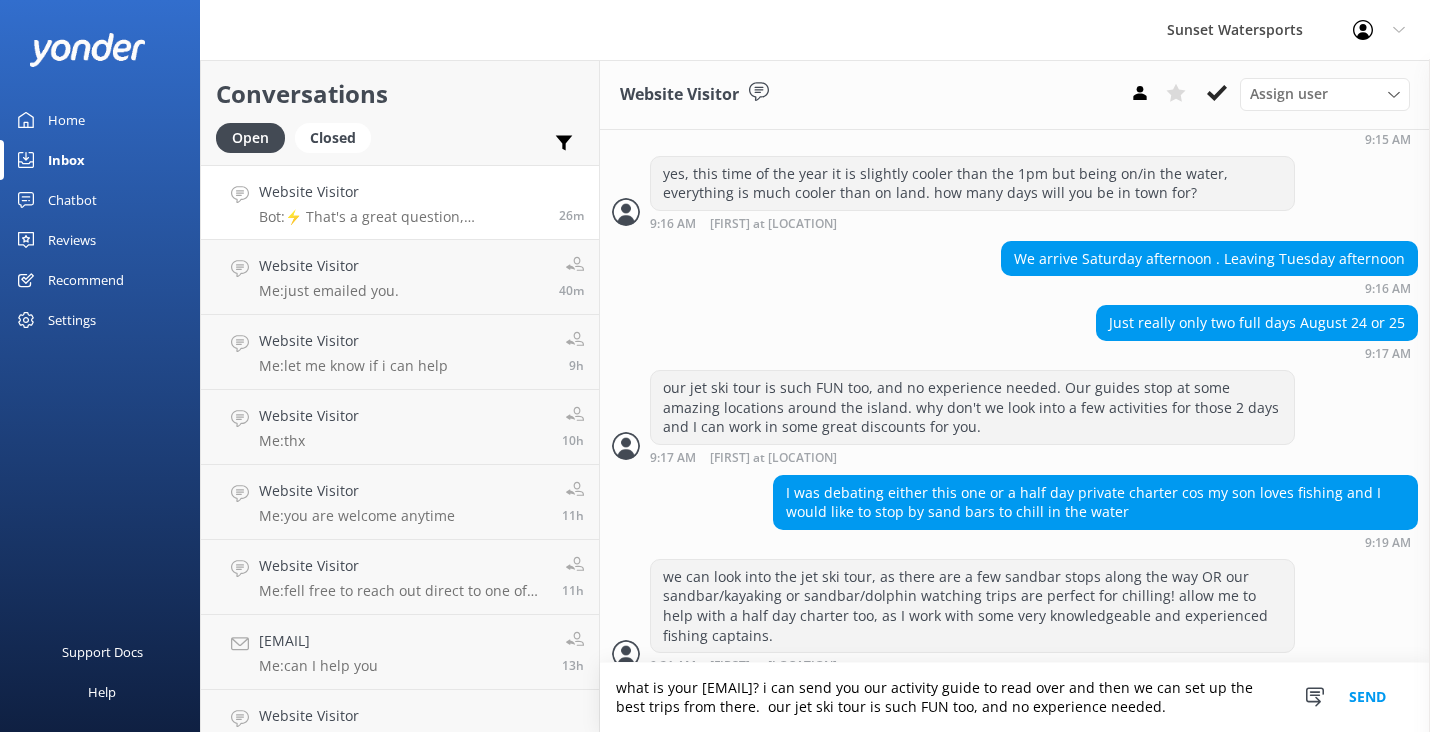 drag, startPoint x: 790, startPoint y: 710, endPoint x: 1147, endPoint y: 717, distance: 357.06863 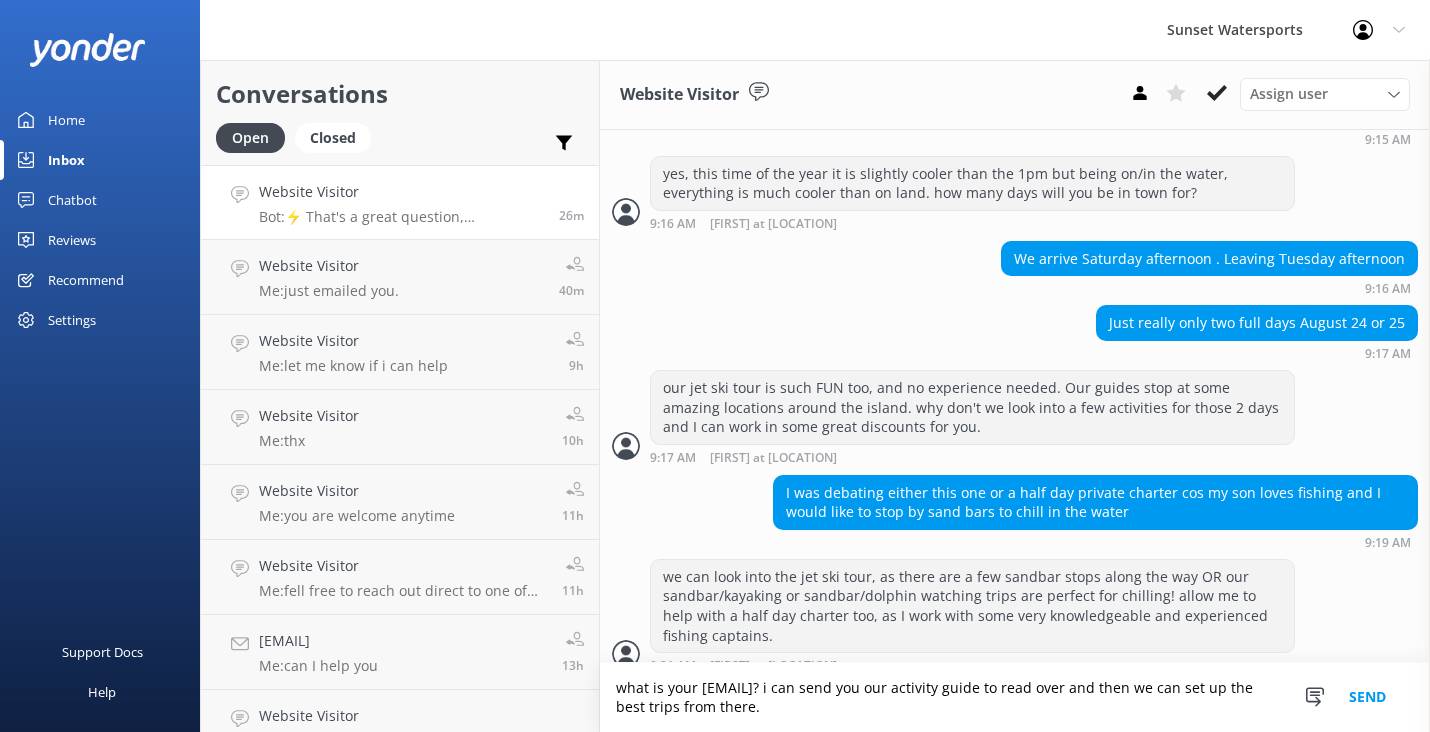 click on "what is your [EMAIL]? i can send you our activity guide to read over and then we can set up the best trips from there." at bounding box center [1015, 697] 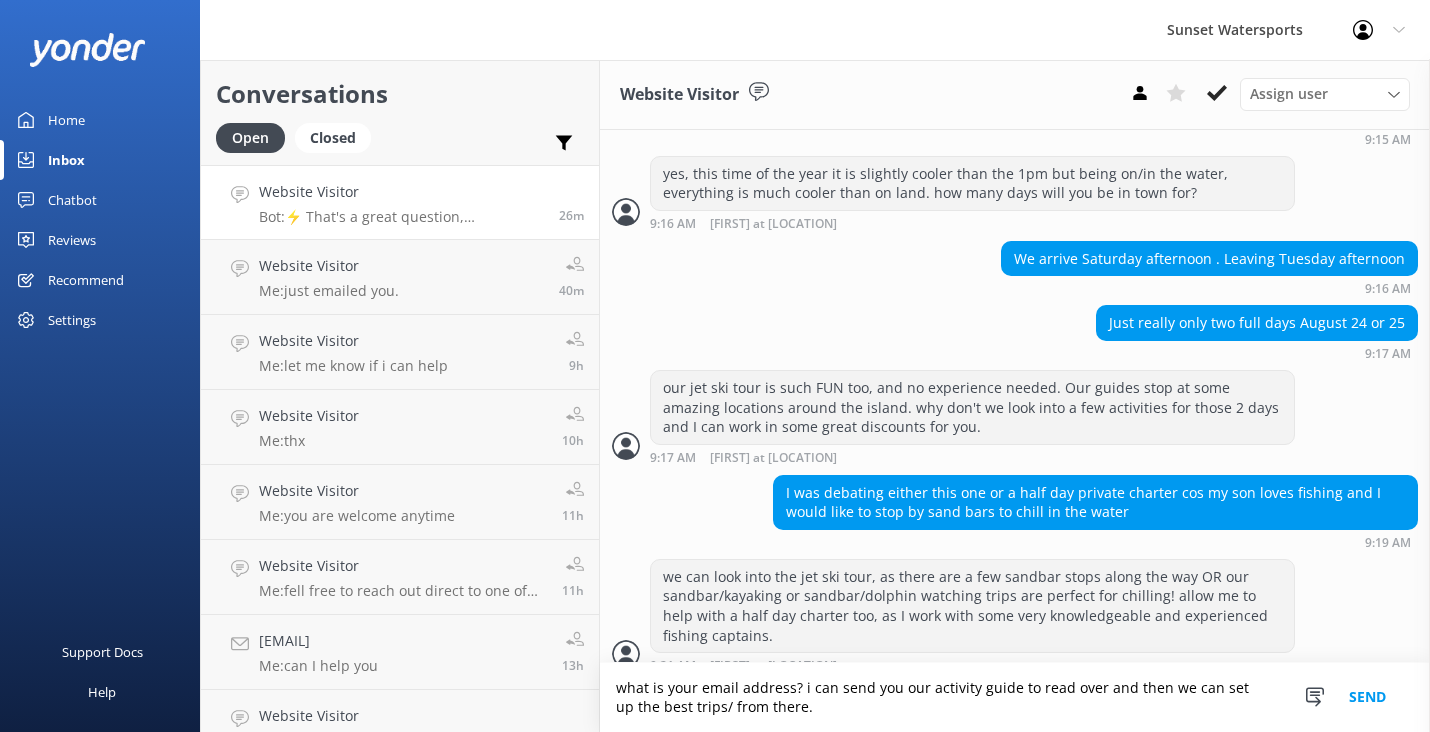 click on "what is your email address? i can send you our activity guide to read over and then we can set up the best trips/ from there." at bounding box center (1015, 697) 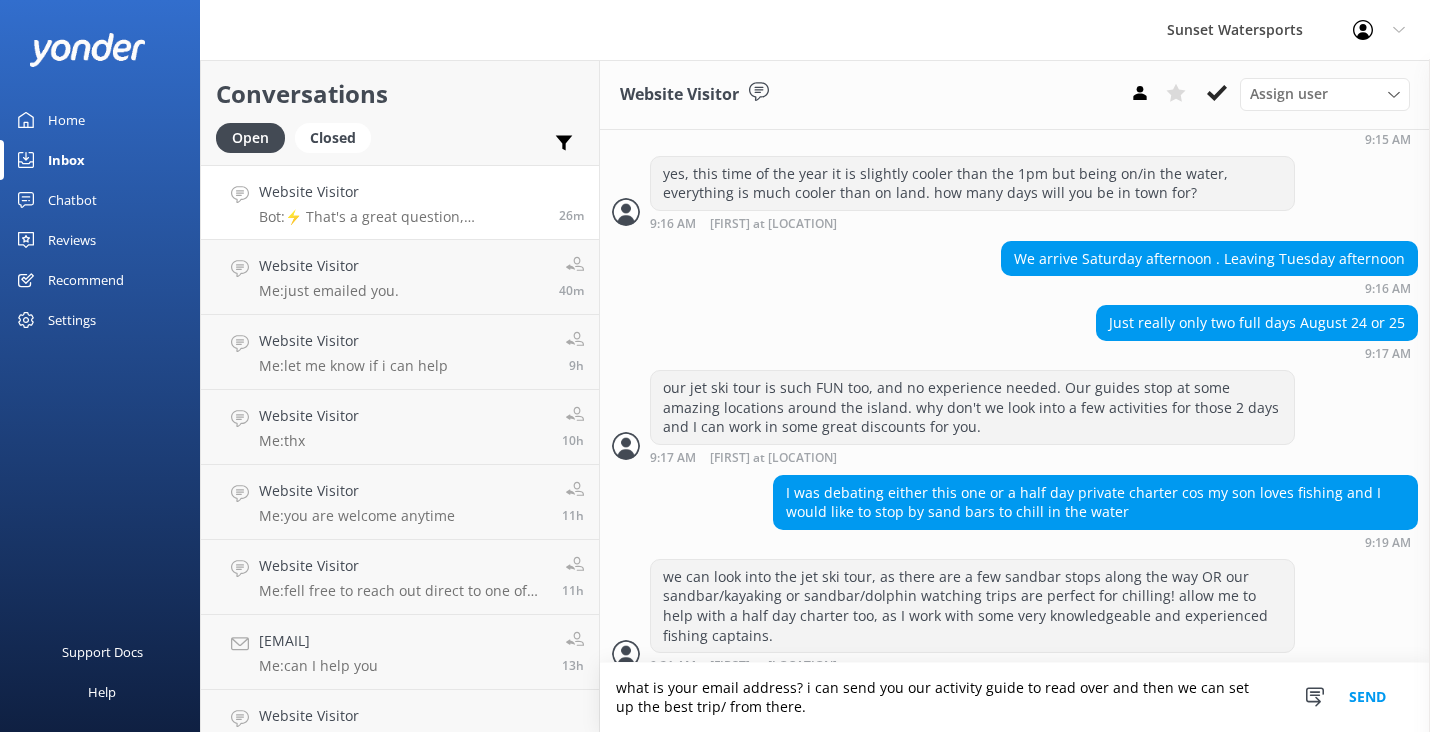 click on "what is your email address? i can send you our activity guide to read over and then we can set up the best trip/ from there." at bounding box center (1015, 697) 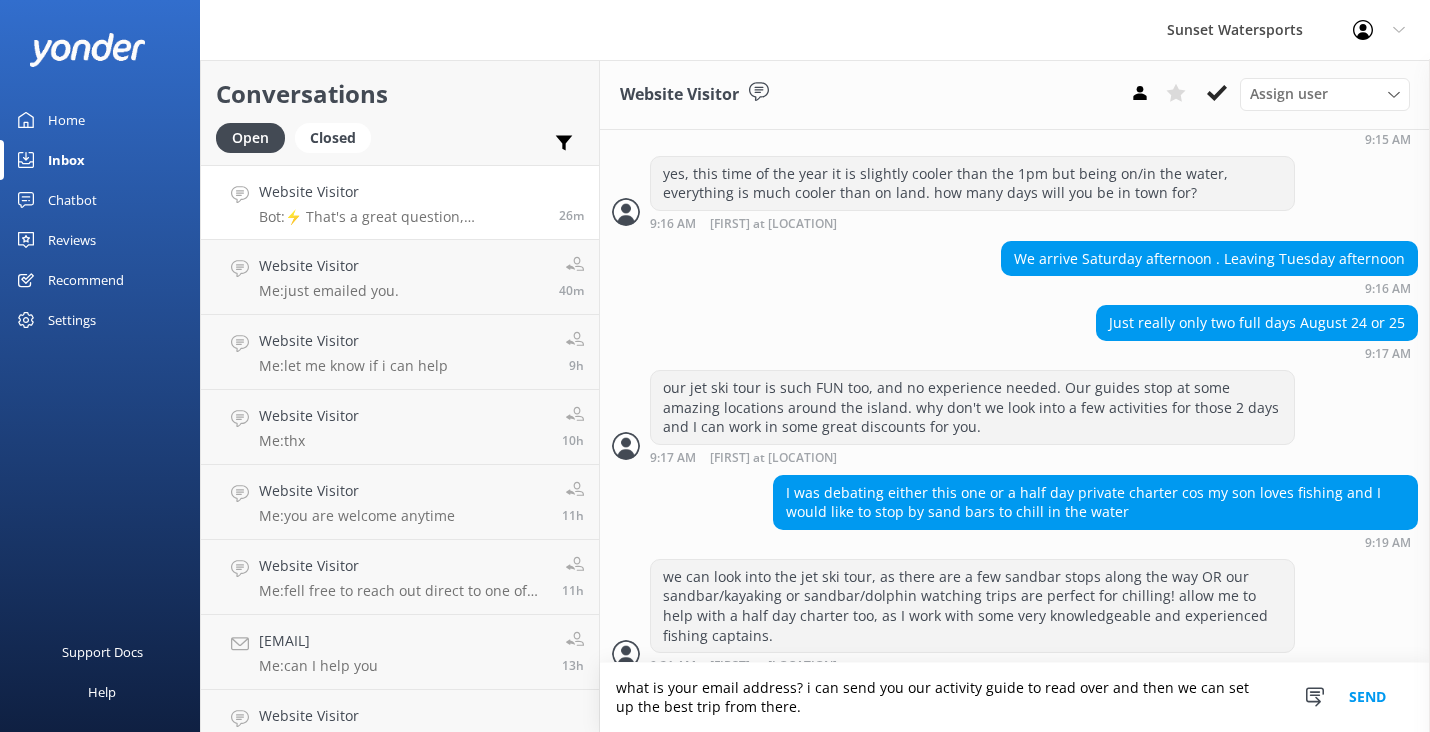 click on "what is your email address? i can send you our activity guide to read over and then we can set up the best trip from there." at bounding box center (1015, 697) 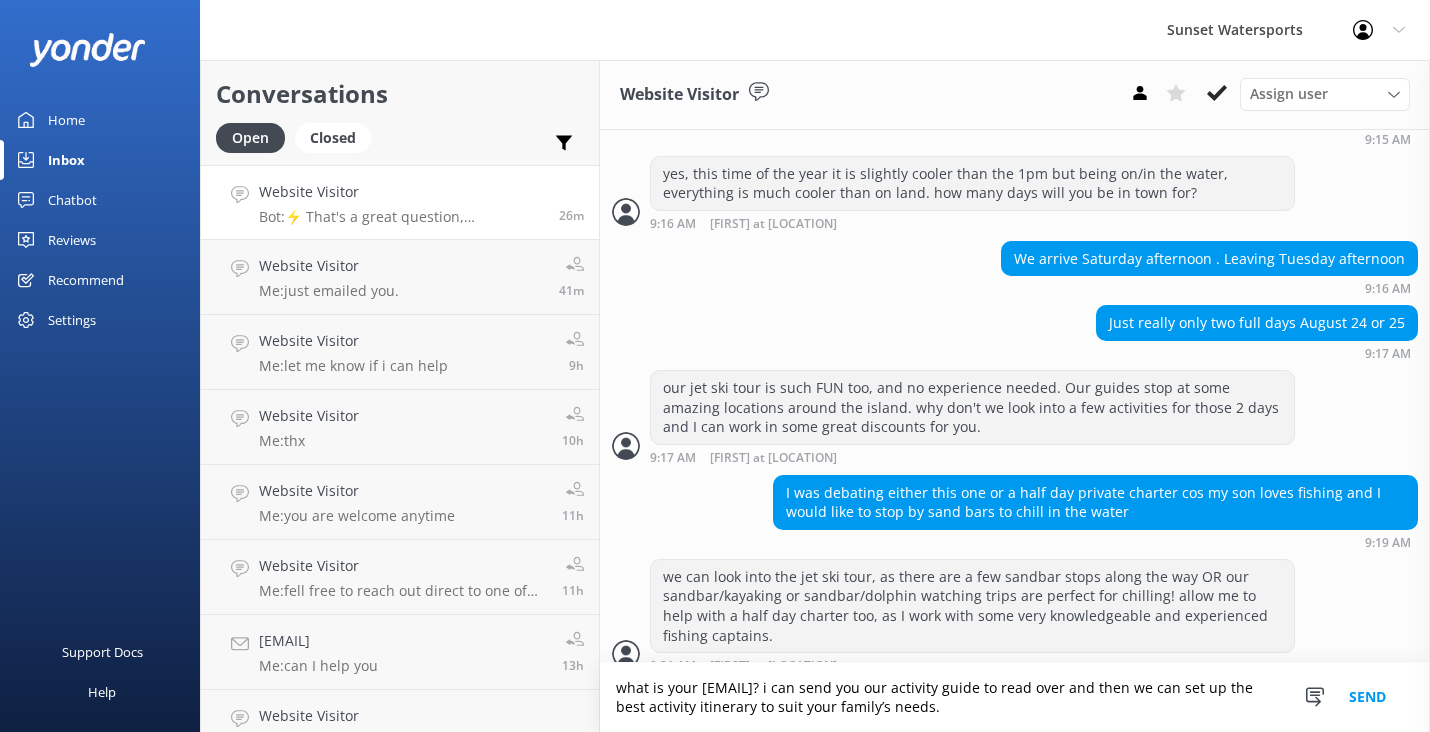 click on "what is your [EMAIL]? i can send you our activity guide to read over and then we can set up the best activity itinerary to suit your family’s needs." at bounding box center (1015, 697) 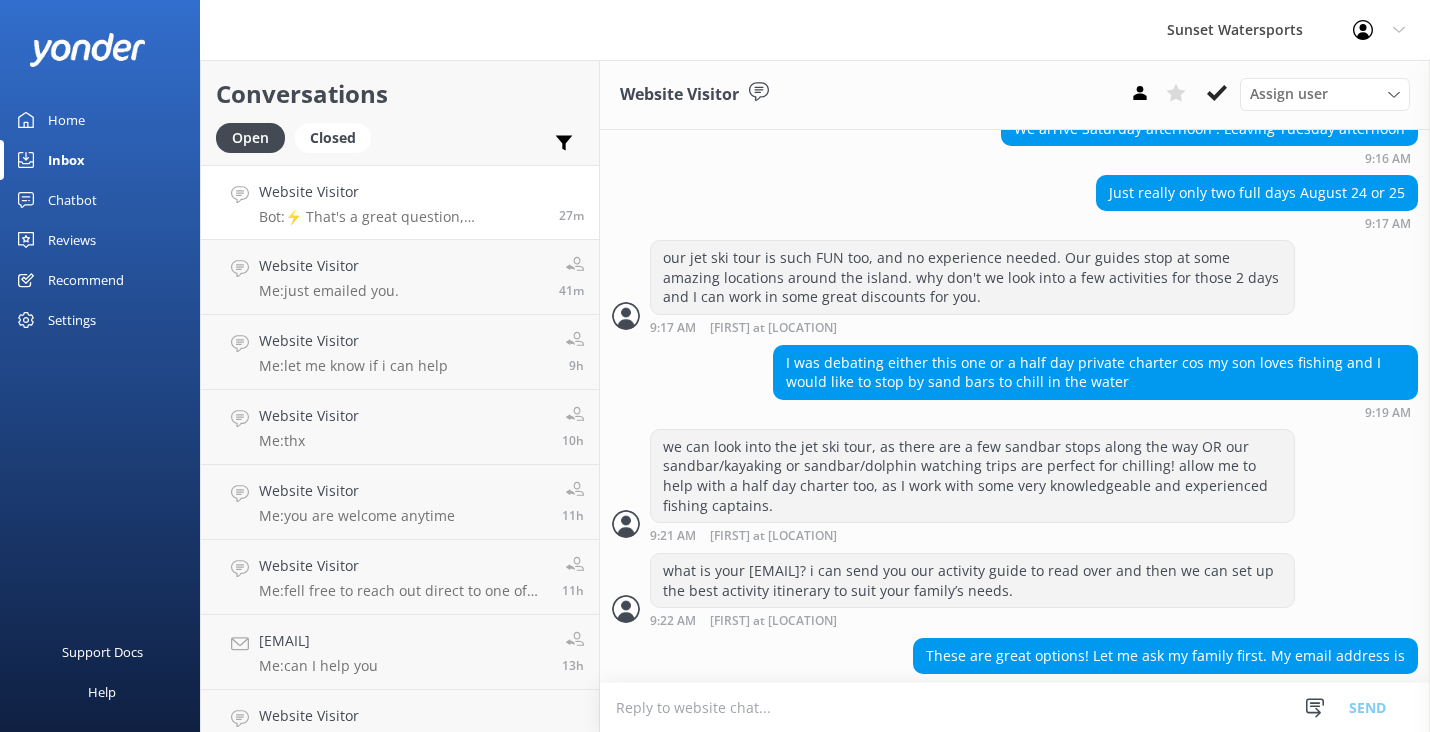 scroll, scrollTop: 1815, scrollLeft: 0, axis: vertical 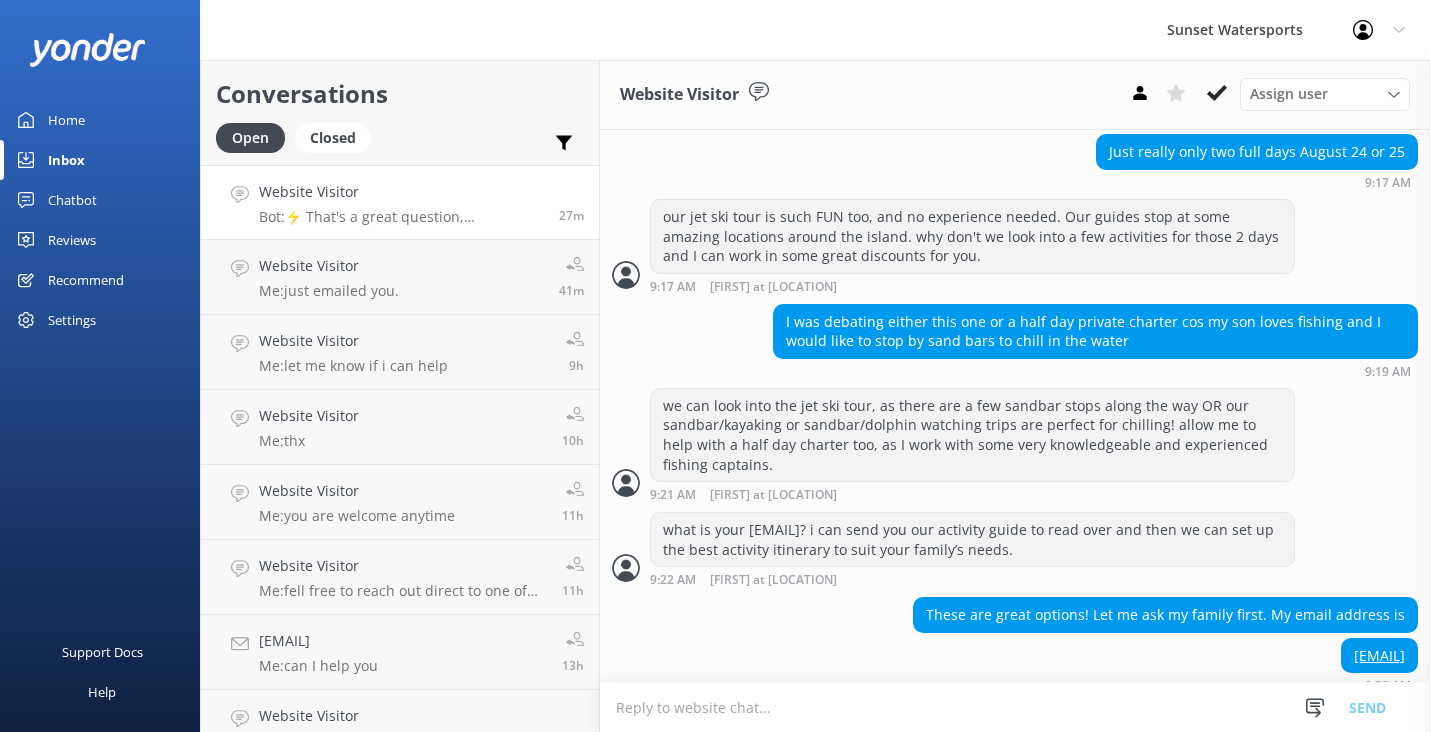 click at bounding box center [1015, 707] 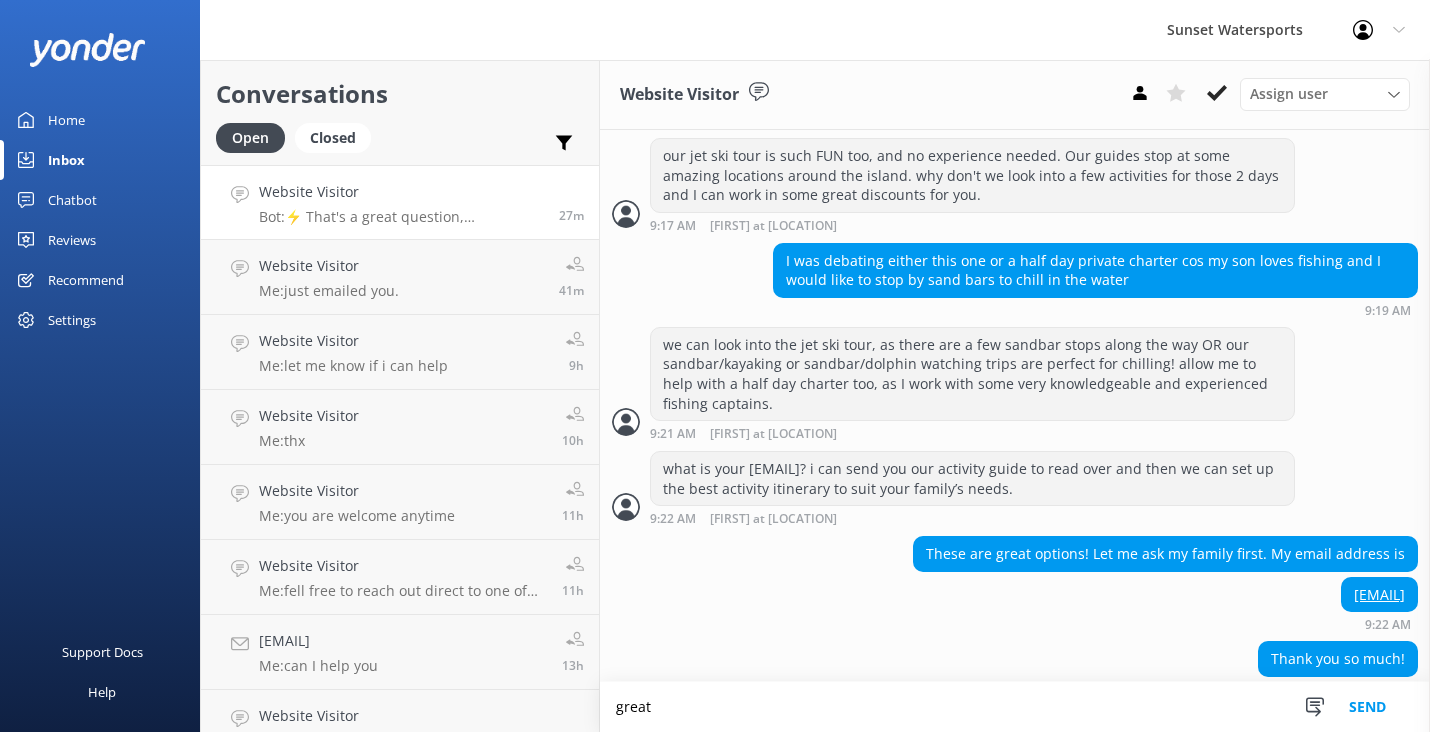 scroll, scrollTop: 1880, scrollLeft: 0, axis: vertical 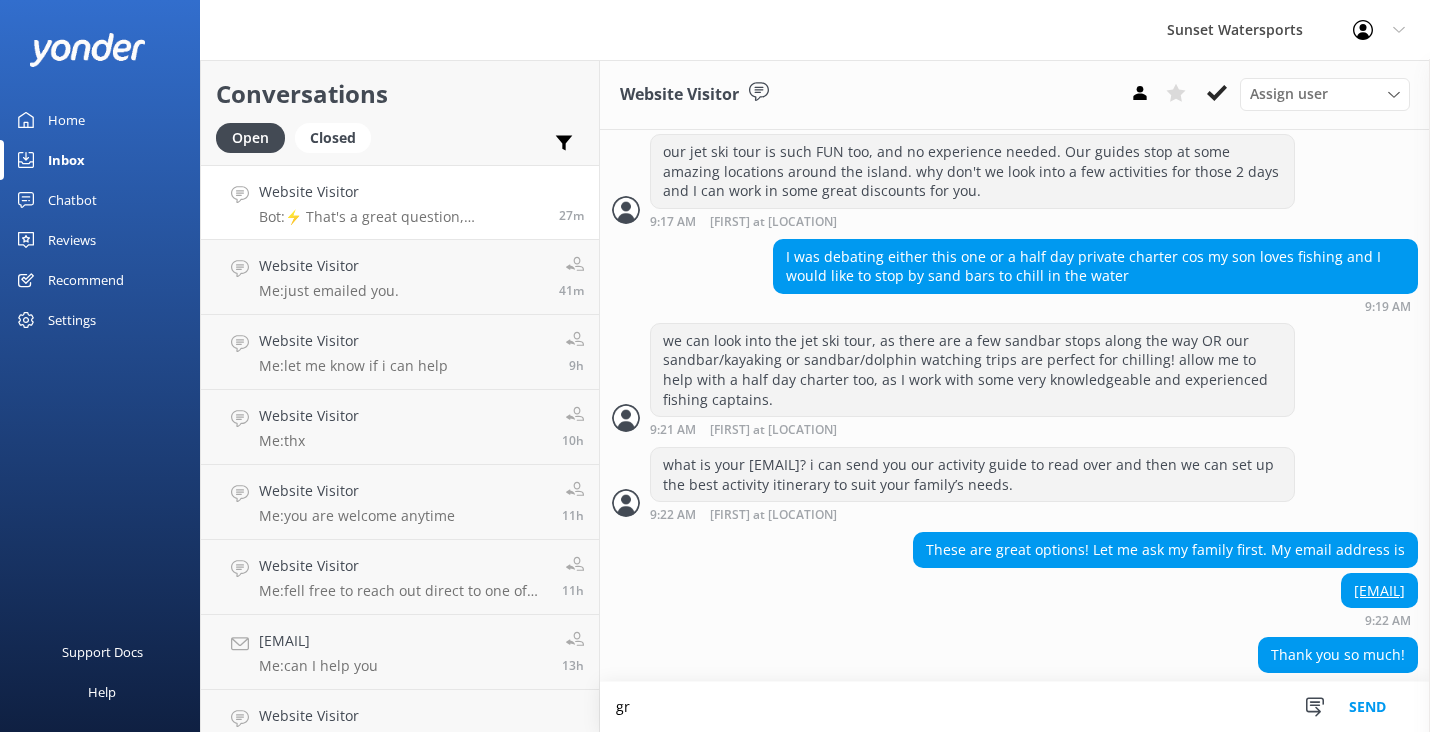 type on "g" 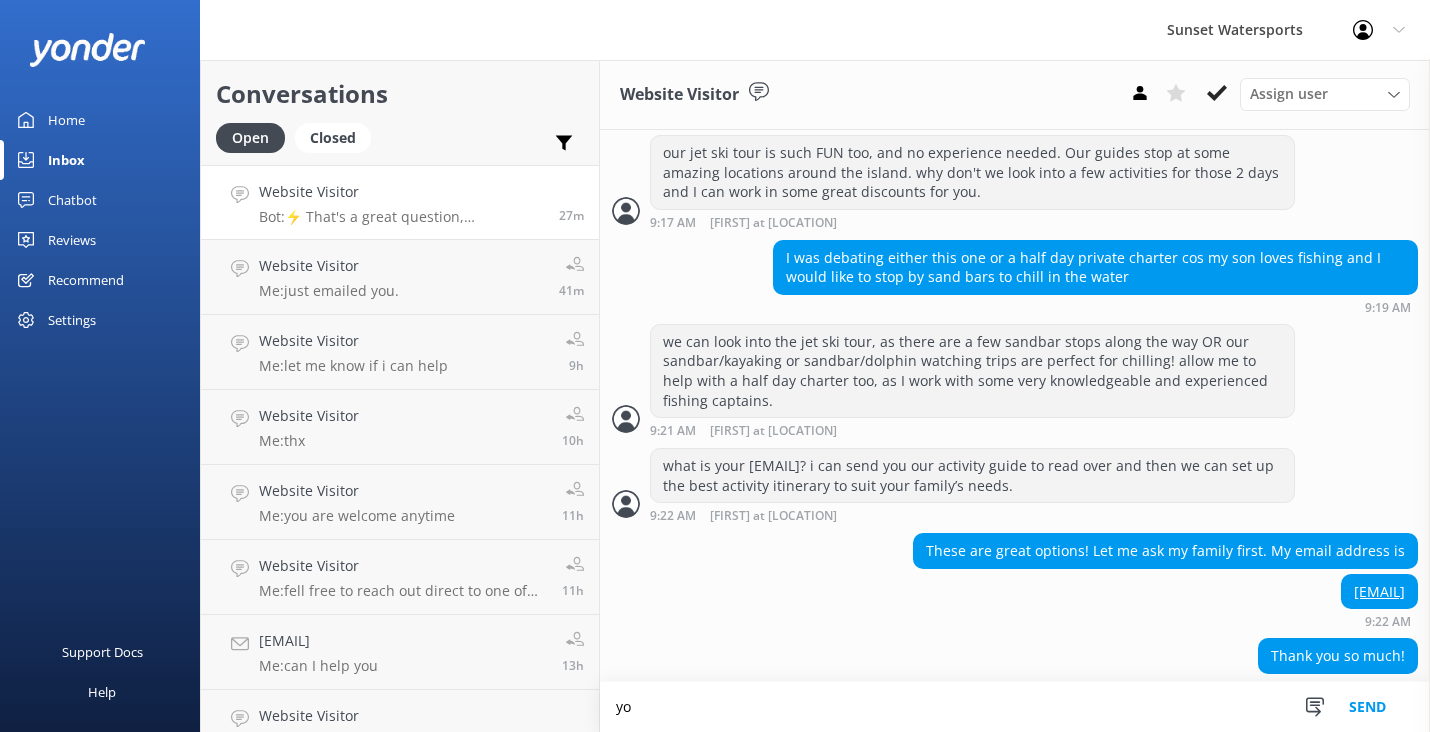 scroll, scrollTop: 1880, scrollLeft: 0, axis: vertical 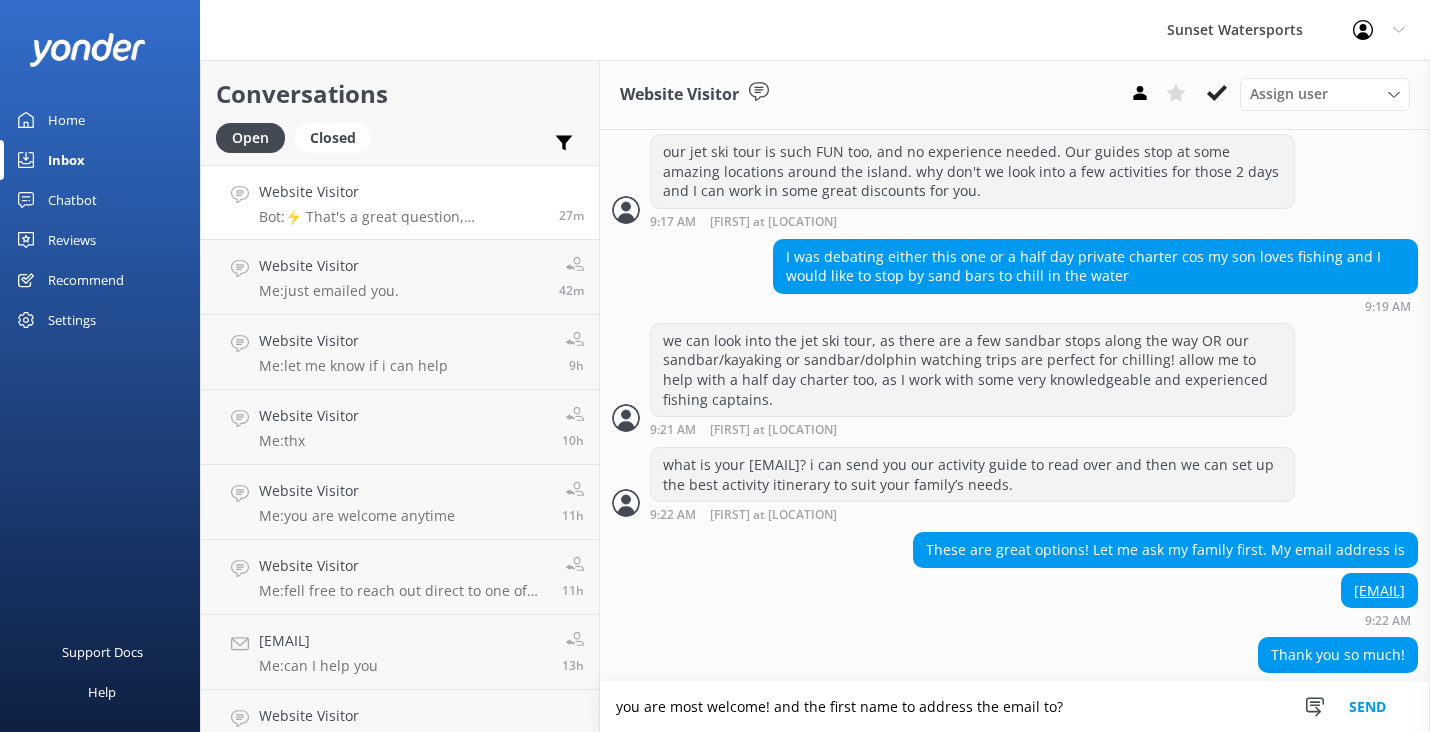 type on "you are most welcome! and the first name to address the email to?" 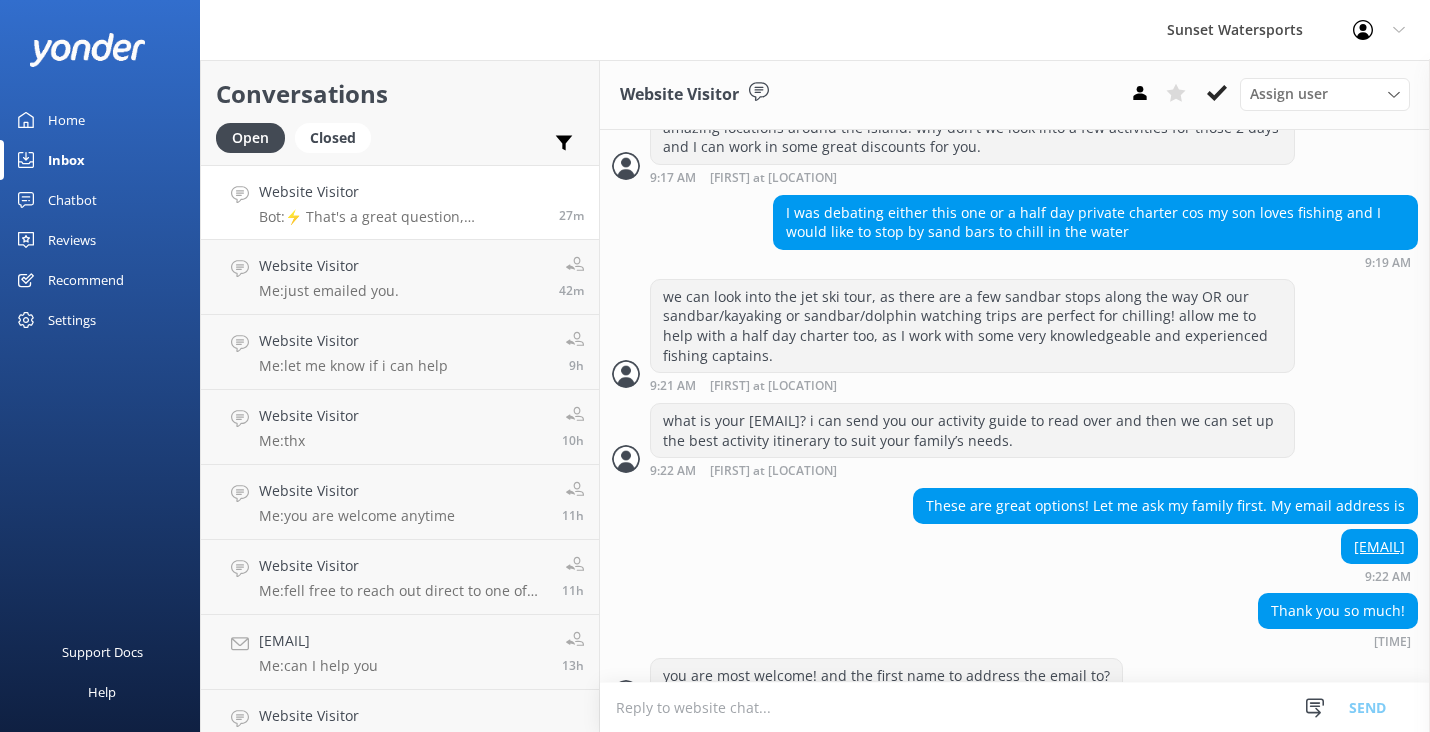 scroll, scrollTop: 1944, scrollLeft: 0, axis: vertical 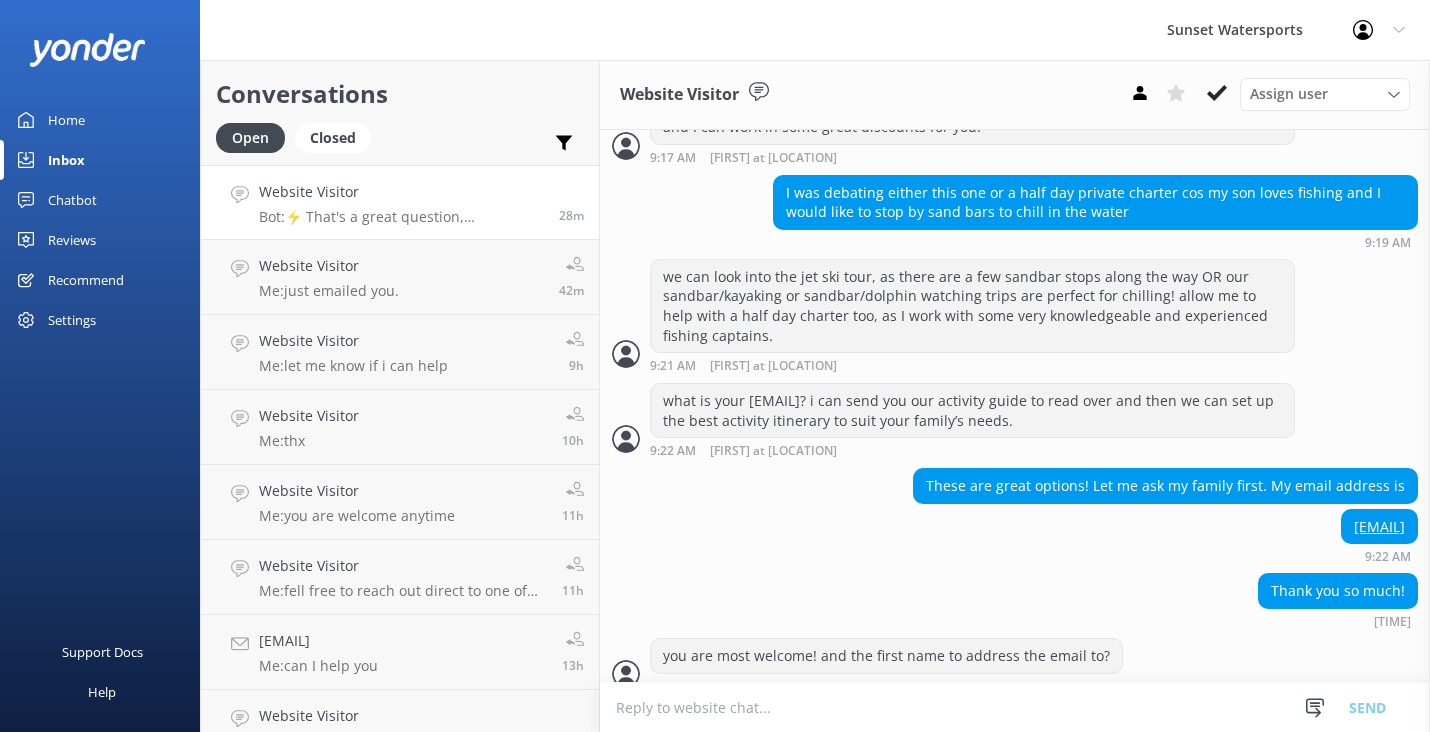 click at bounding box center [1015, 707] 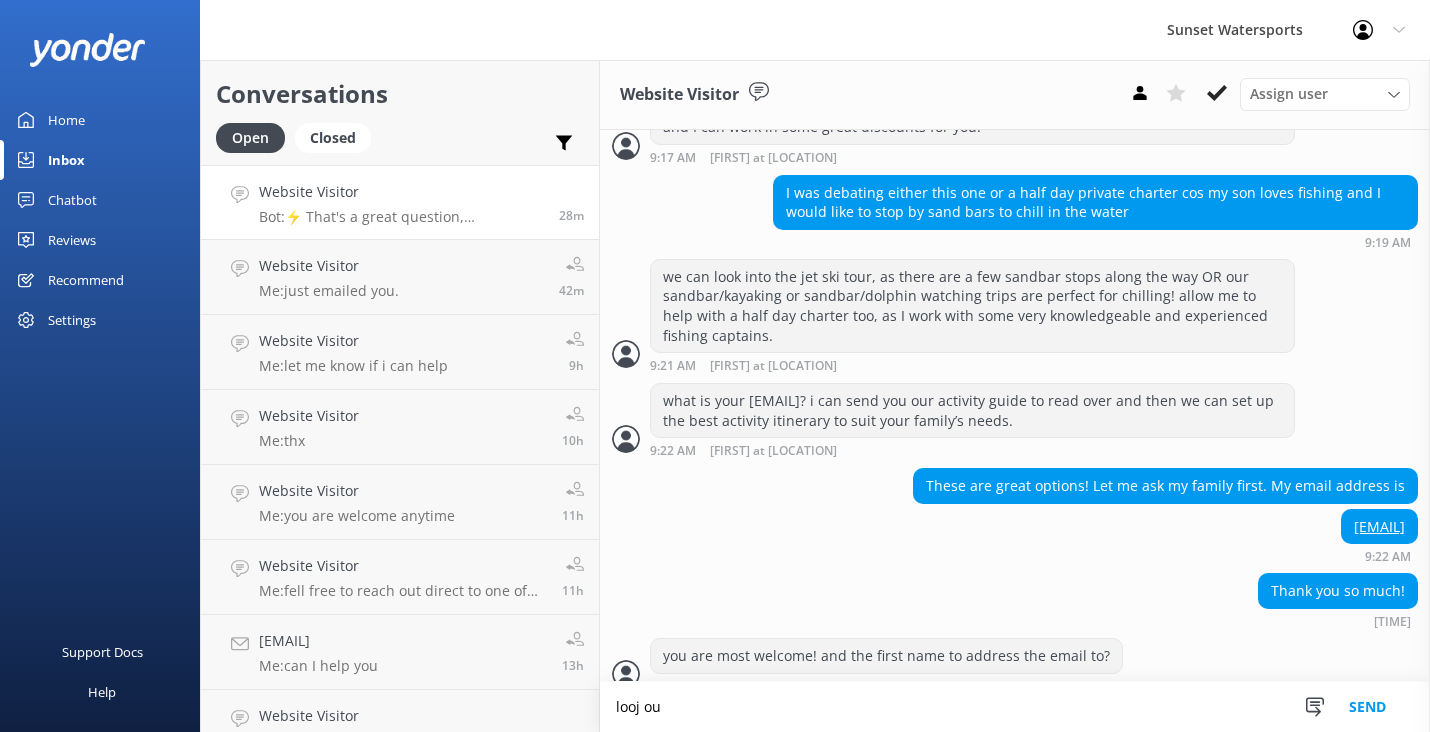 scroll, scrollTop: 1945, scrollLeft: 0, axis: vertical 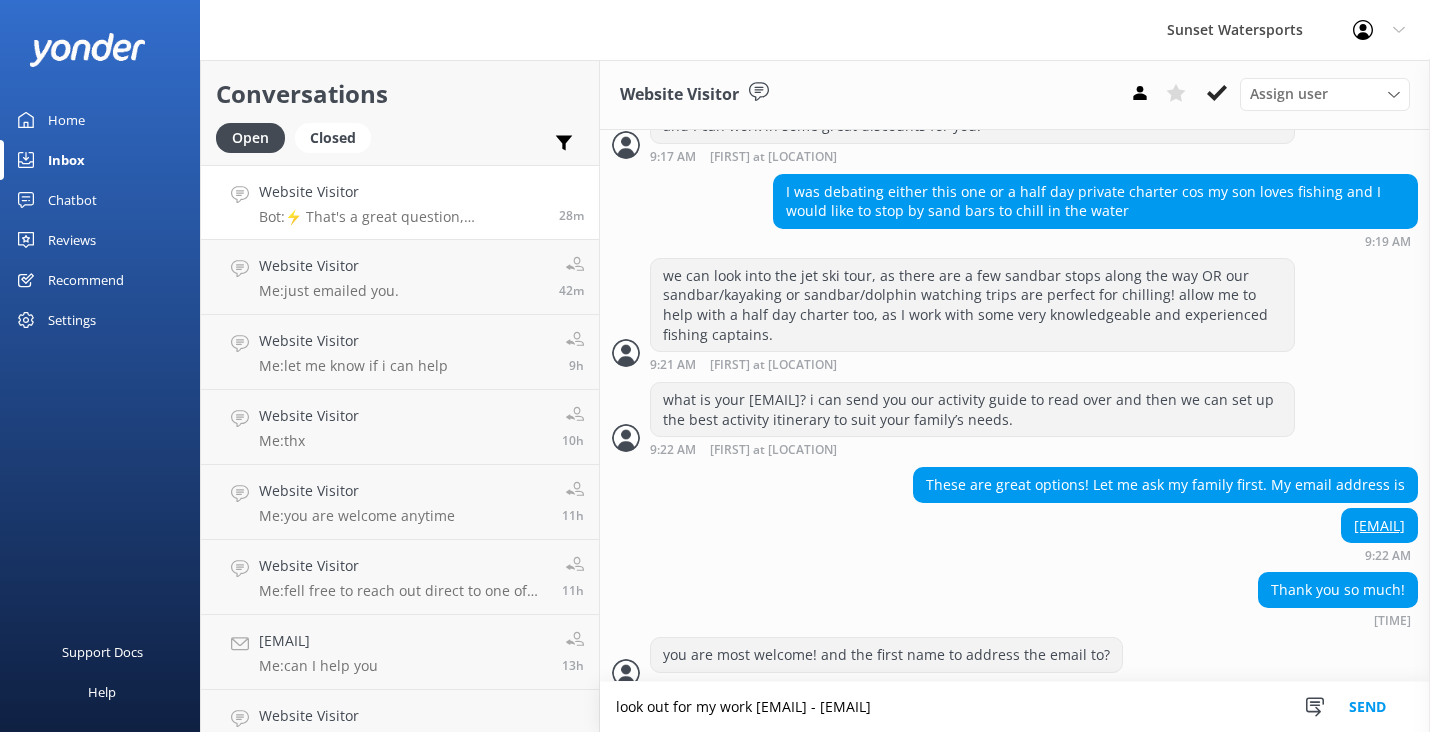 type on "look out for my work [EMAIL] - [EMAIL]" 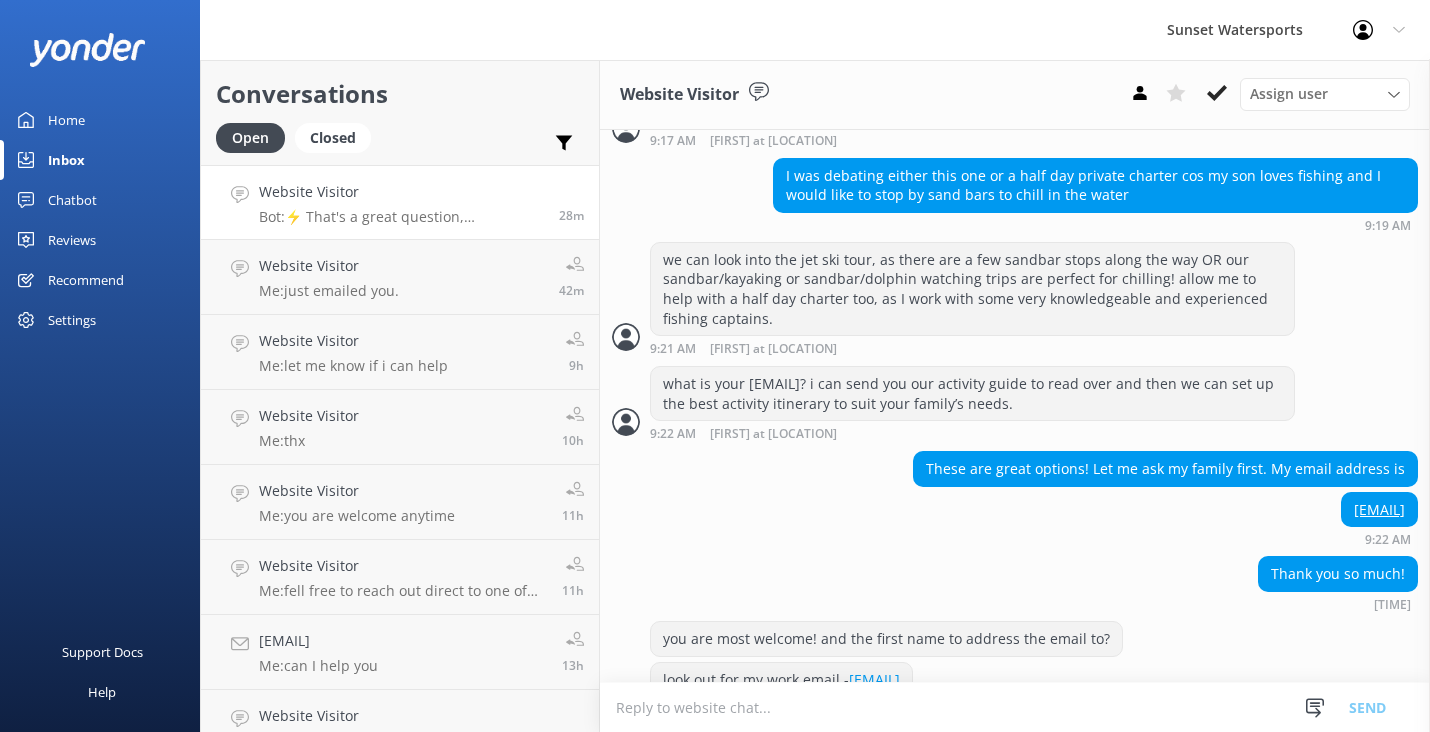 scroll, scrollTop: 1984, scrollLeft: 0, axis: vertical 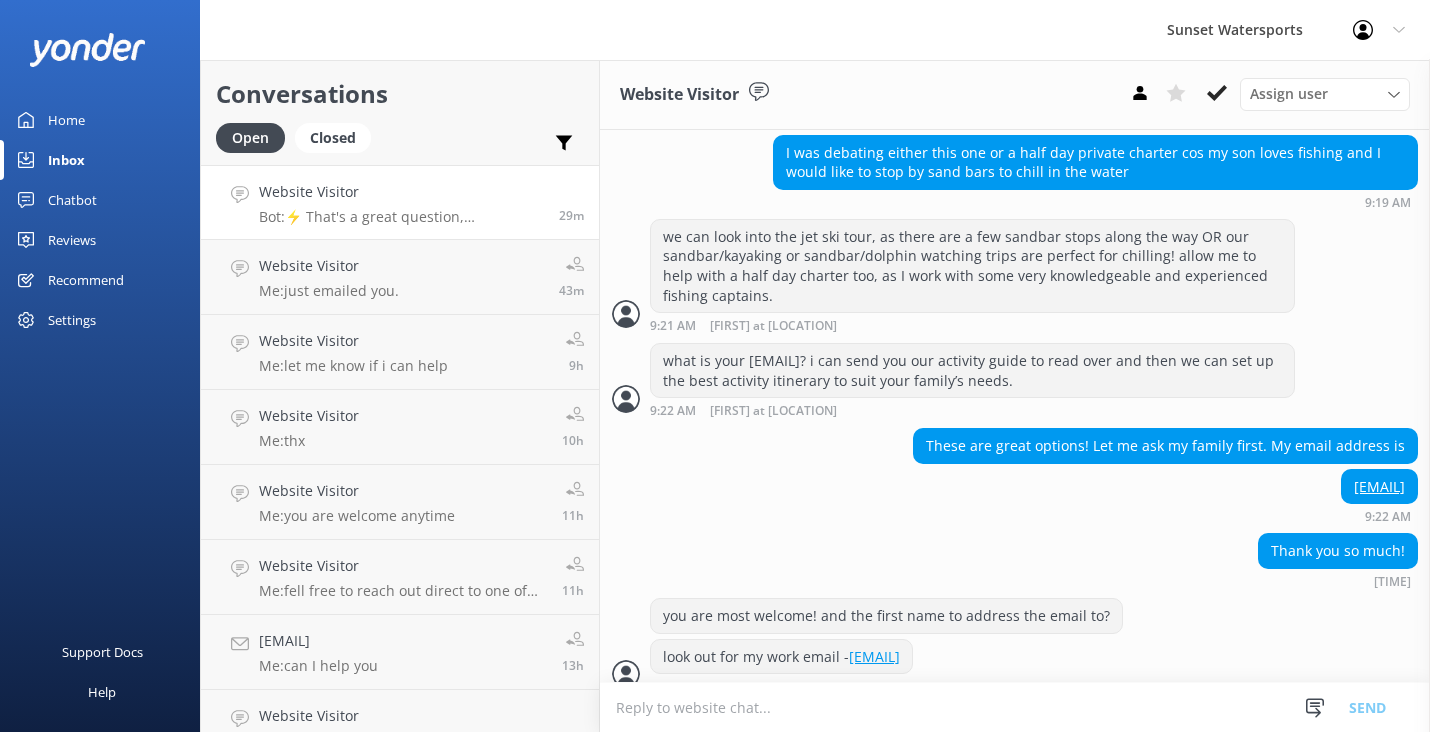 drag, startPoint x: 1393, startPoint y: 471, endPoint x: 1257, endPoint y: 471, distance: 136 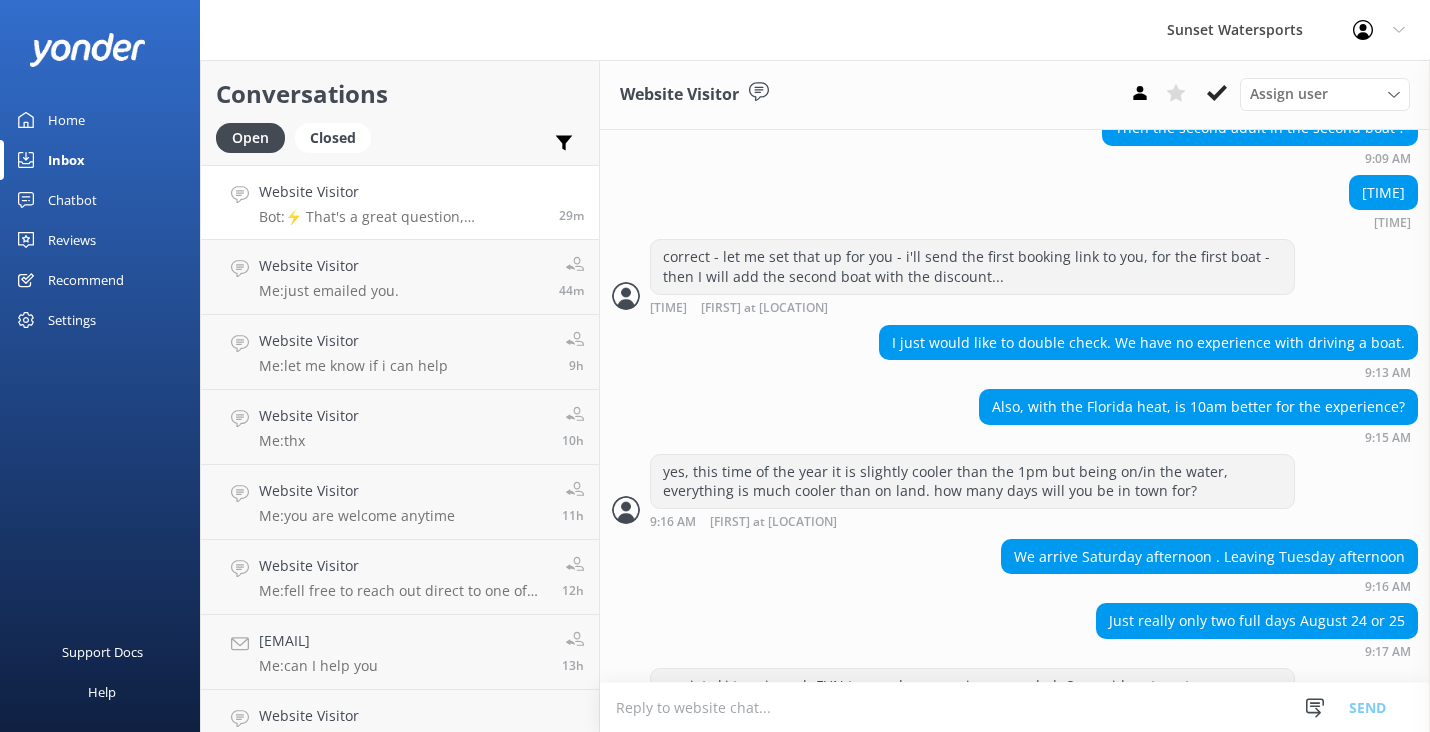 scroll, scrollTop: 1371, scrollLeft: 0, axis: vertical 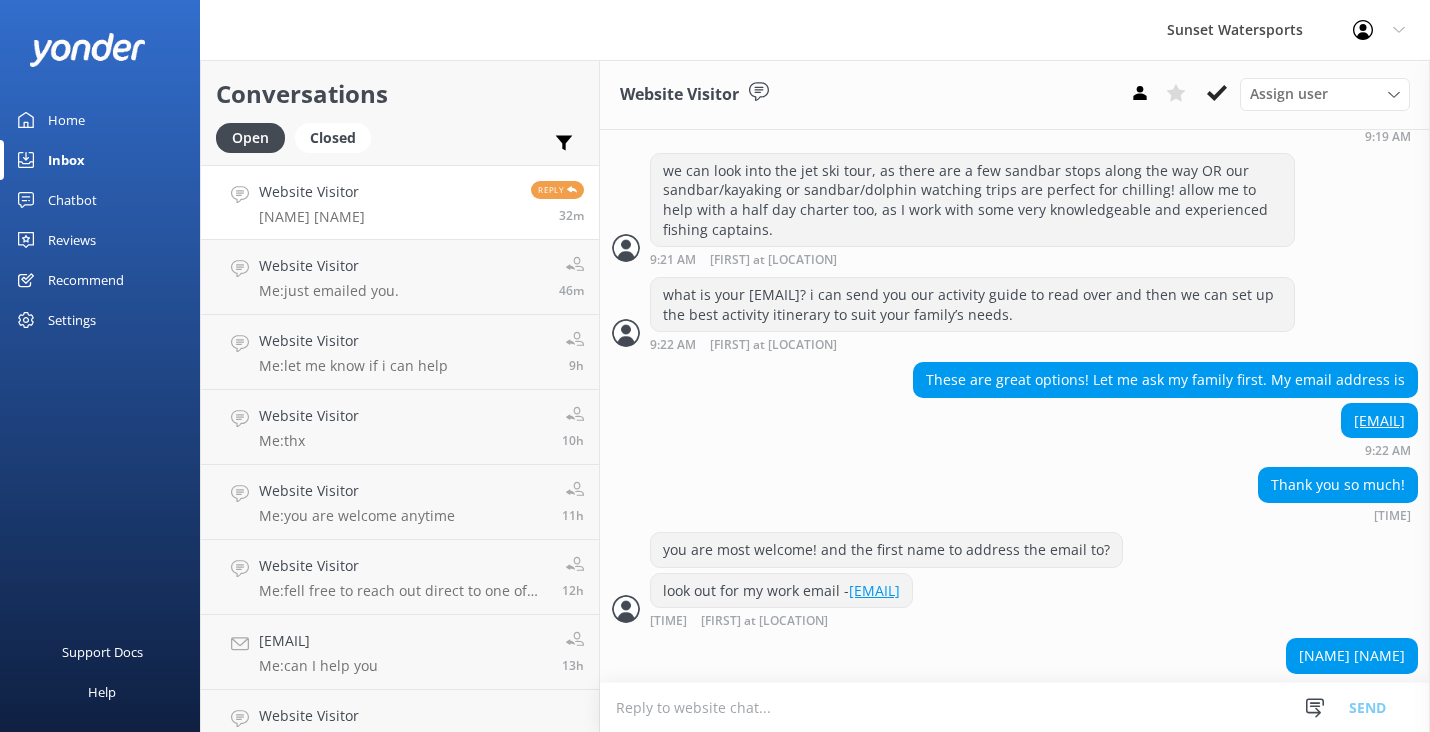 click at bounding box center (1015, 707) 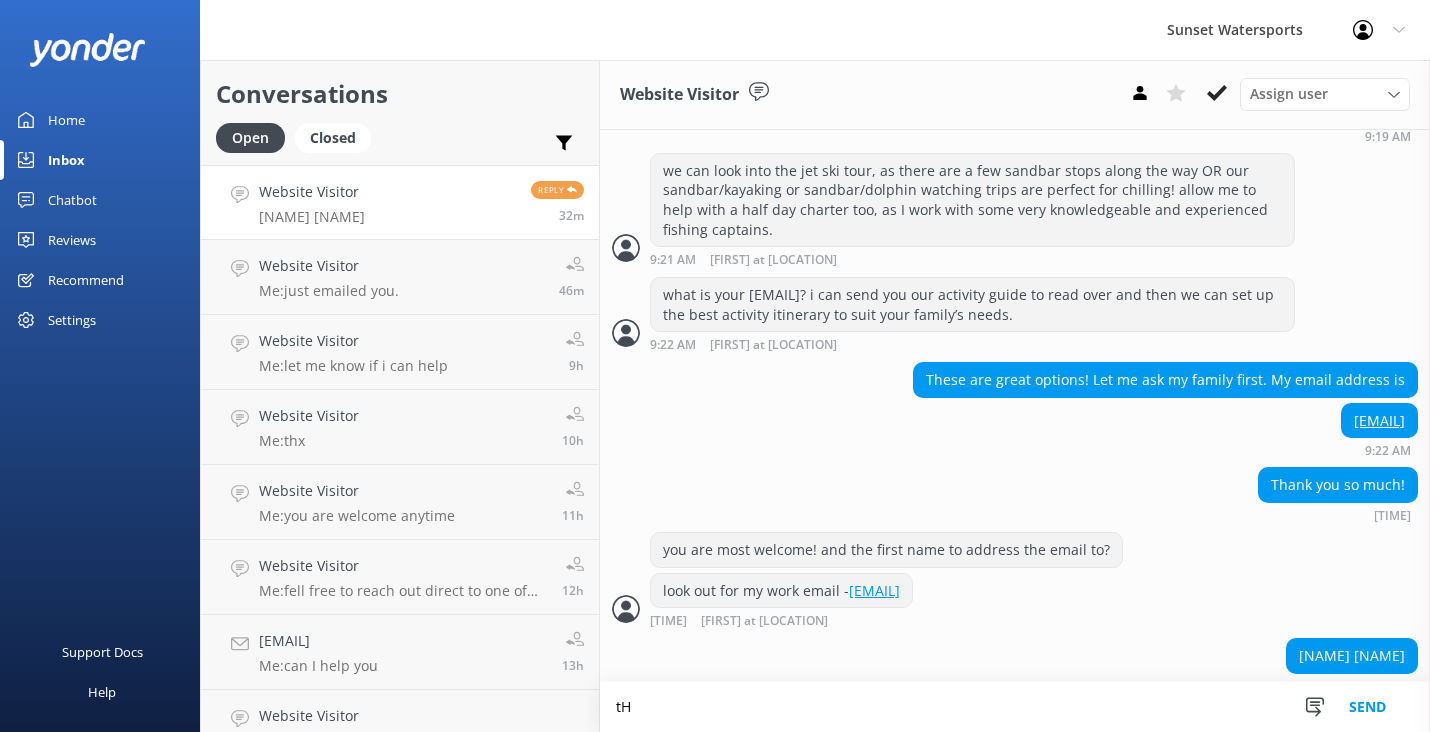 type on "t" 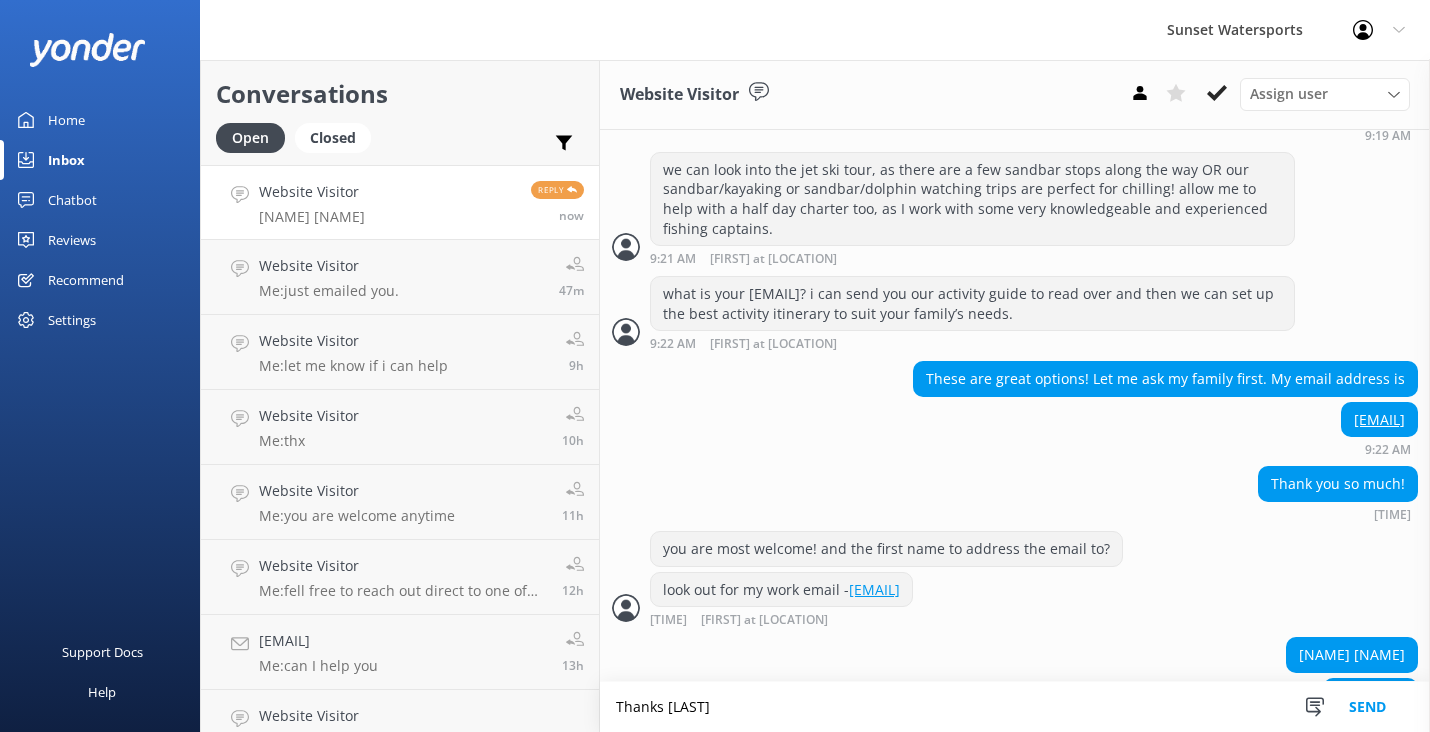 scroll, scrollTop: 2092, scrollLeft: 0, axis: vertical 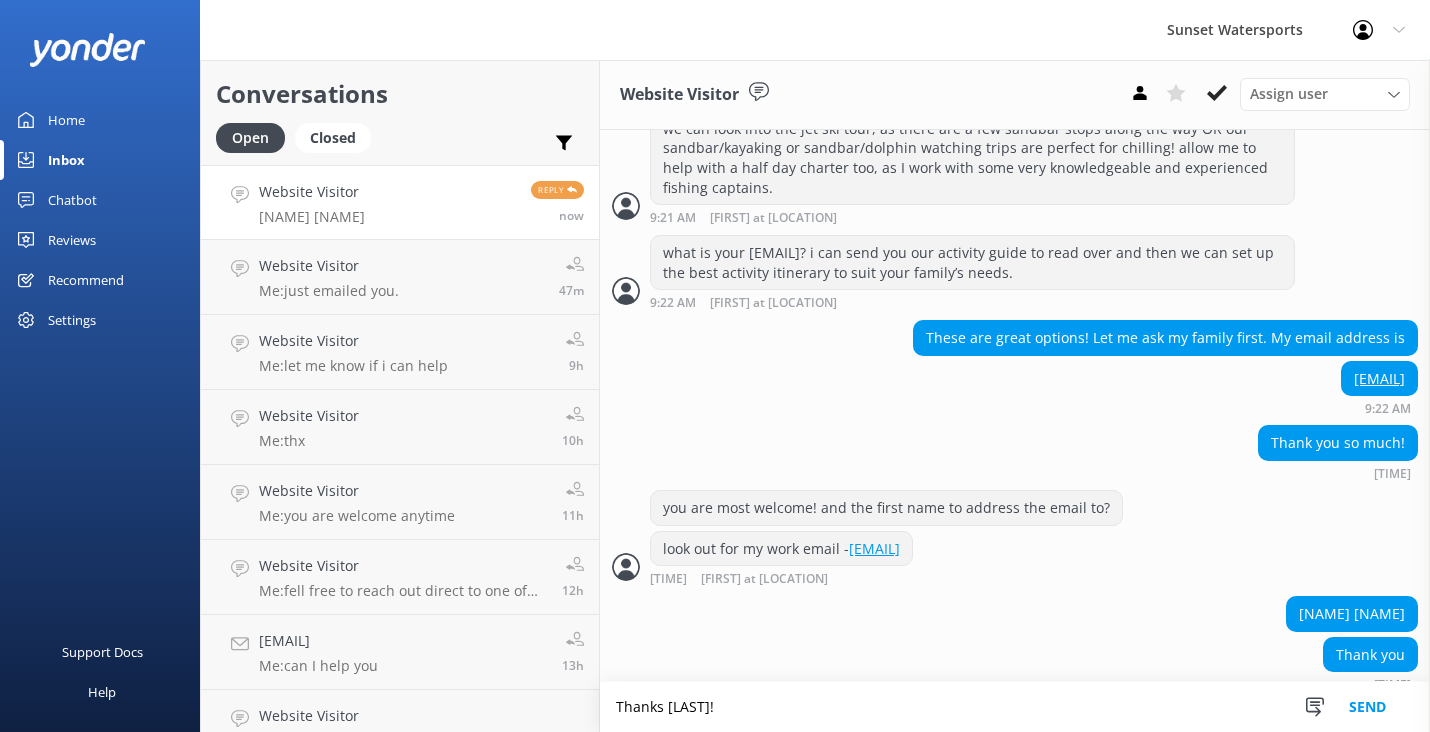 type on "Thanks [LAST]!" 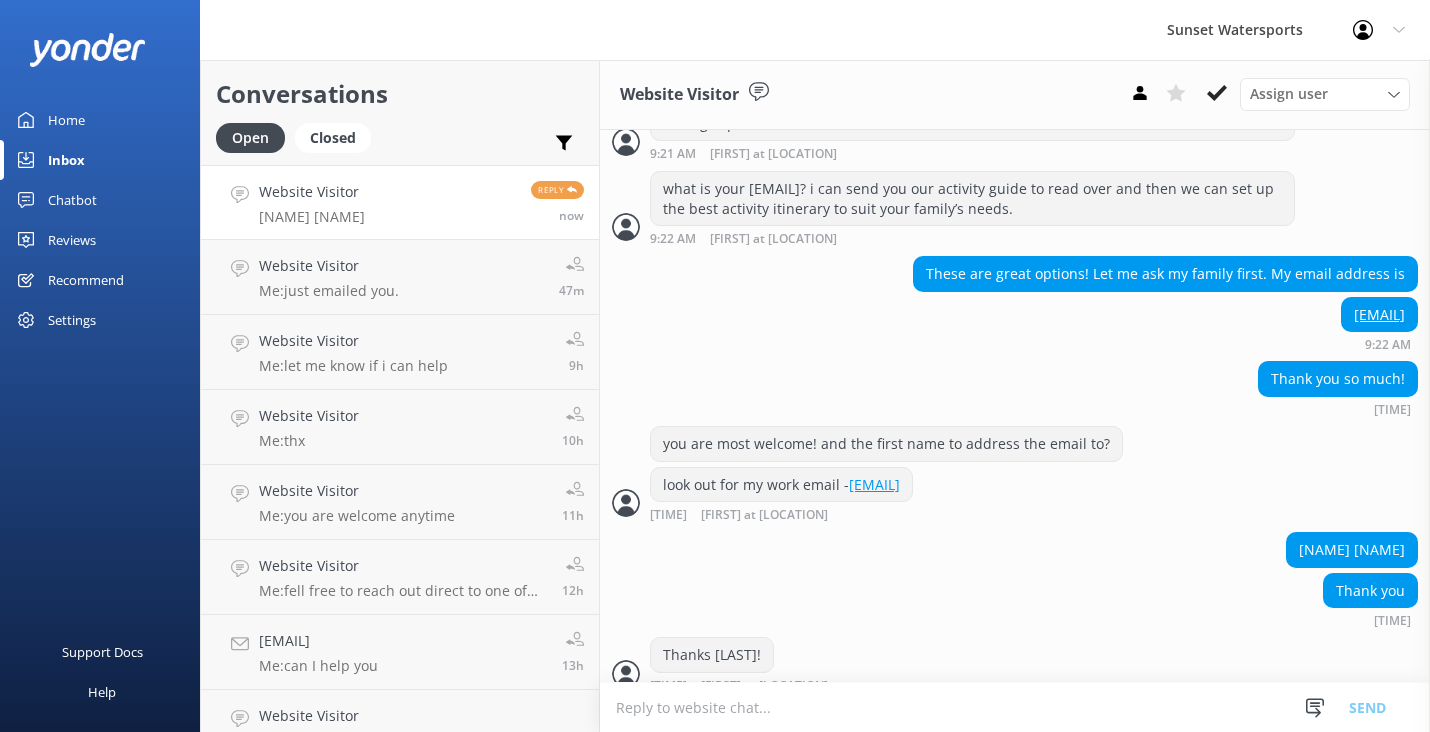 scroll, scrollTop: 2156, scrollLeft: 0, axis: vertical 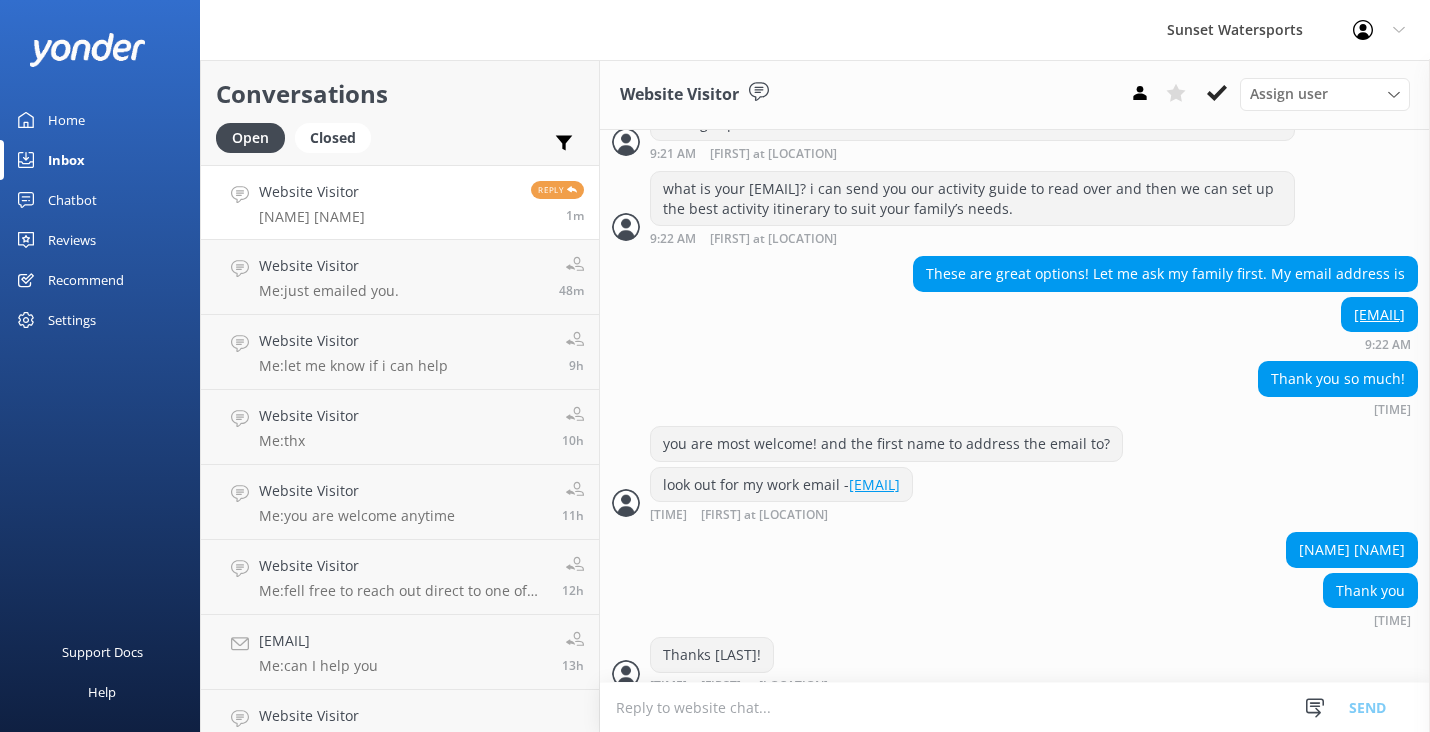click at bounding box center (1015, 707) 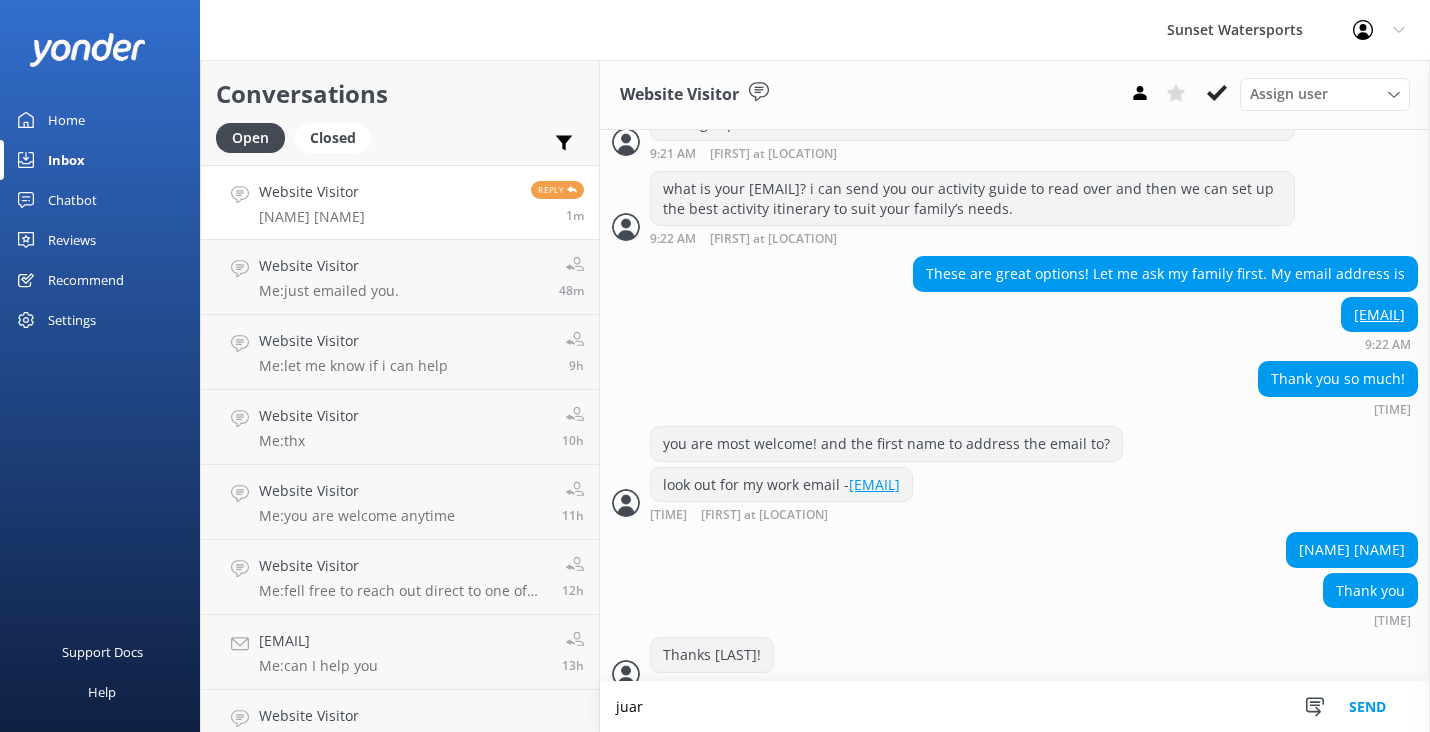 scroll, scrollTop: 2157, scrollLeft: 0, axis: vertical 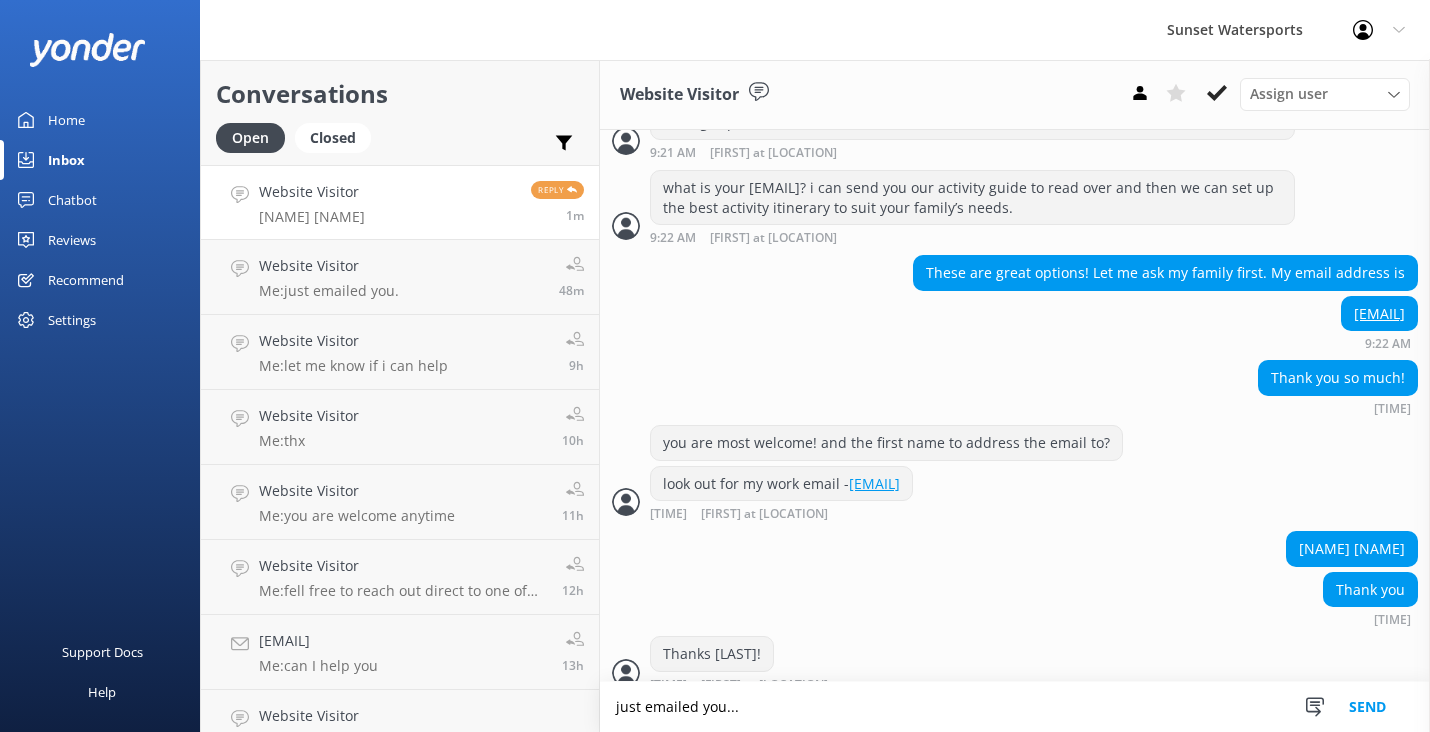 type on "just emailed you..." 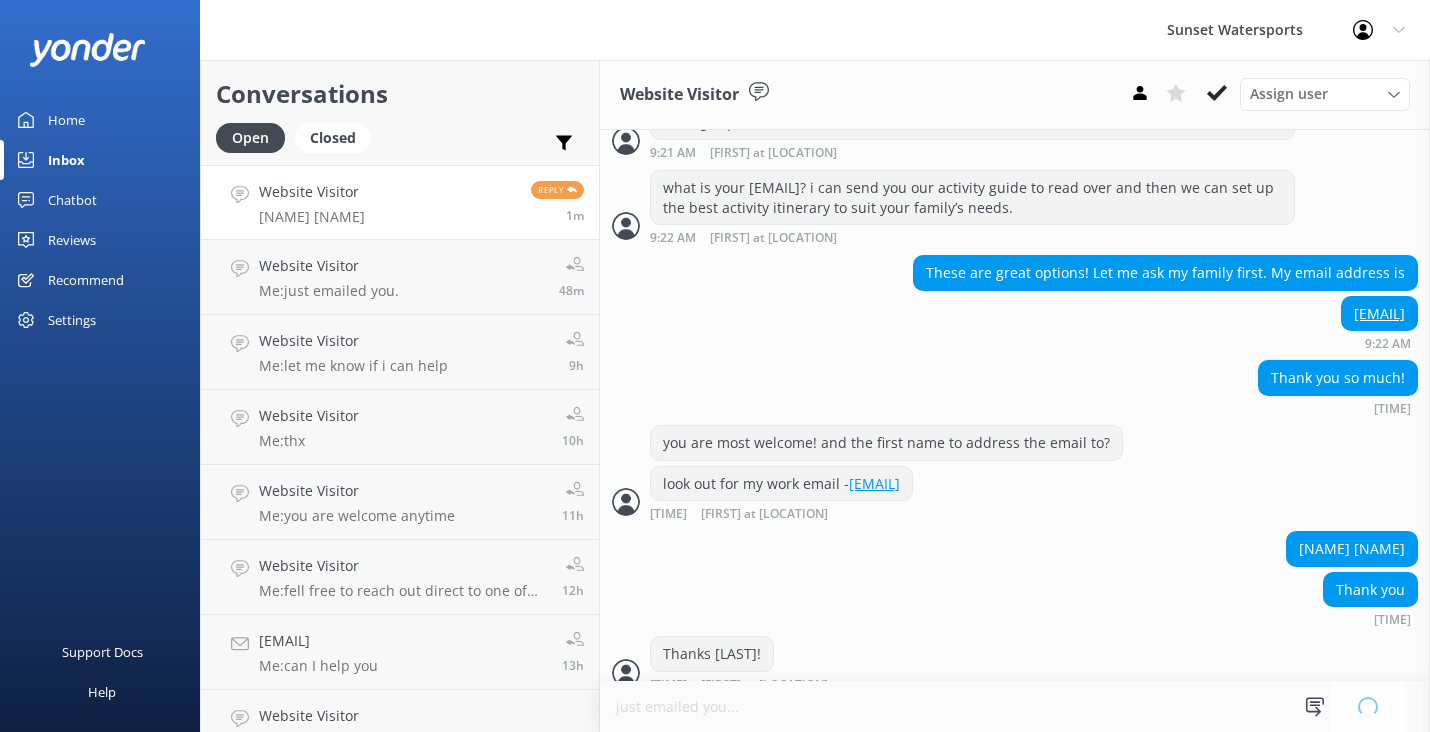 type 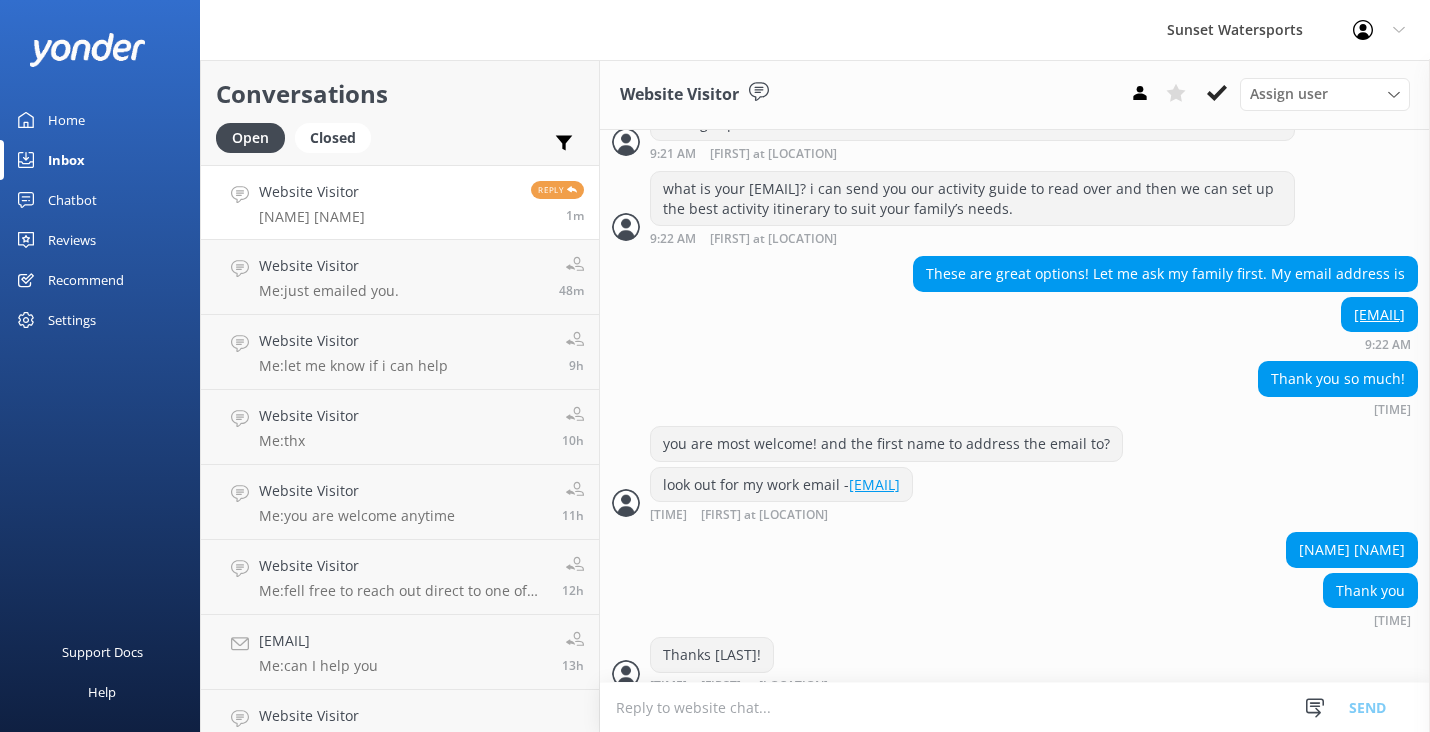 scroll, scrollTop: 2221, scrollLeft: 0, axis: vertical 